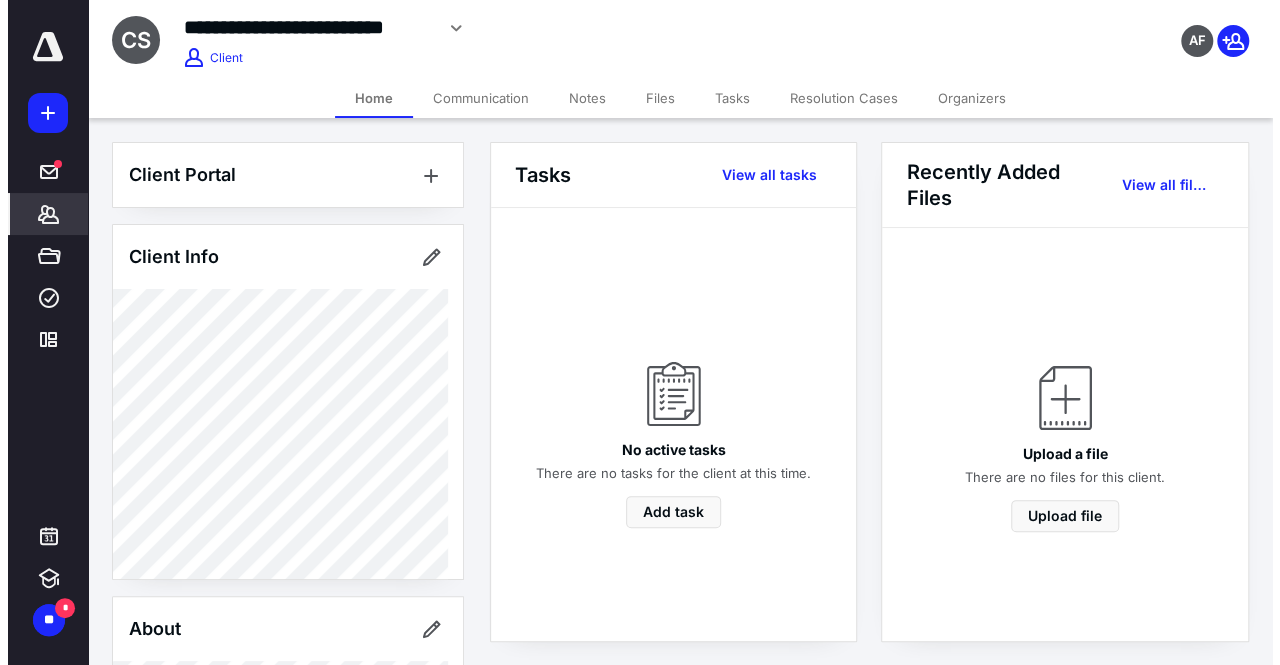 scroll, scrollTop: 0, scrollLeft: 0, axis: both 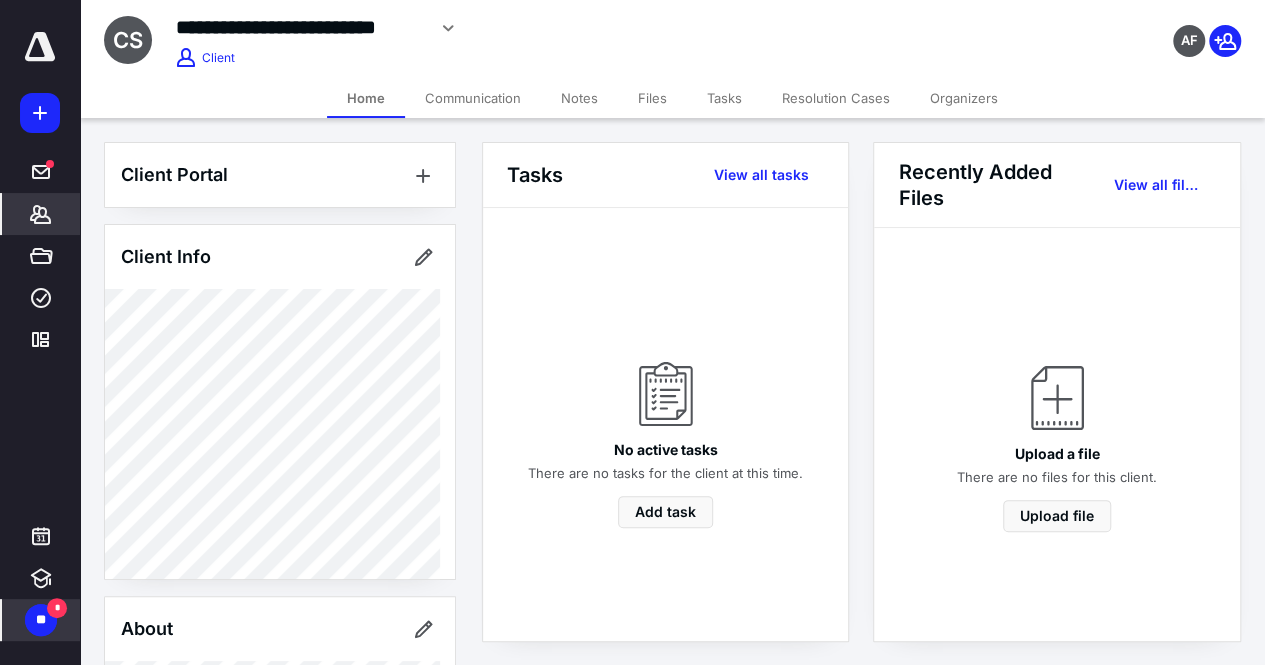 click on "**" at bounding box center [41, 620] 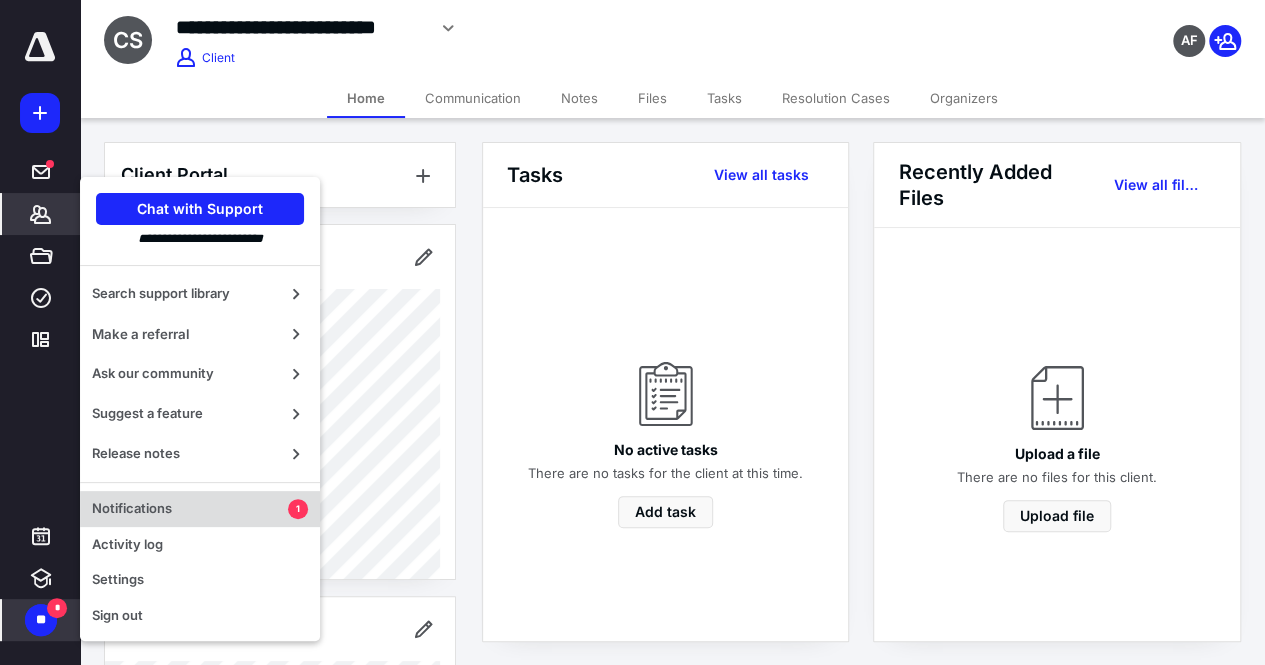 click on "Notifications" at bounding box center (190, 509) 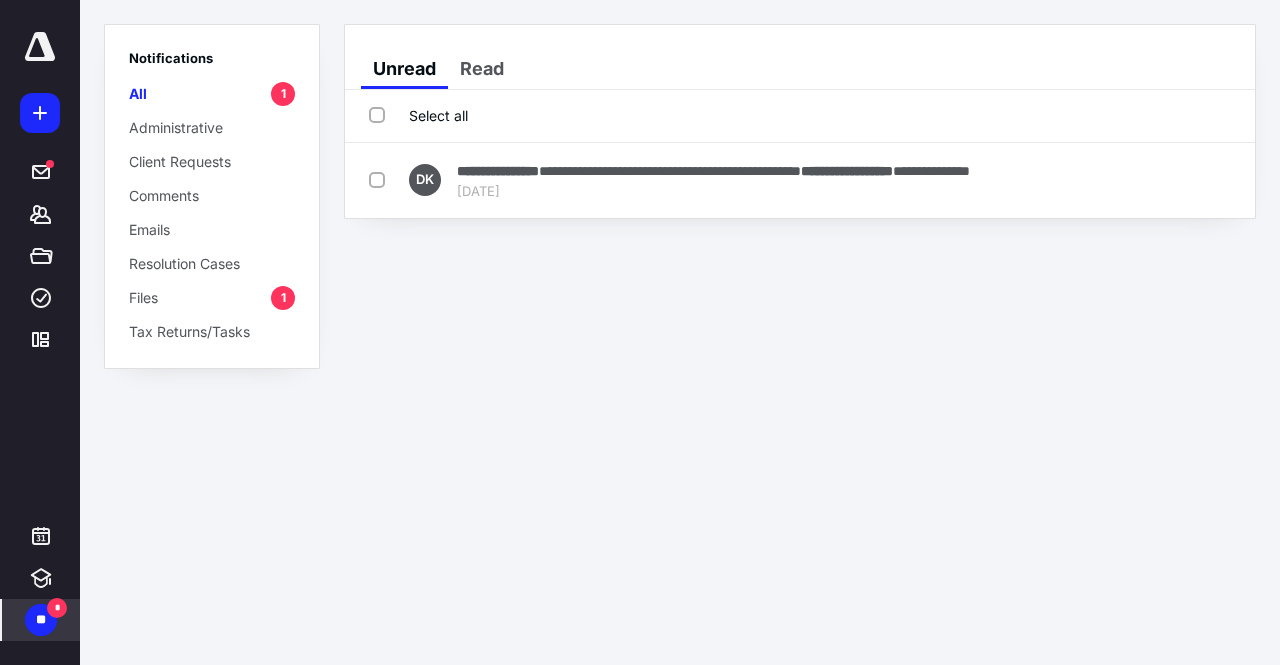 click on "Files 1" at bounding box center (212, 297) 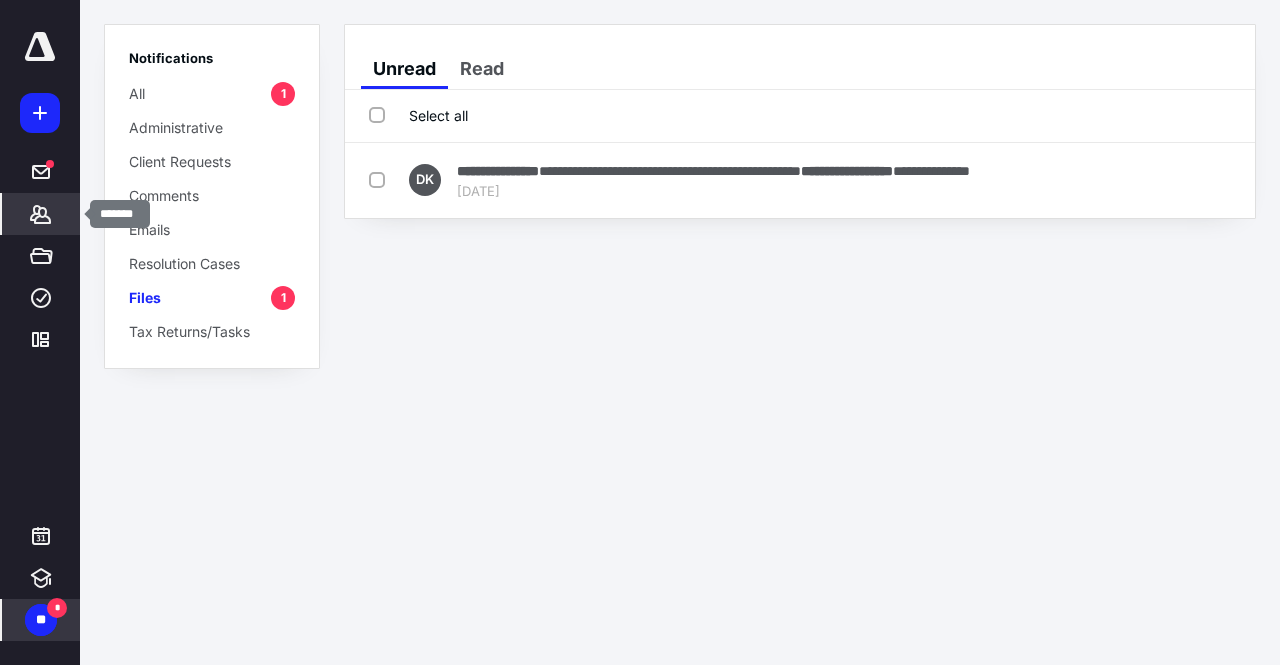 click 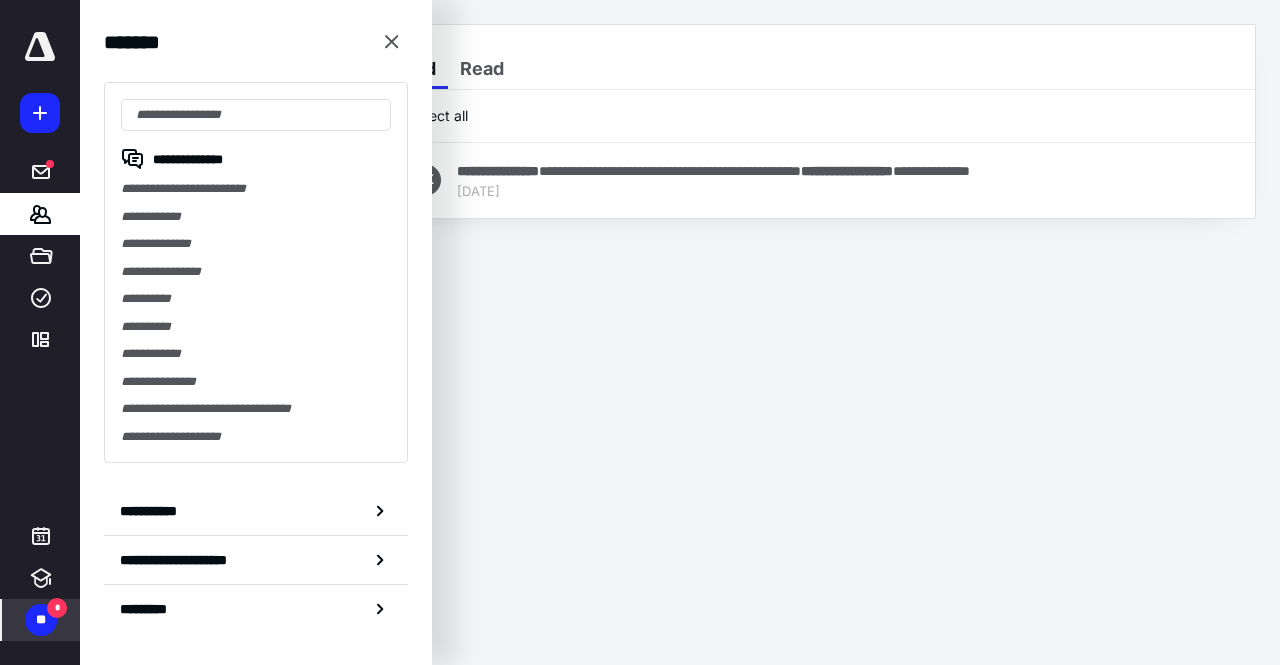 click on "**********" at bounding box center [256, 272] 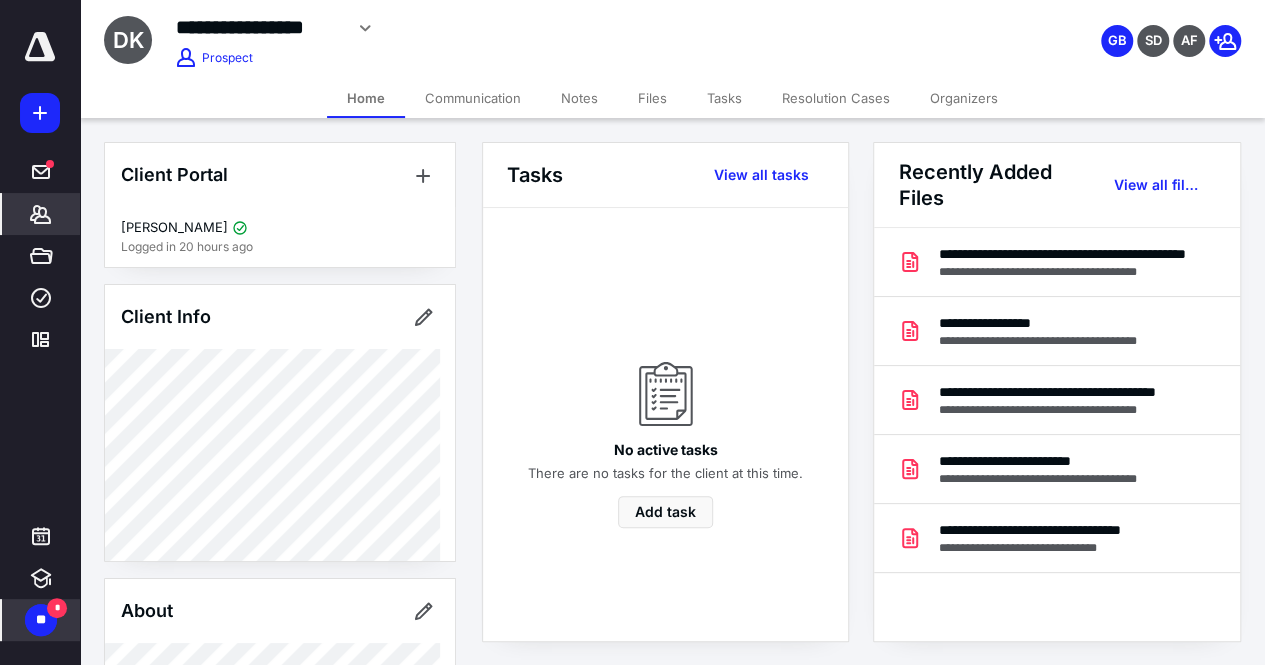 click on "Files" at bounding box center [652, 98] 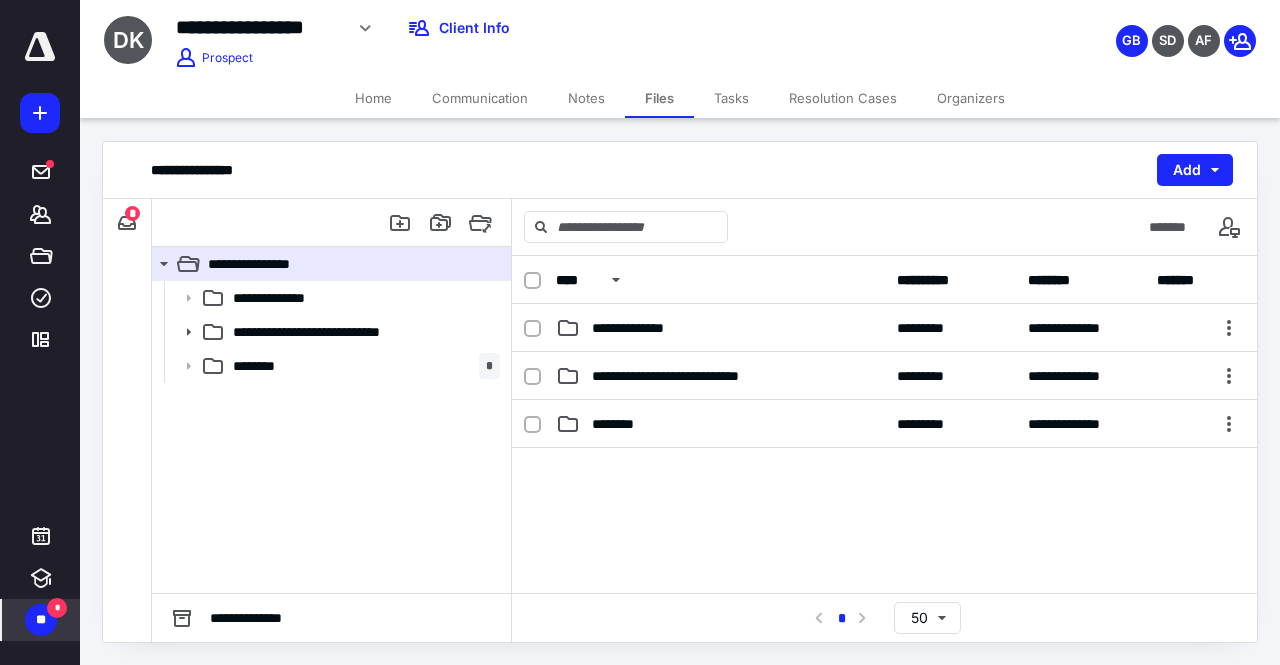 click on "*" at bounding box center [132, 213] 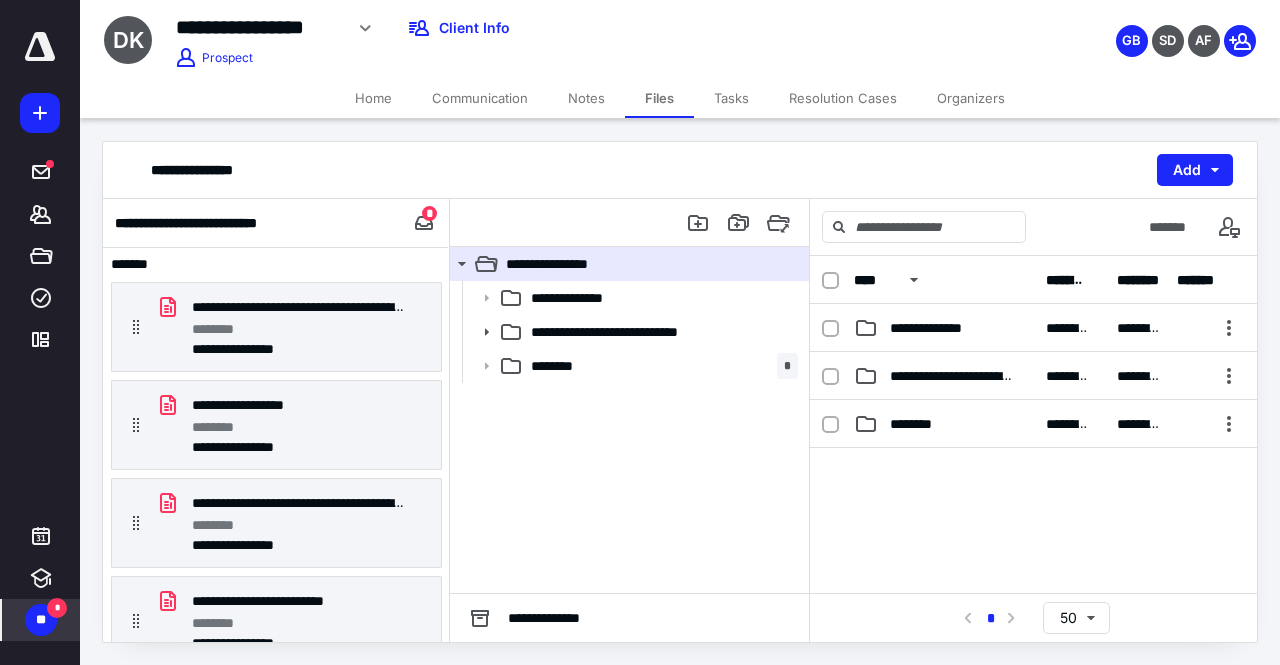 scroll, scrollTop: 65, scrollLeft: 0, axis: vertical 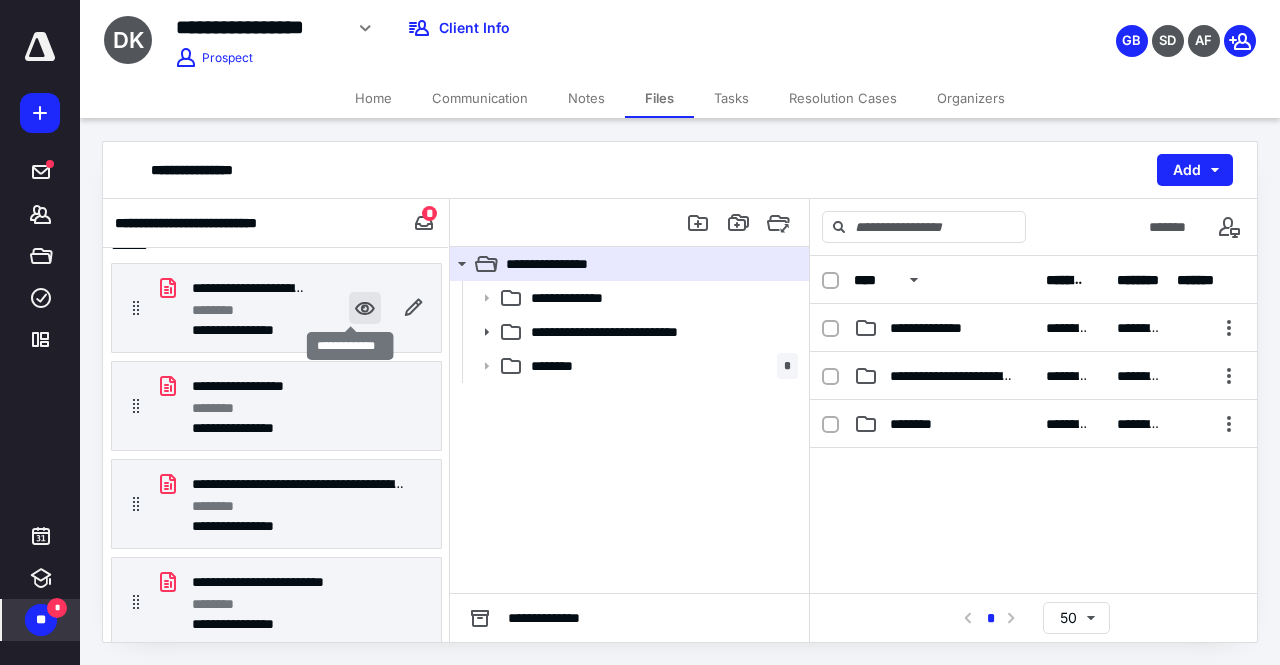 click at bounding box center [365, 308] 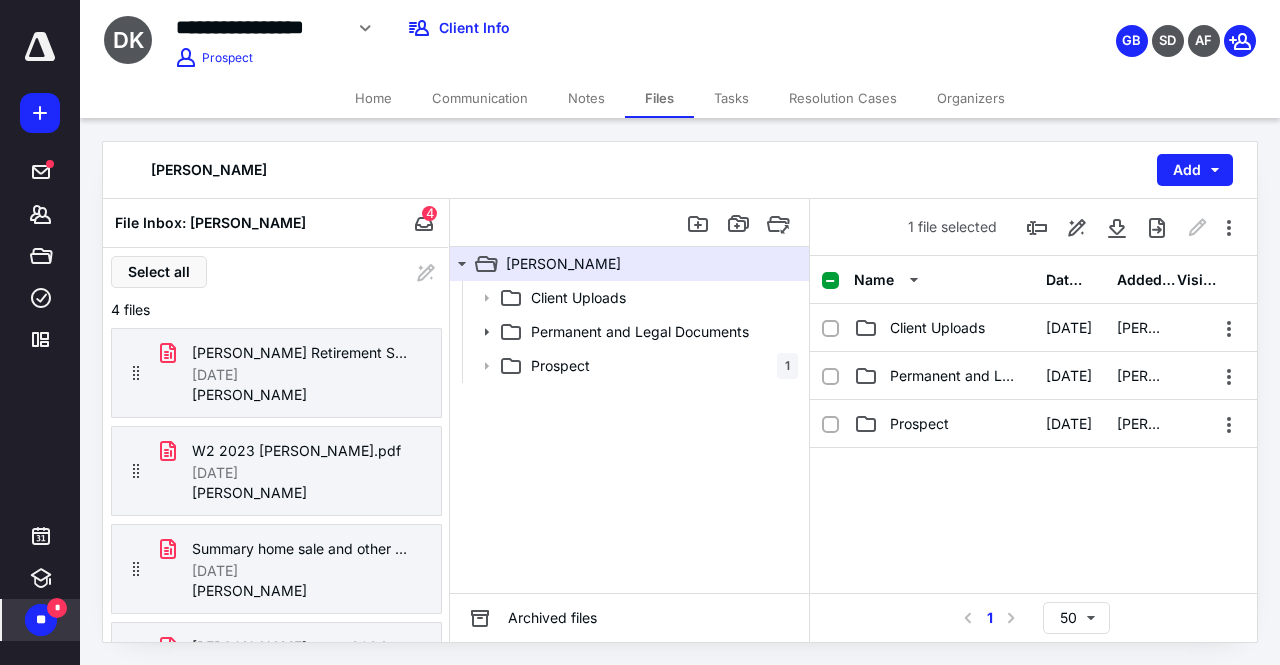 scroll, scrollTop: 65, scrollLeft: 0, axis: vertical 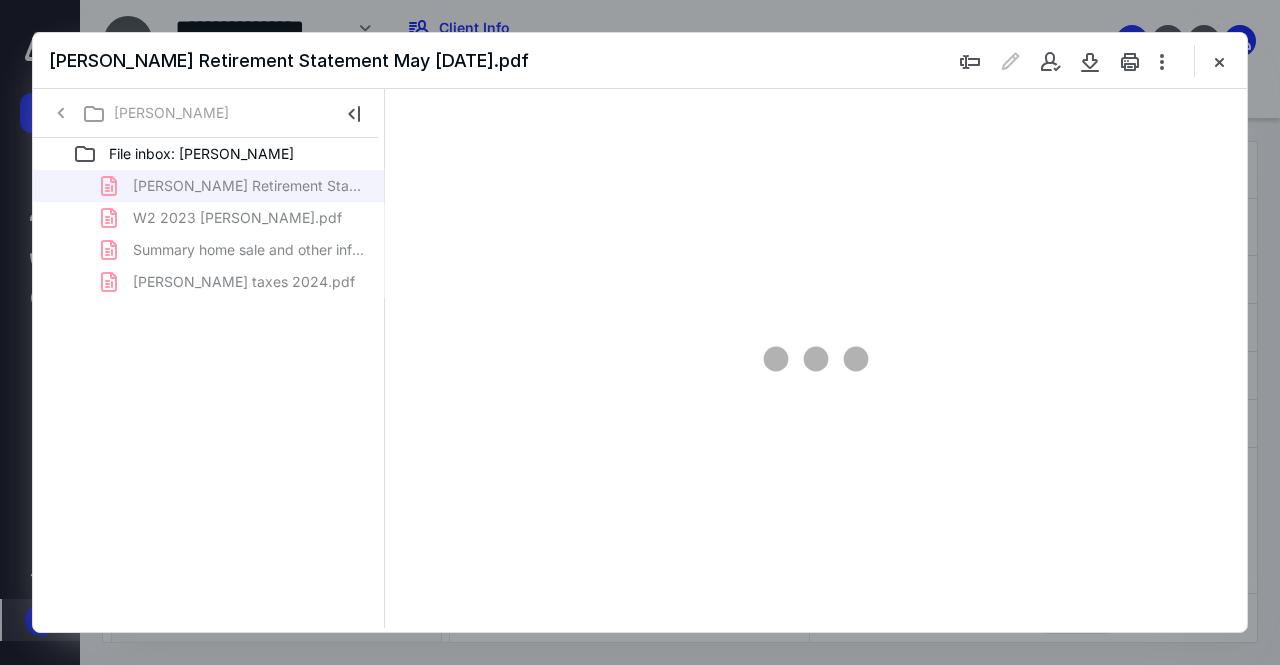 type on "71" 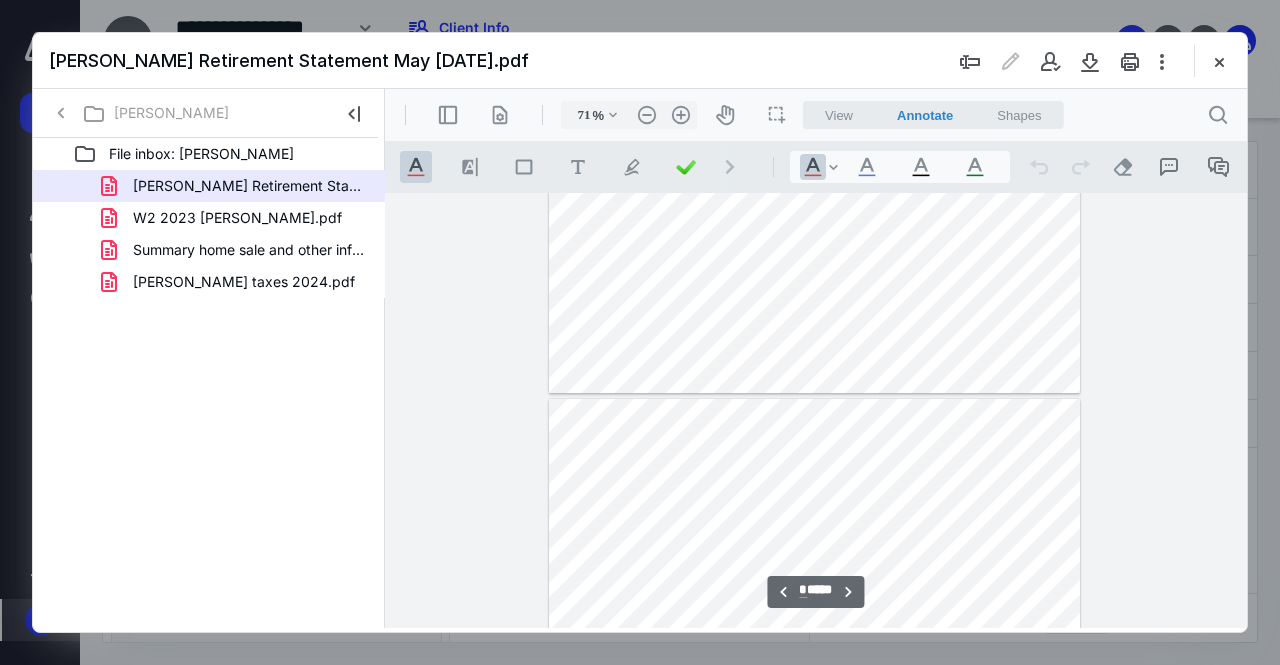 scroll, scrollTop: 3400, scrollLeft: 0, axis: vertical 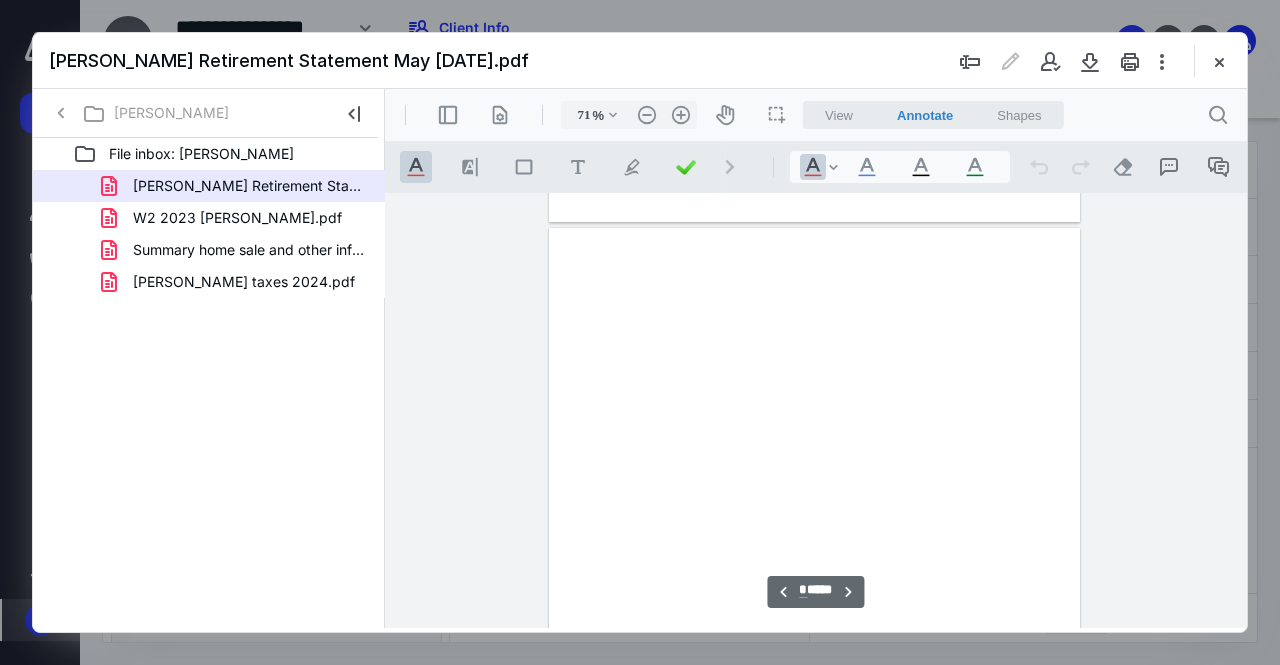 type on "*" 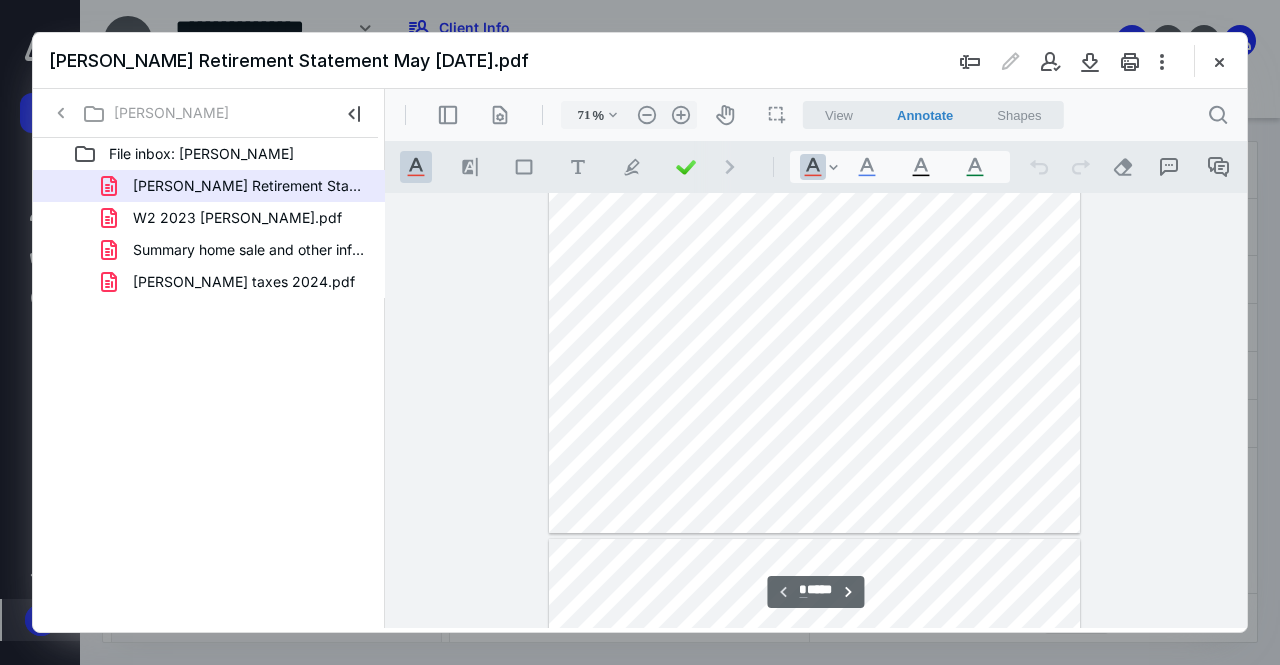 scroll, scrollTop: 0, scrollLeft: 0, axis: both 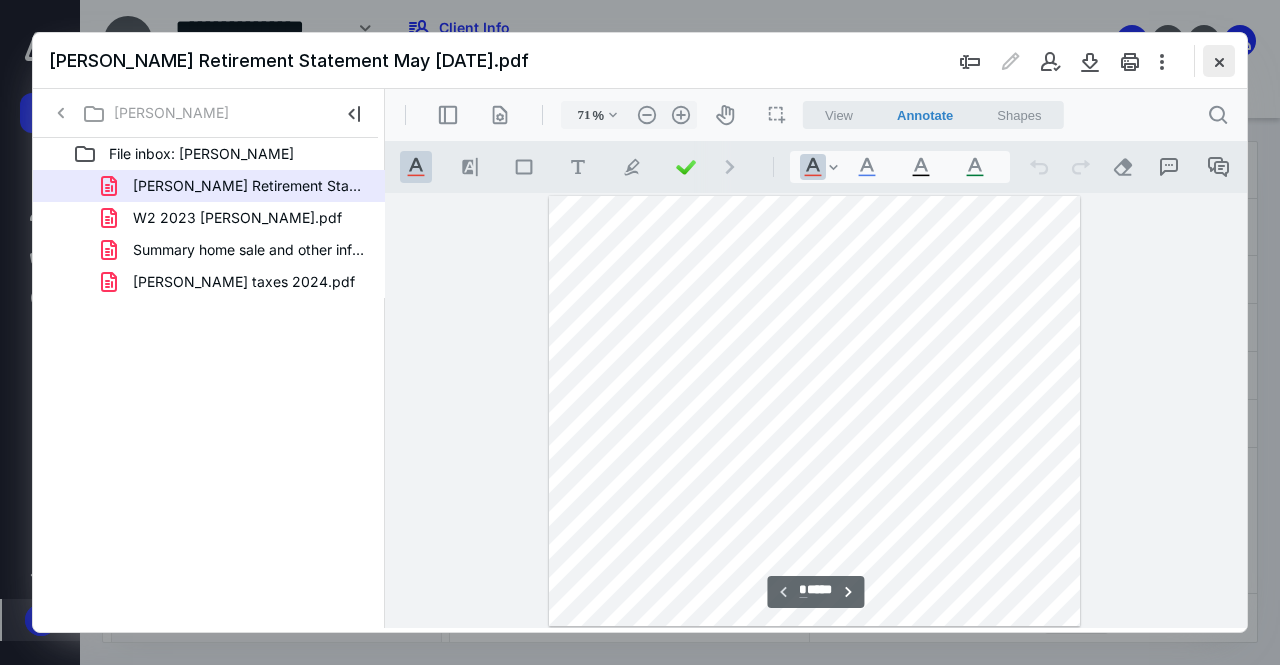 click at bounding box center [1219, 61] 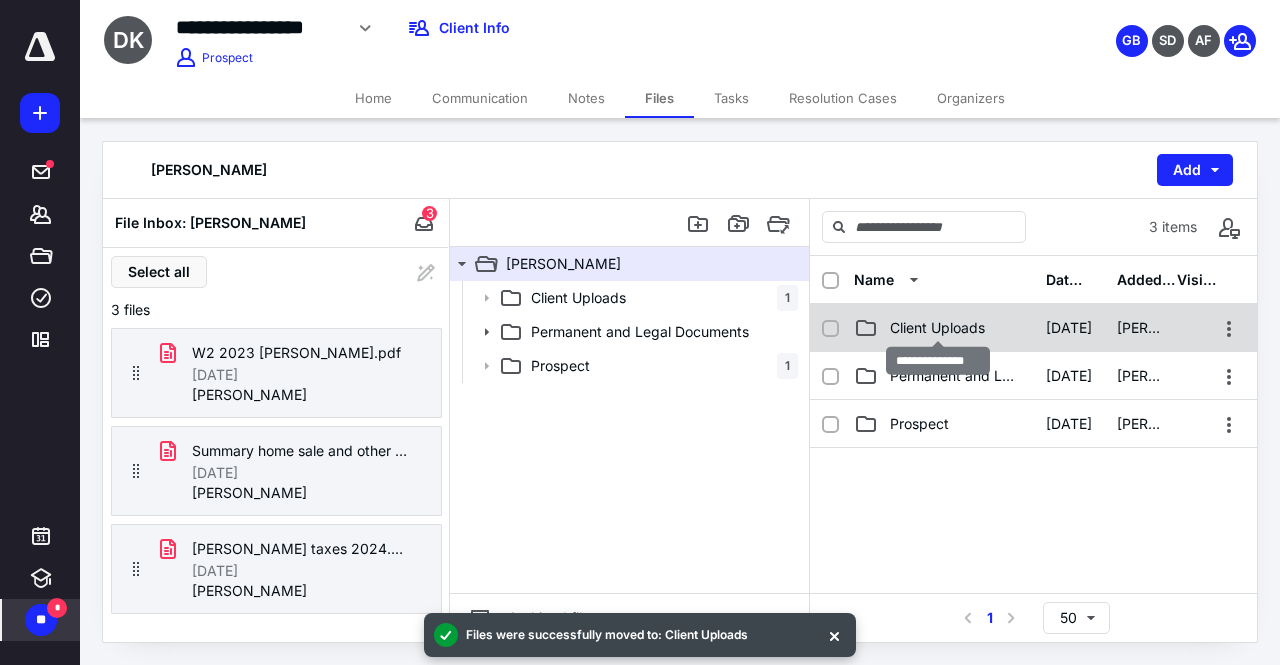 scroll, scrollTop: 0, scrollLeft: 0, axis: both 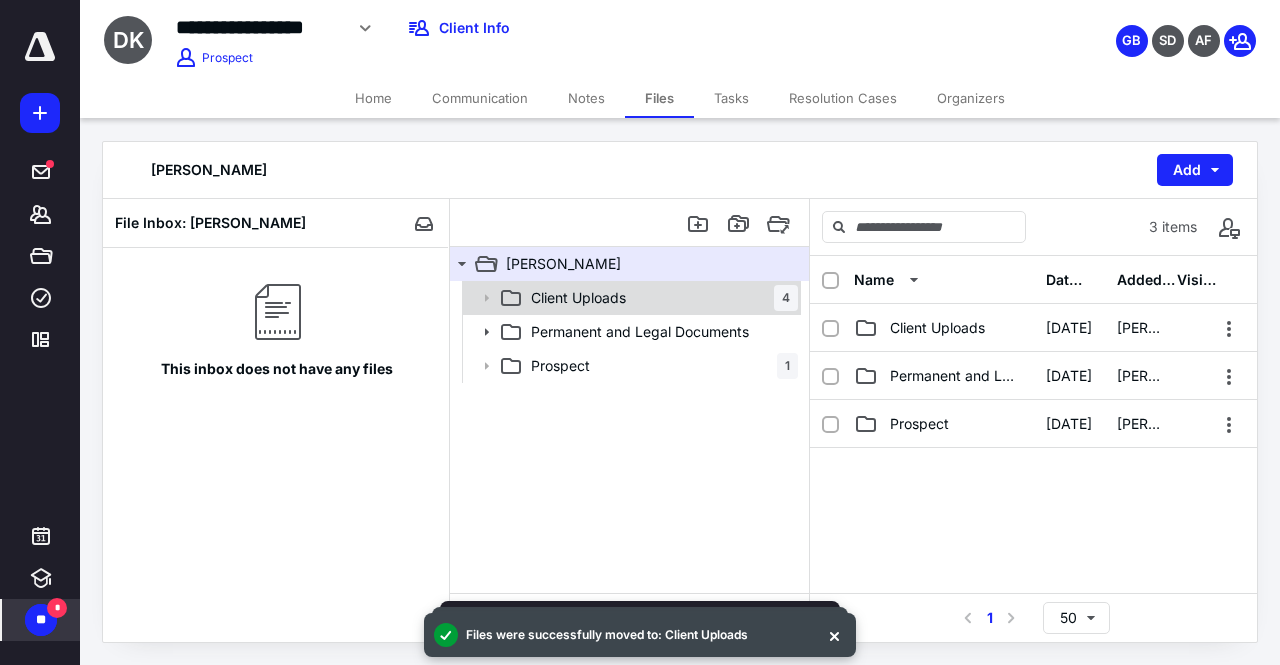 click on "Client Uploads 4" at bounding box center (660, 298) 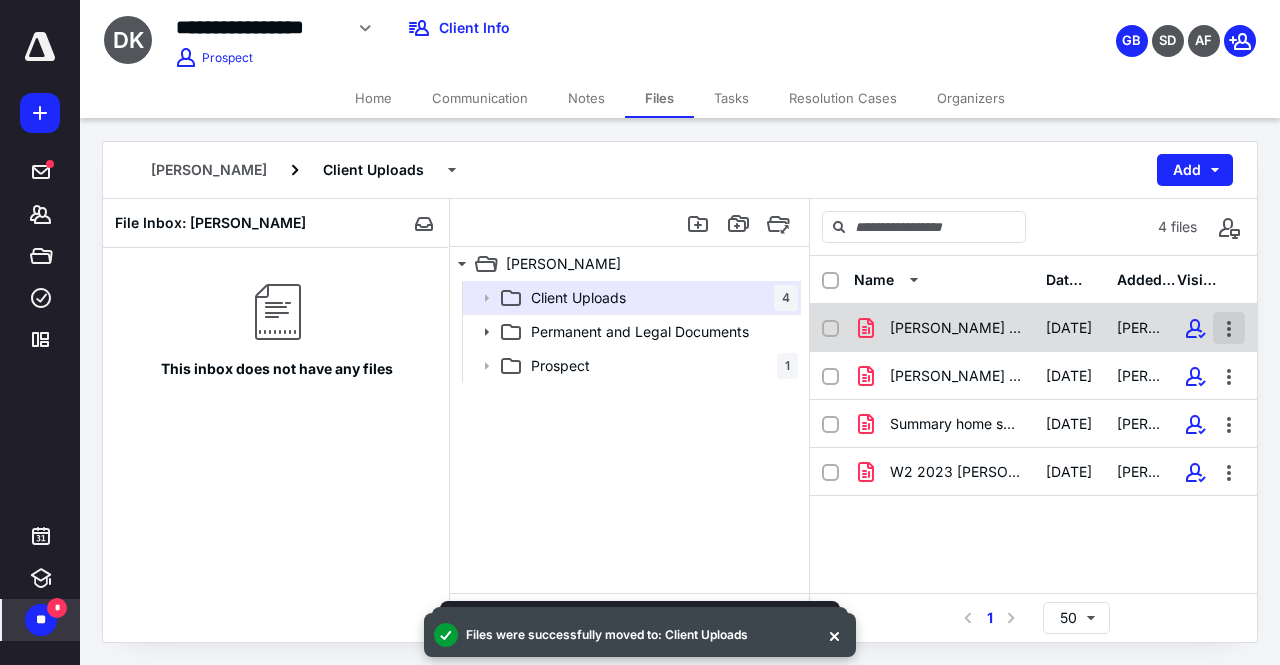 click at bounding box center [1229, 328] 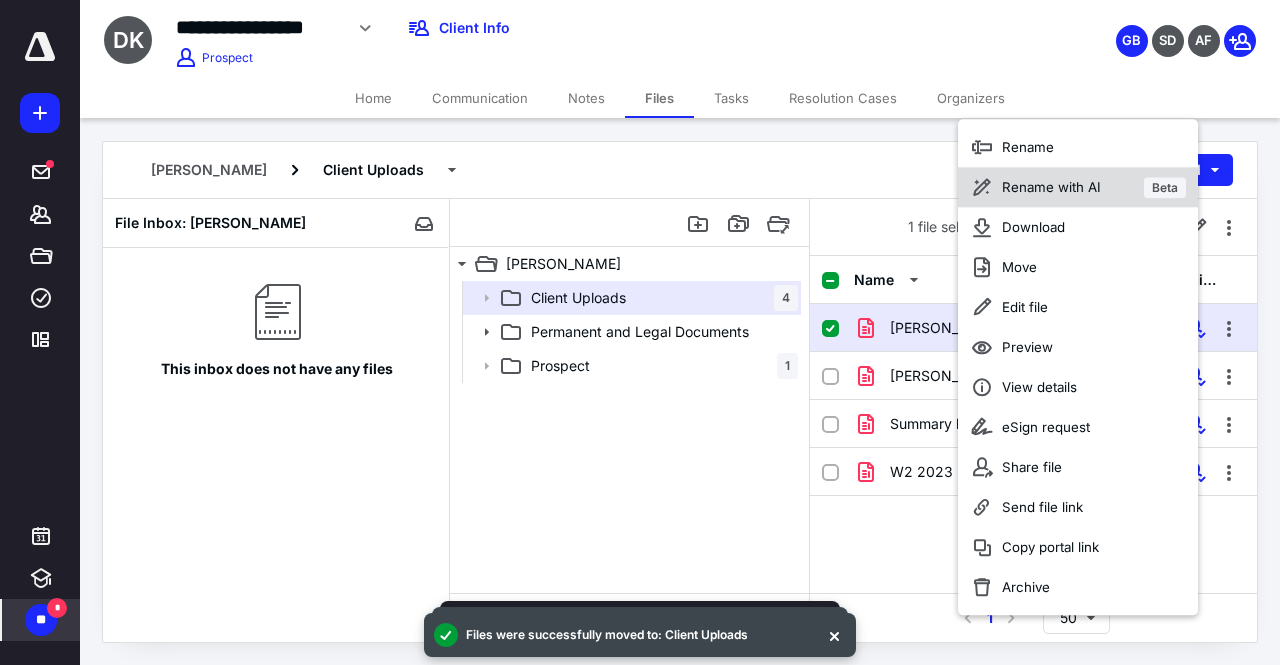 click on "Rename with AI" at bounding box center (1051, 187) 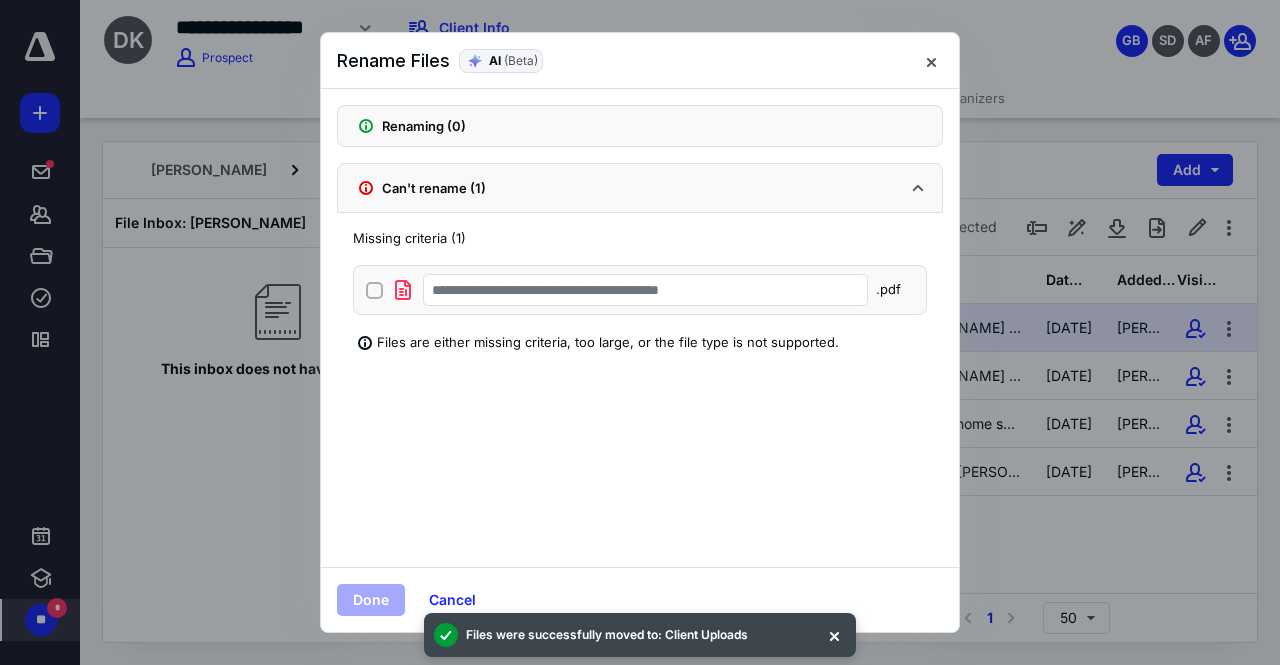 click 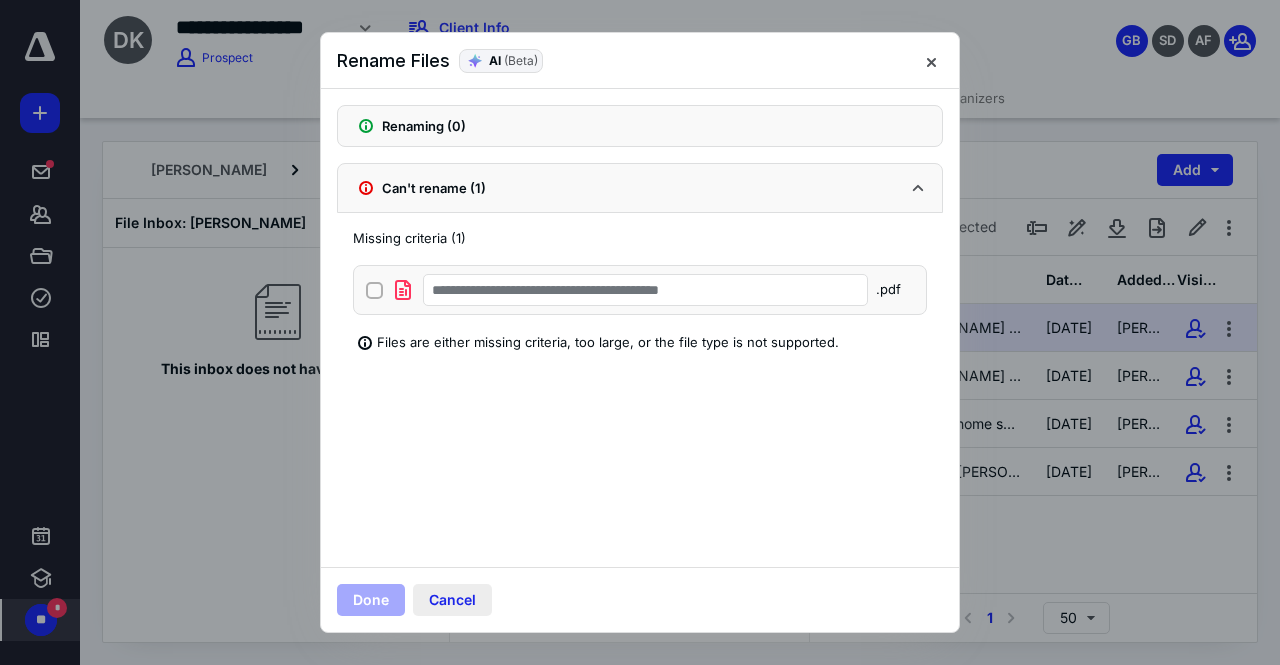 click on "Cancel" at bounding box center [452, 600] 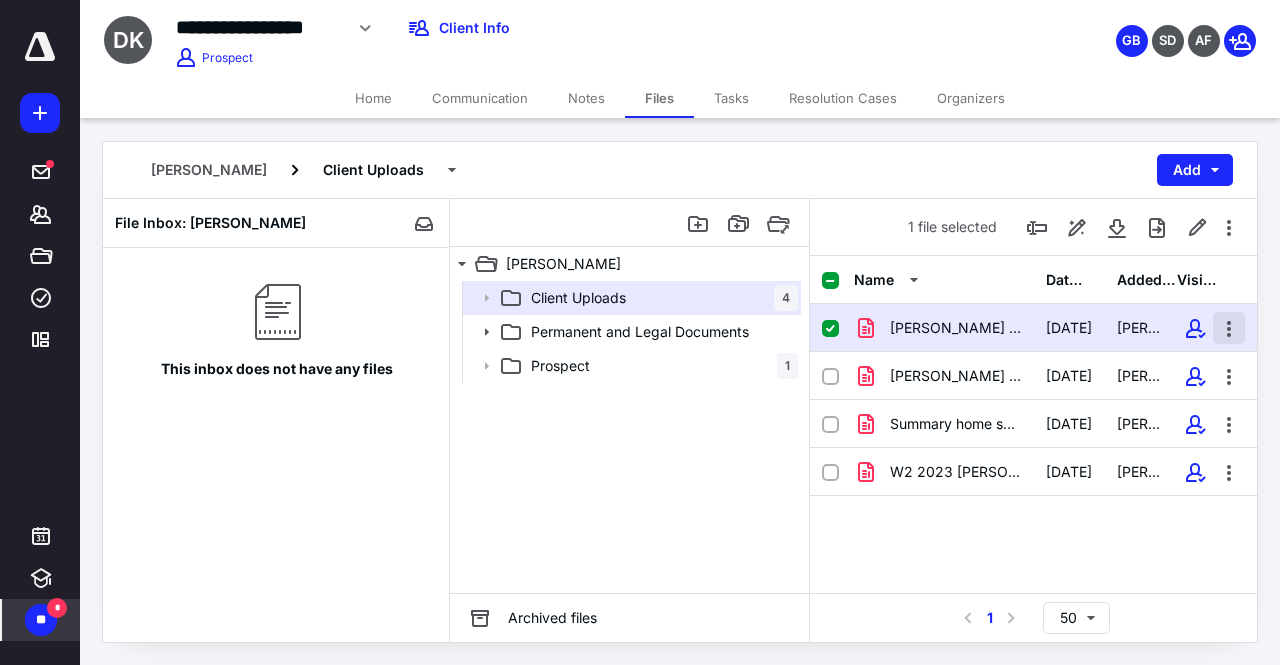 click at bounding box center [1229, 328] 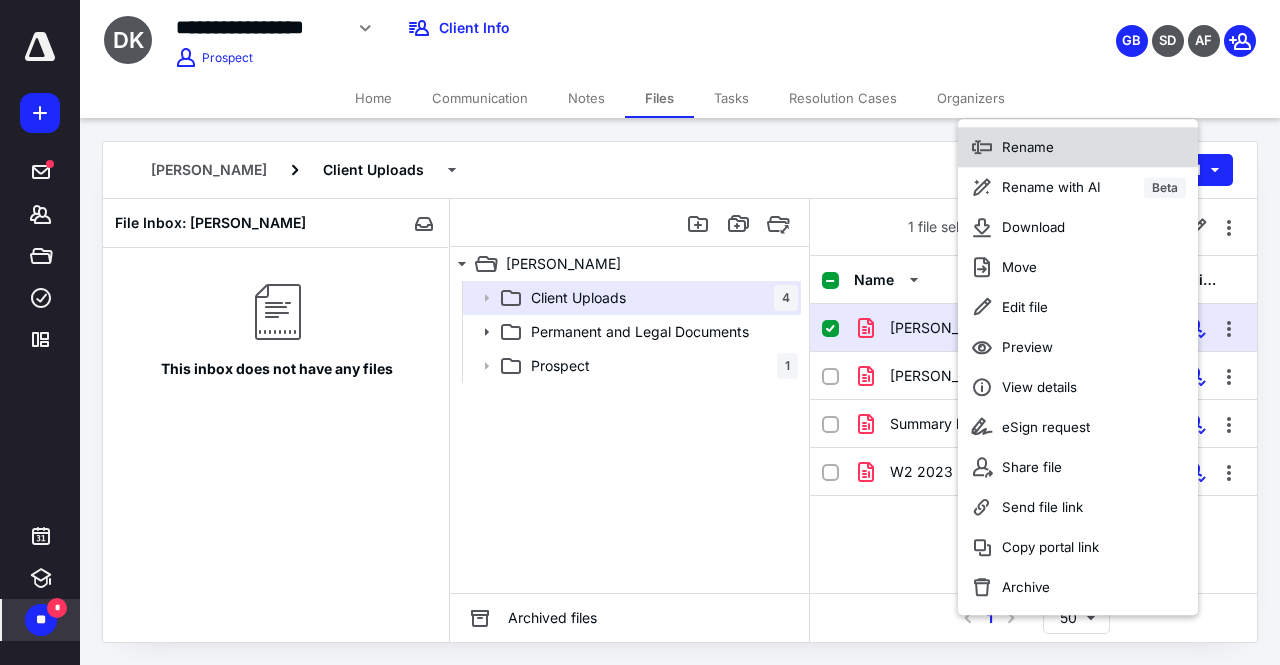 click on "Rename" at bounding box center [1078, 147] 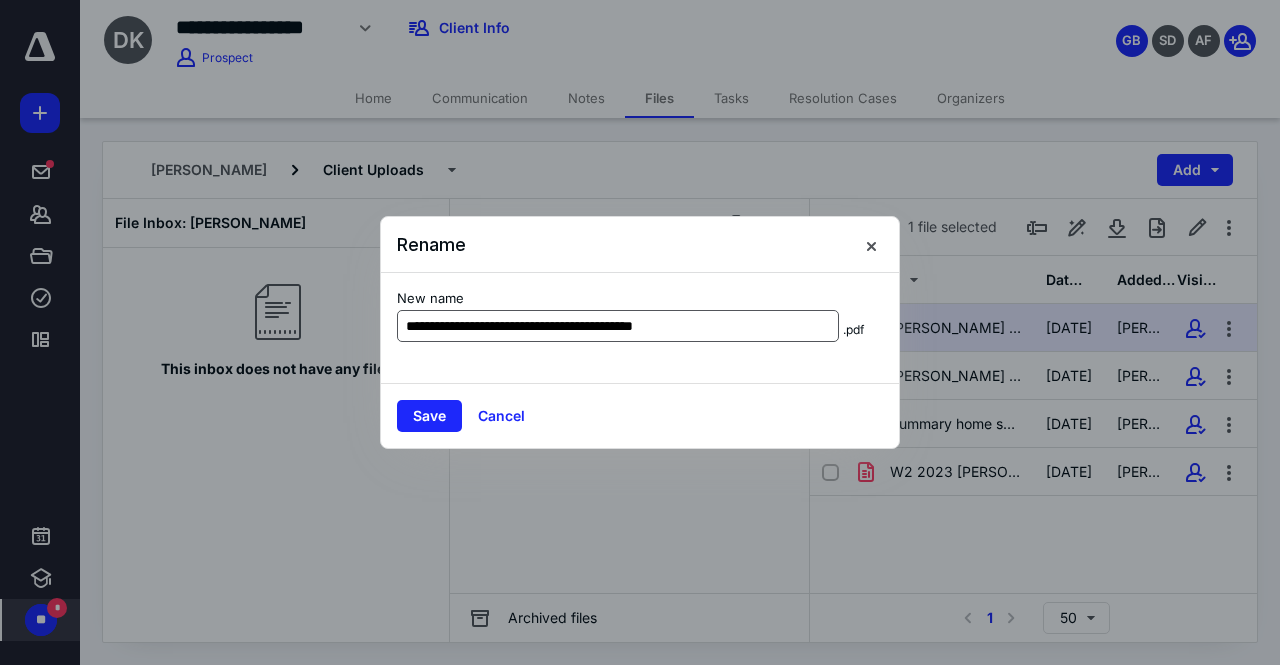 click on "**********" at bounding box center [618, 326] 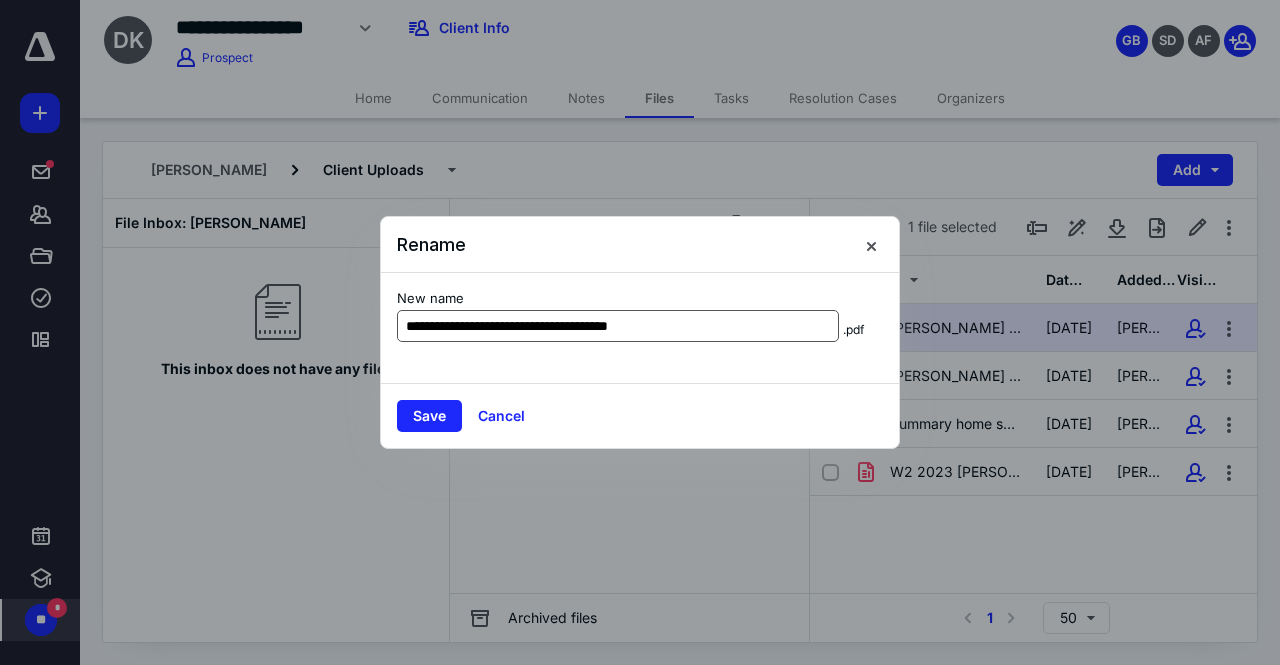 click on "**********" at bounding box center [618, 326] 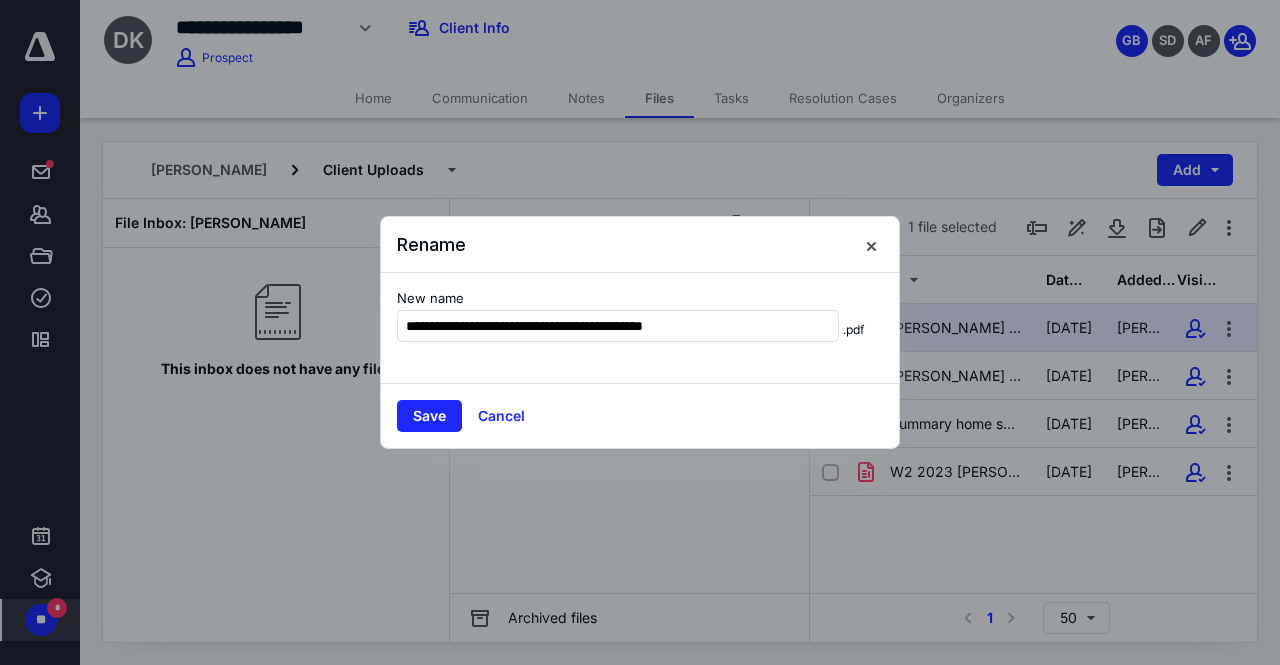 type on "**********" 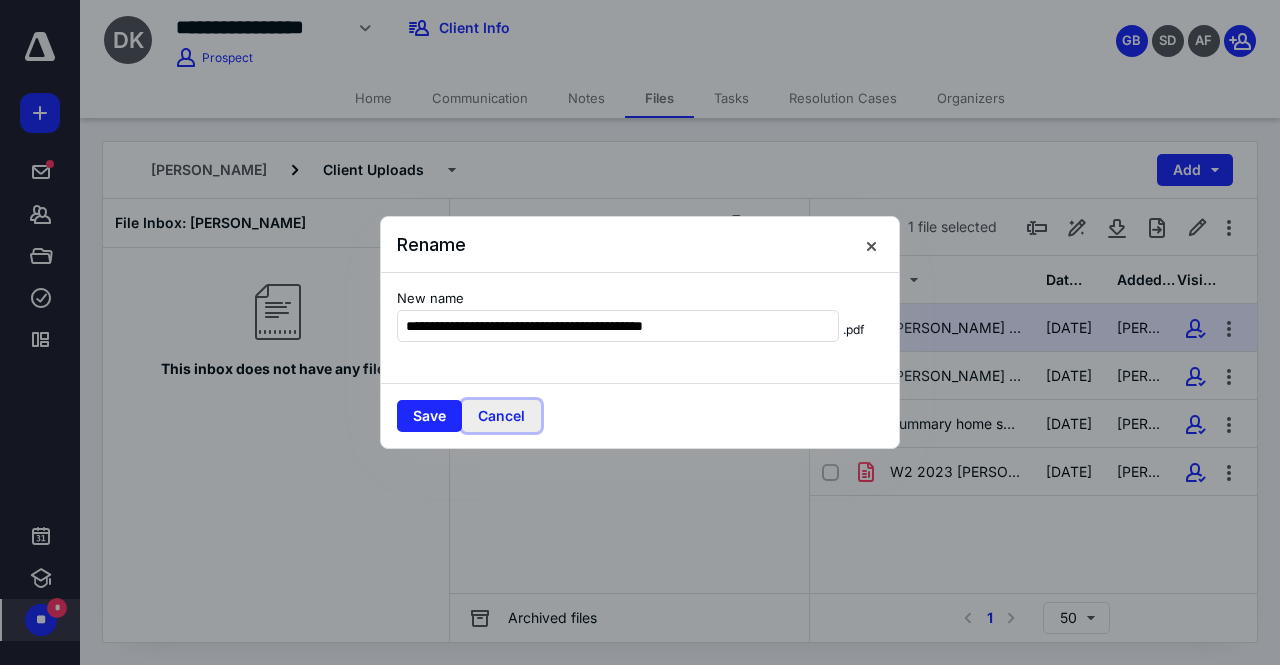 click on "Cancel" at bounding box center [501, 416] 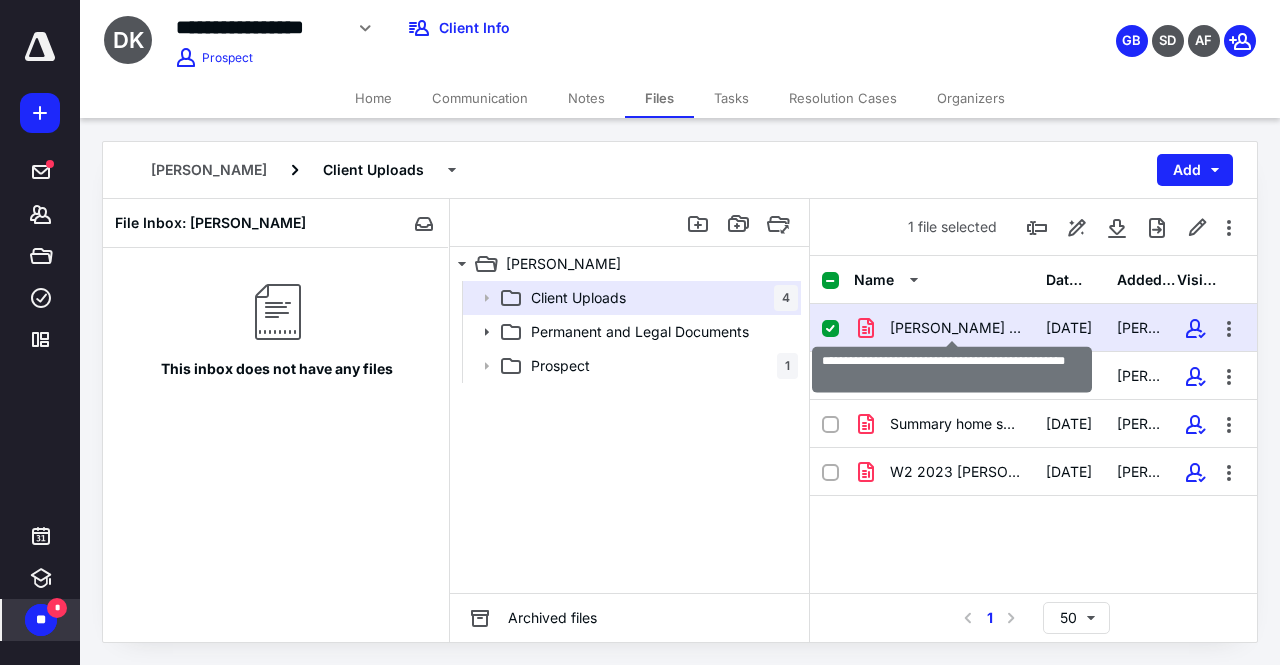 click on "Amee Koche Retirement Statement May June 2025.pdf" at bounding box center [956, 328] 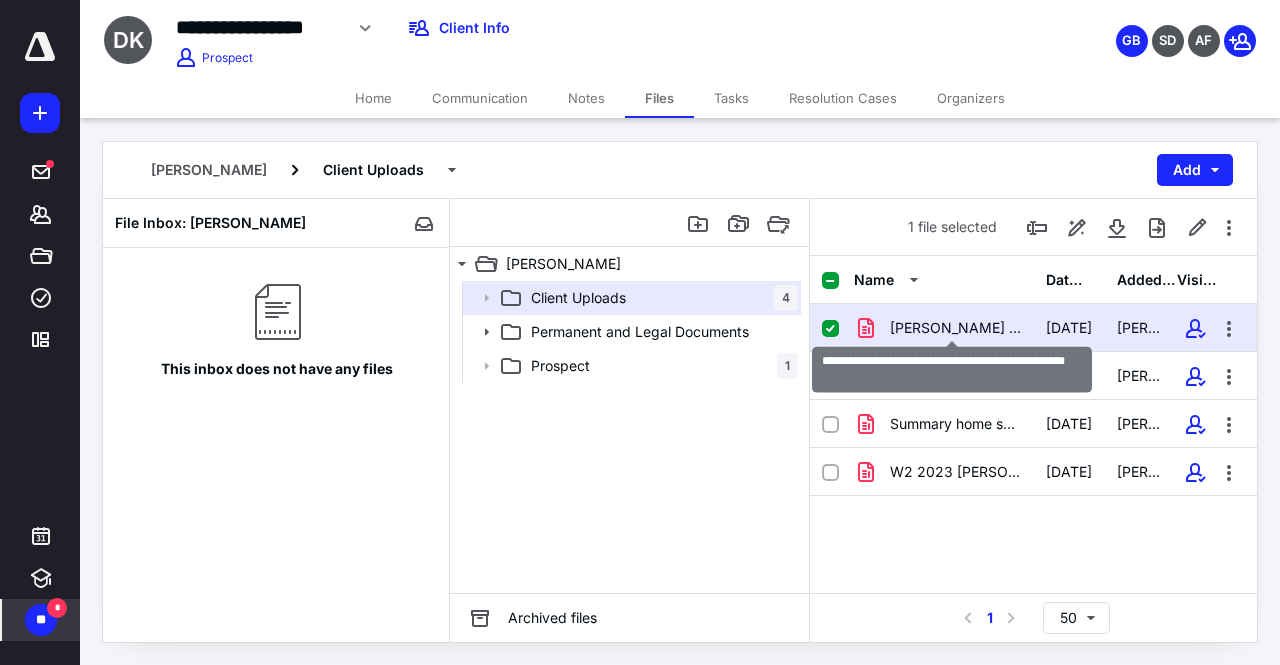click on "Amee Koche Retirement Statement May June 2025.pdf" at bounding box center (956, 328) 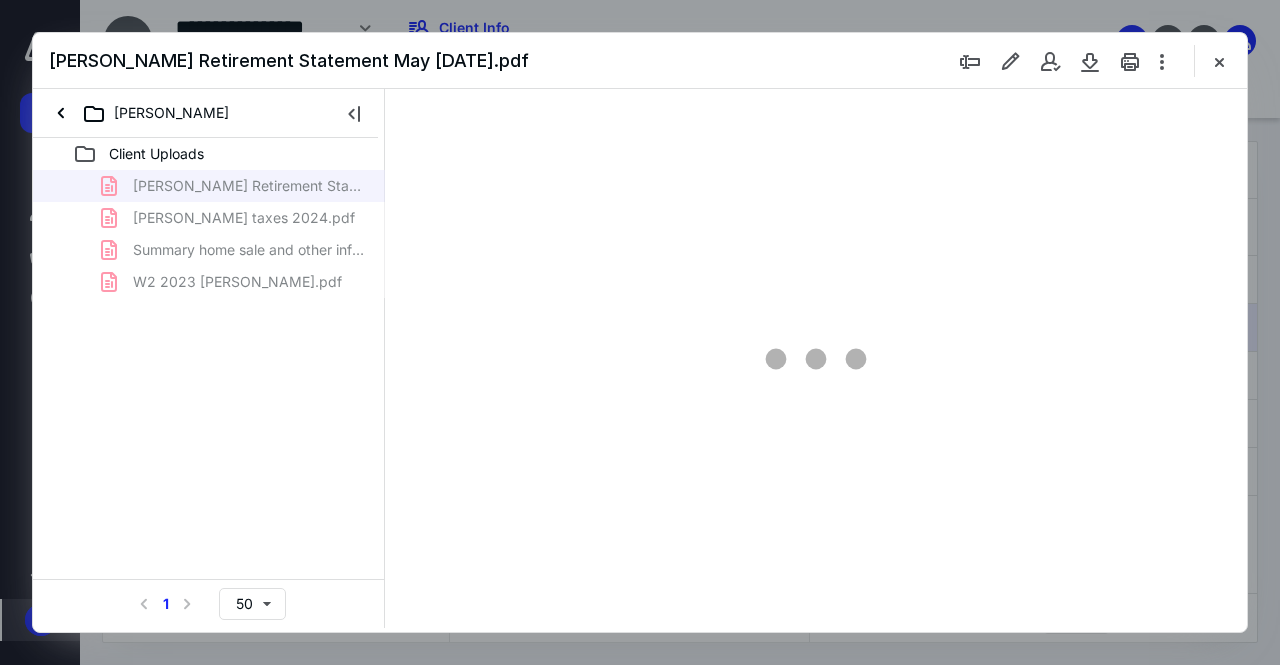 scroll, scrollTop: 0, scrollLeft: 0, axis: both 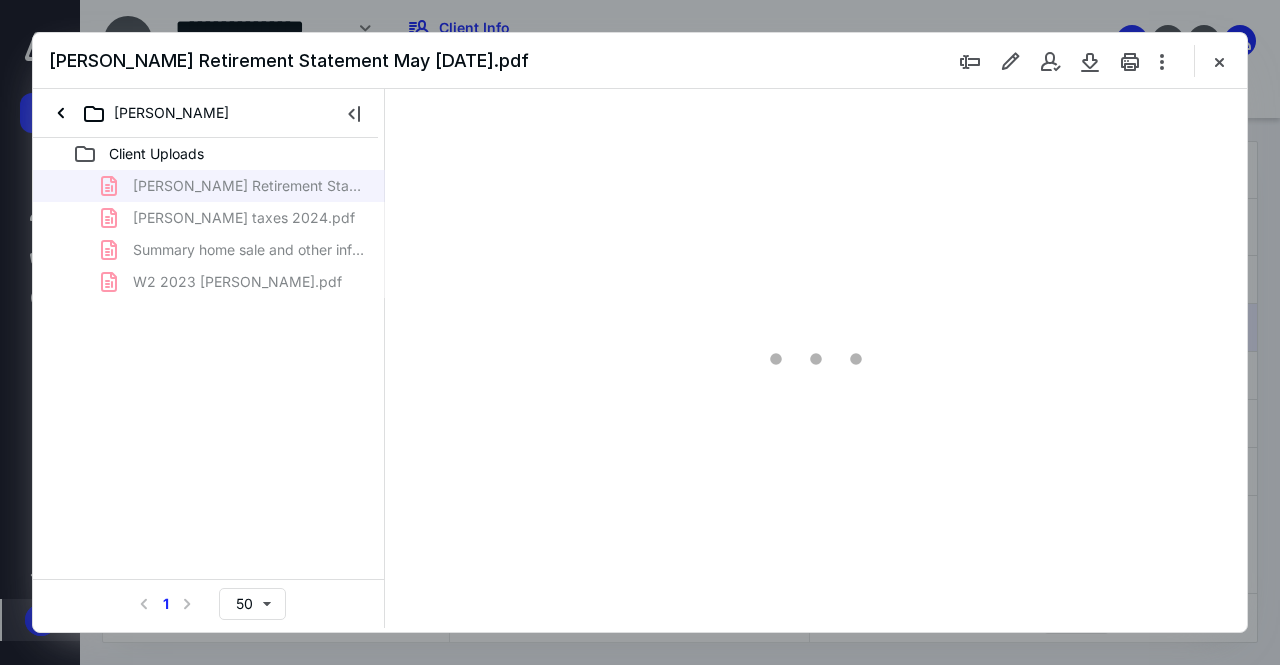 type on "71" 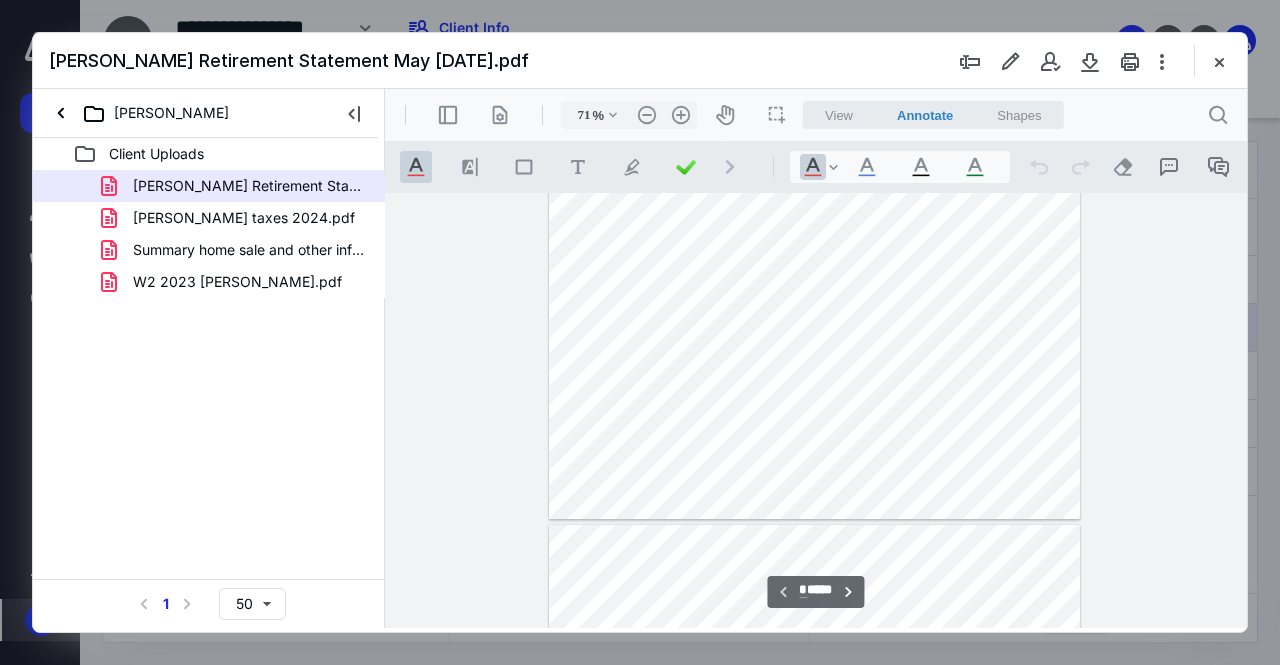 scroll, scrollTop: 0, scrollLeft: 0, axis: both 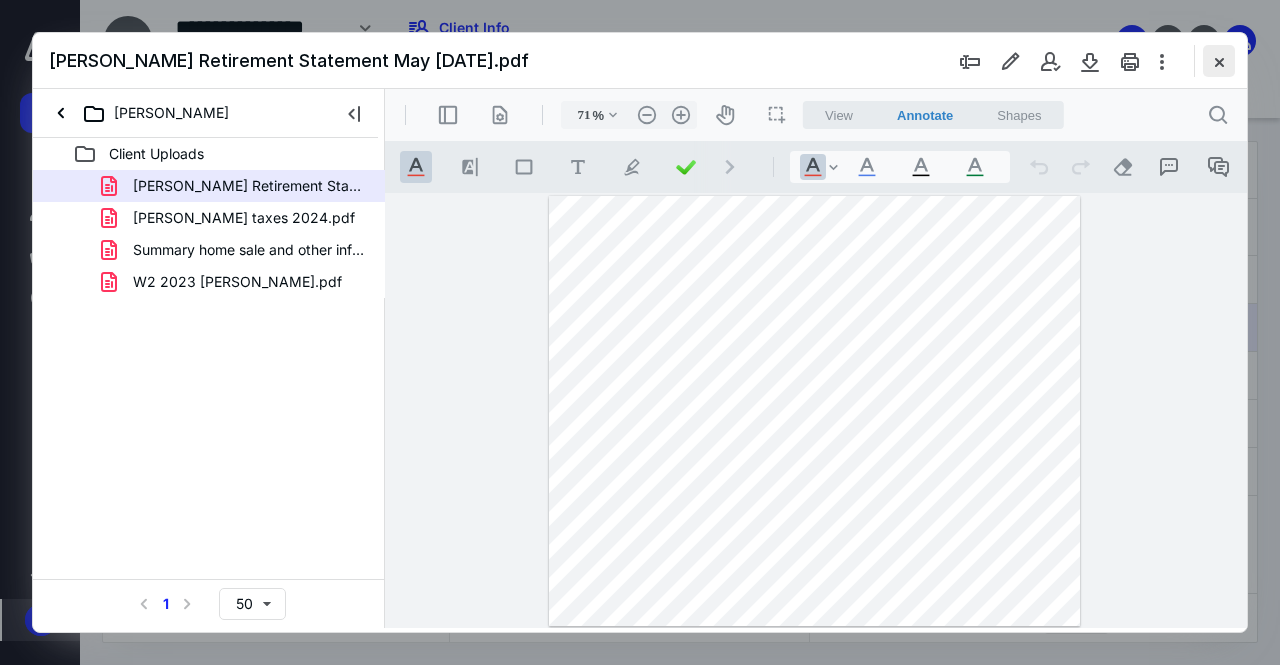 click at bounding box center [1219, 61] 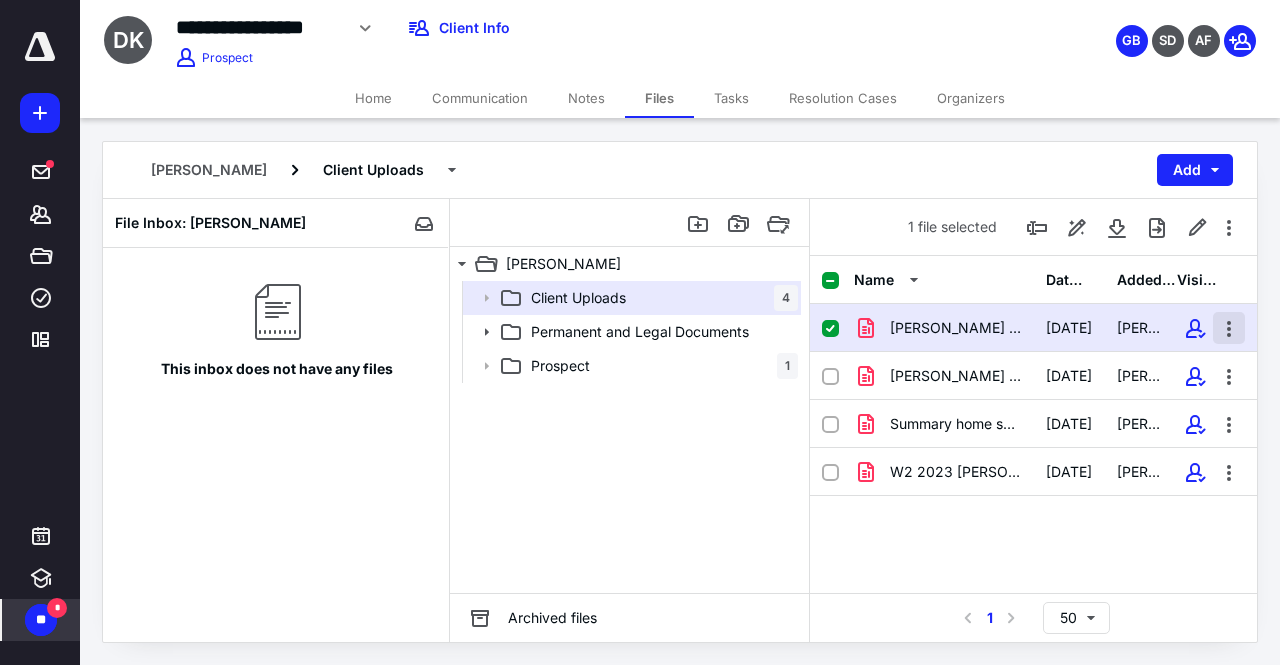 click at bounding box center [1229, 328] 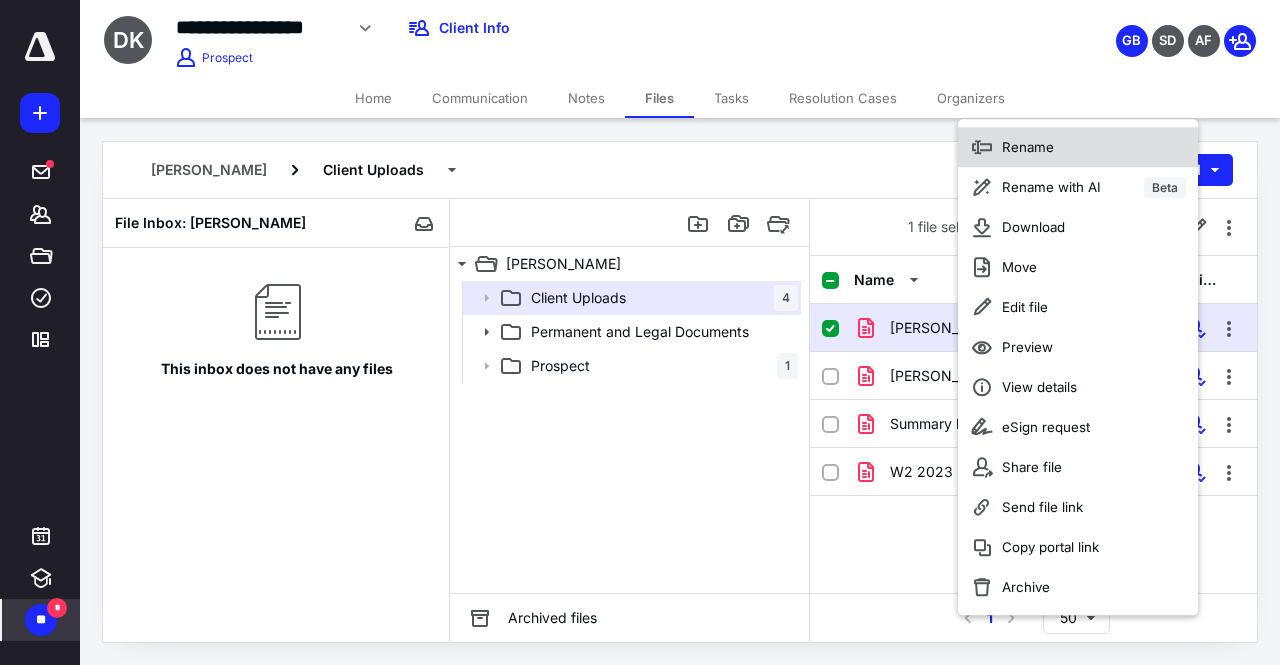 click on "Rename" at bounding box center [1078, 147] 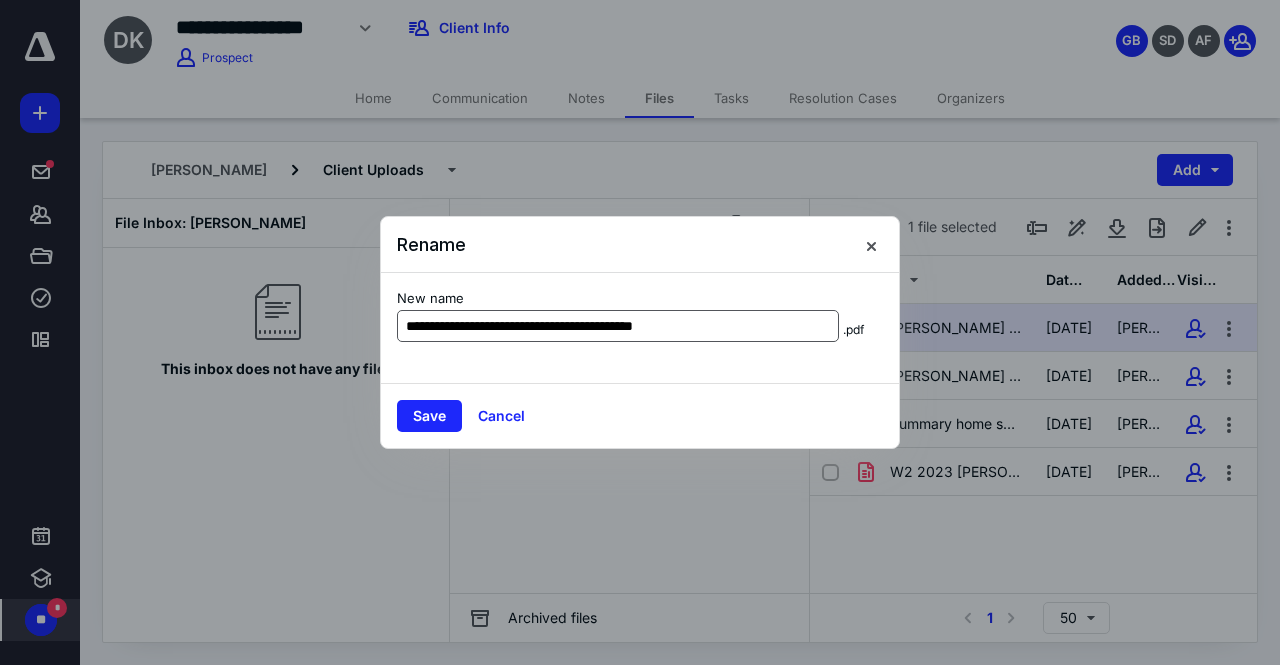 click on "**********" at bounding box center (618, 326) 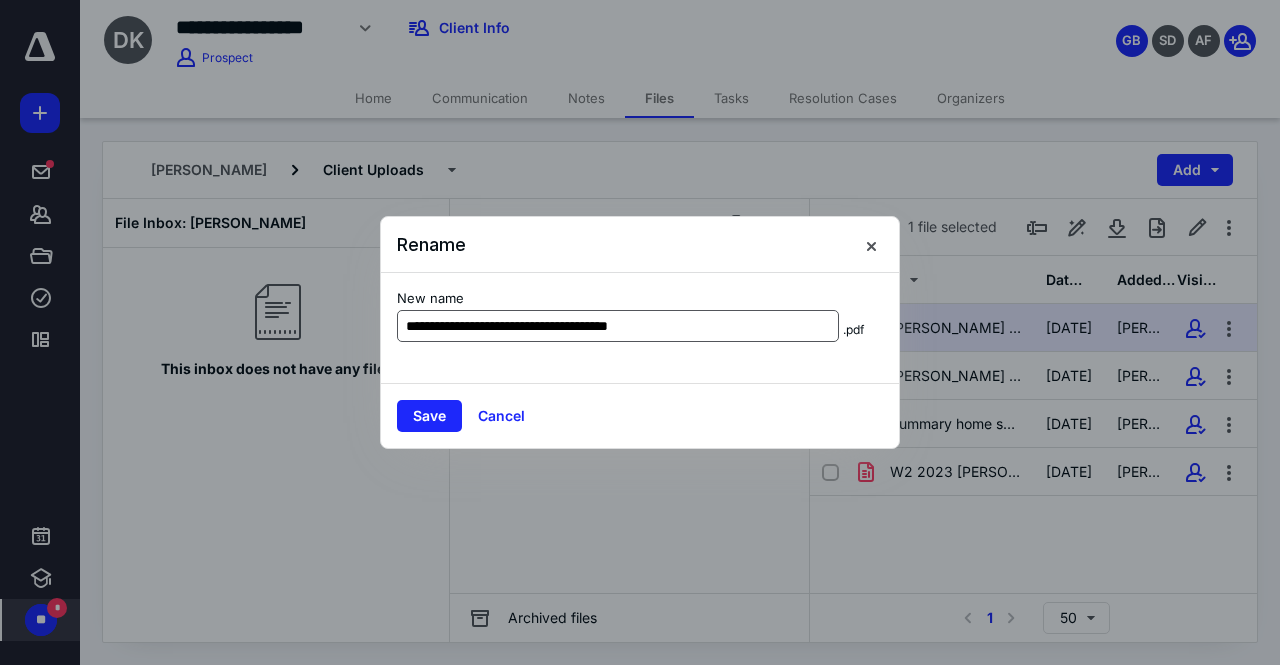 click on "**********" at bounding box center [618, 326] 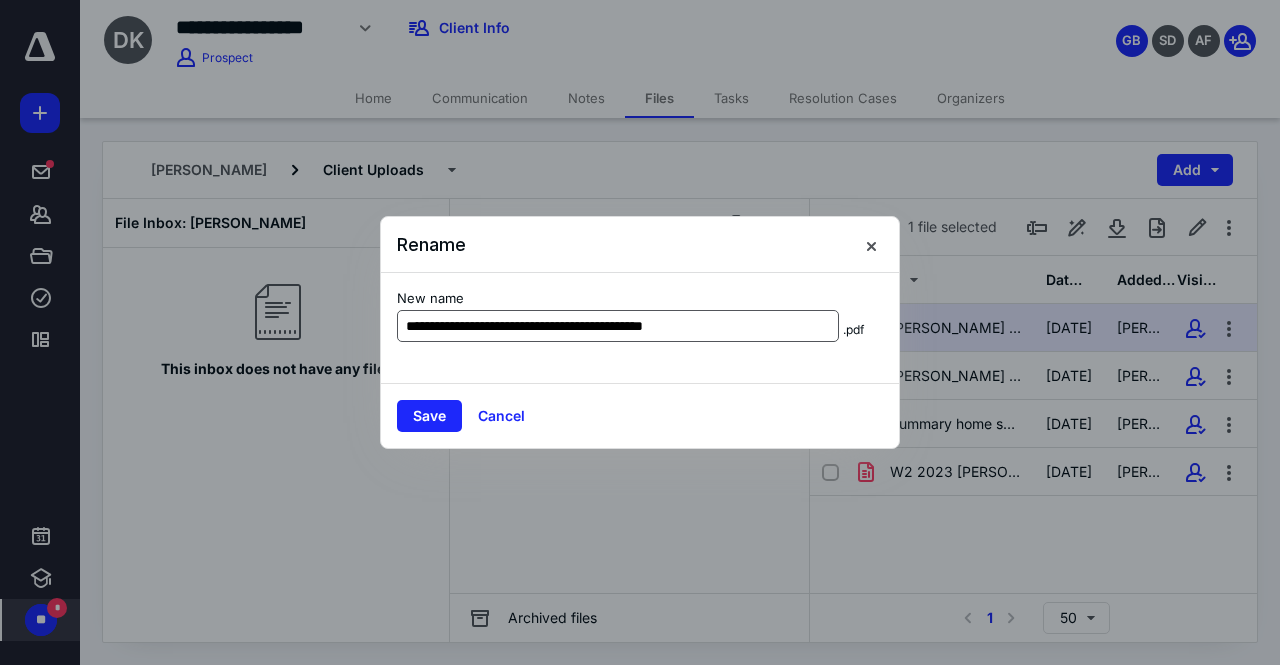 drag, startPoint x: 576, startPoint y: 331, endPoint x: 505, endPoint y: 330, distance: 71.00704 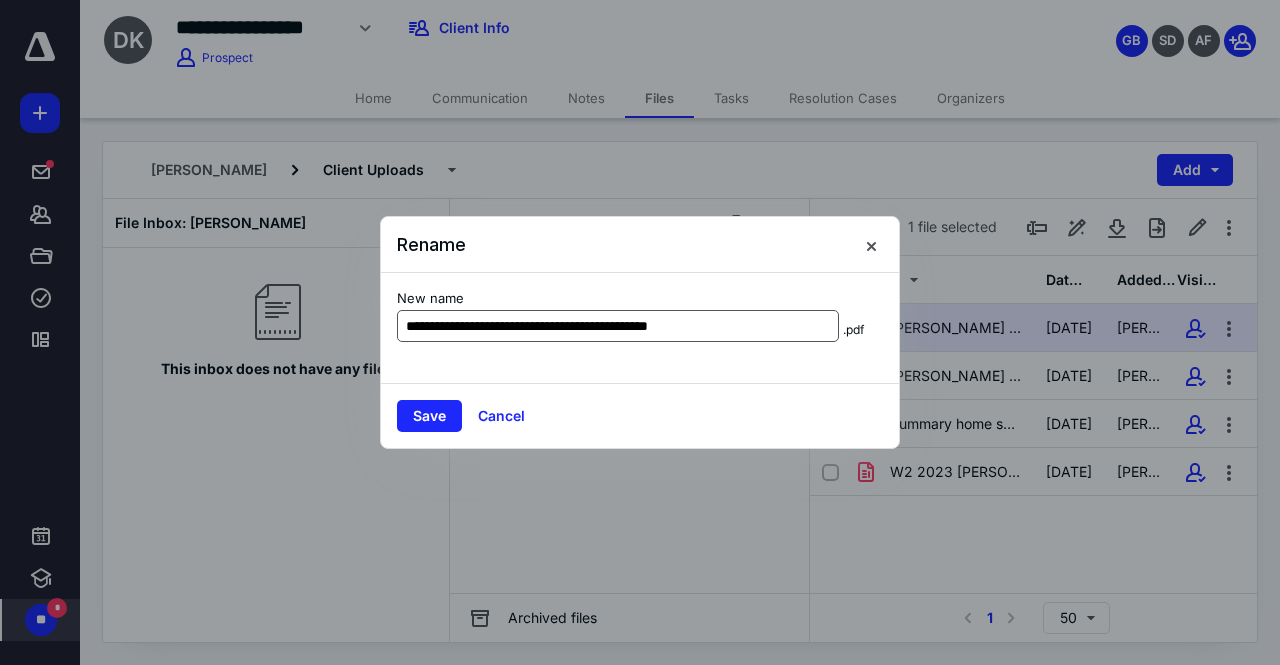 drag, startPoint x: 654, startPoint y: 329, endPoint x: 589, endPoint y: 330, distance: 65.00769 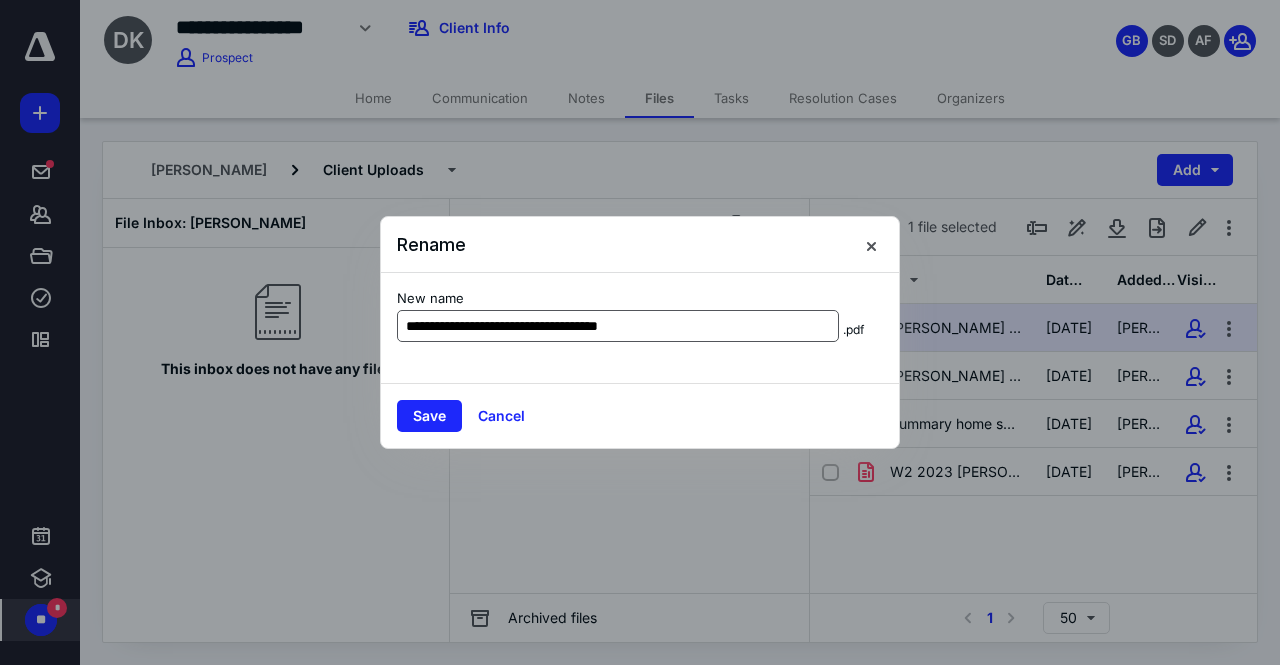 click on "**********" at bounding box center (618, 326) 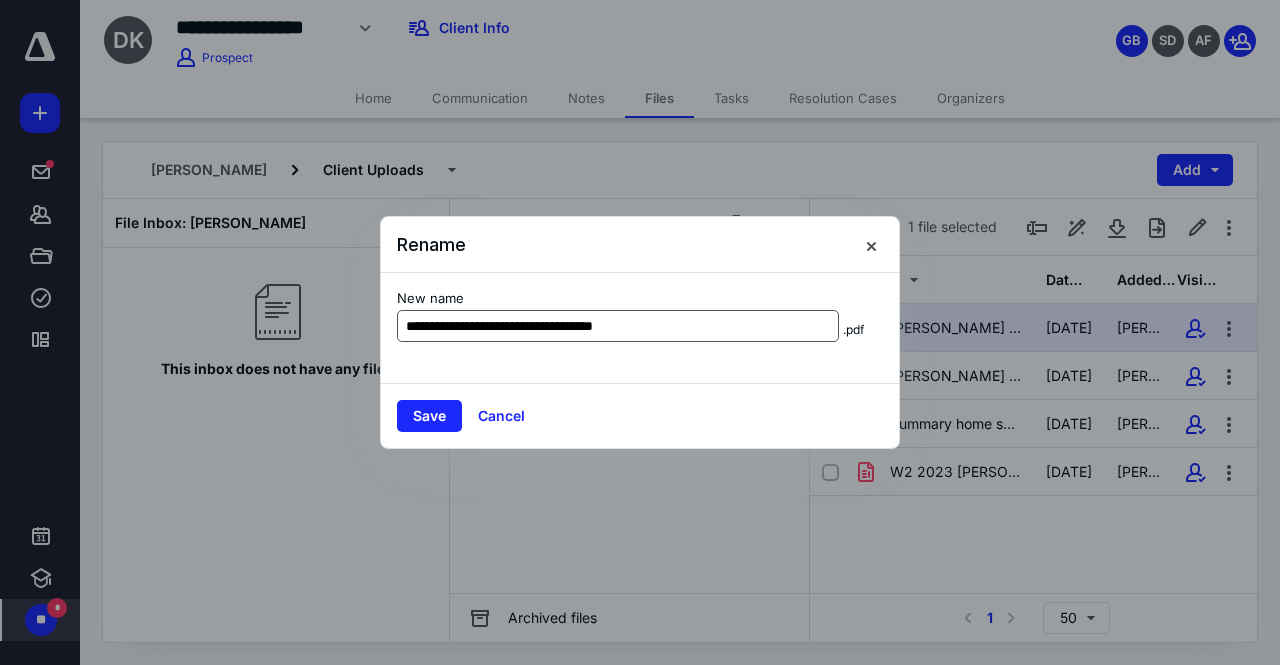 click on "**********" at bounding box center [618, 326] 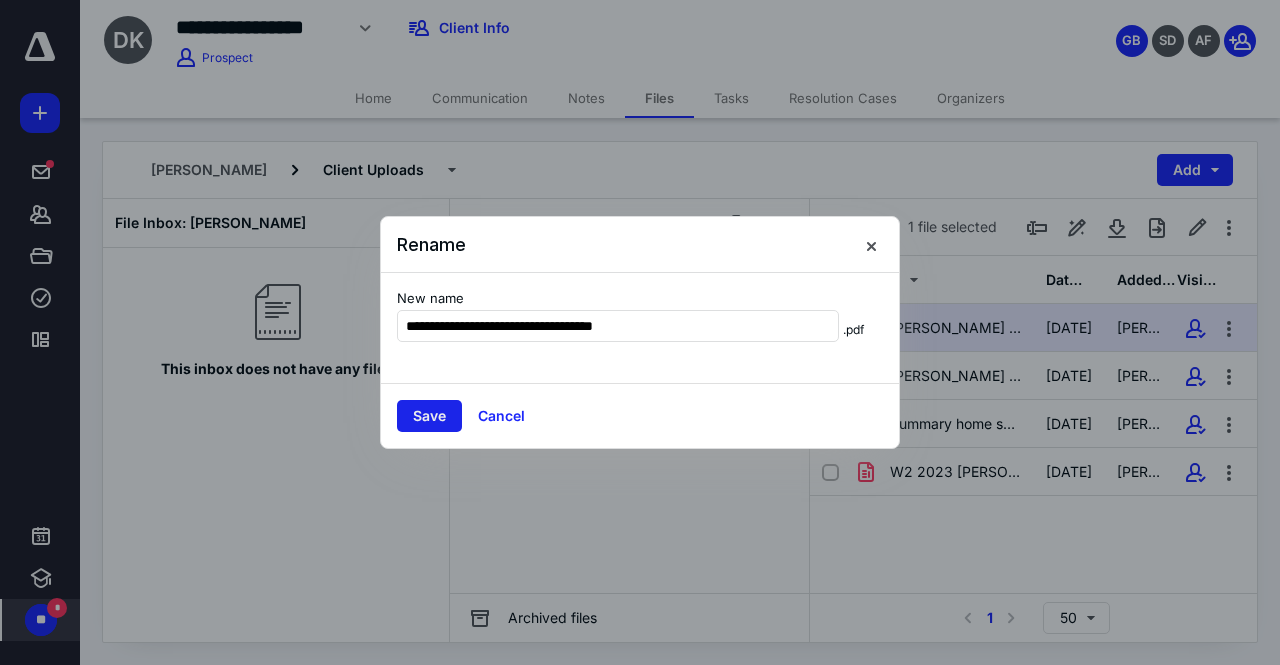type on "**********" 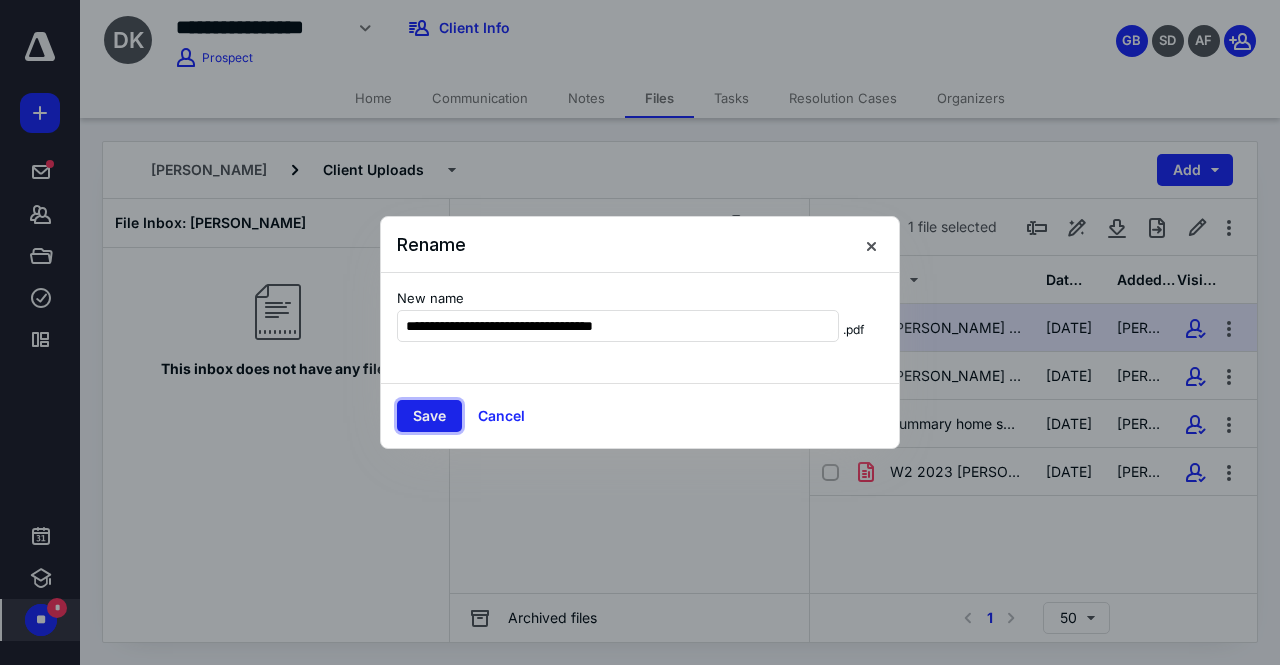 click on "Save" at bounding box center [429, 416] 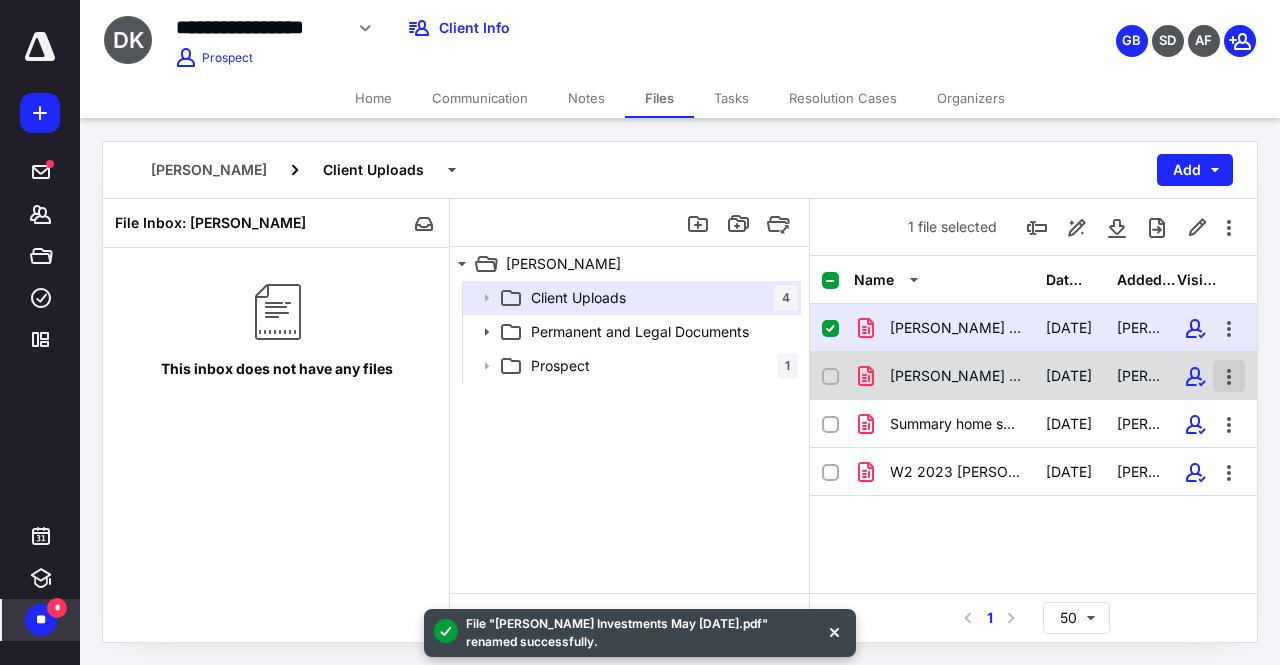 click at bounding box center [1229, 376] 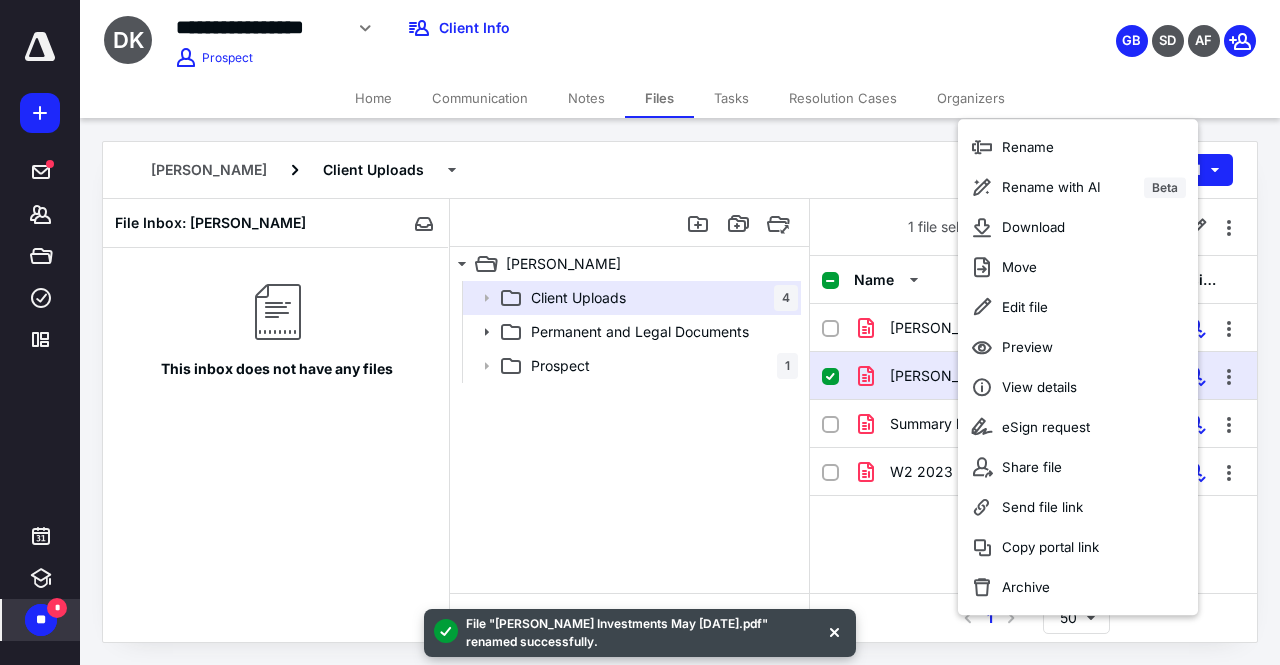 click on "Koche, Amee Investments May June 2025.pdf 7/9/2025 Dr. Mrunal Koche Mrunal Amee taxes 2024.pdf 7/9/2025 Dr. Mrunal Koche Summary home sale and other information.pdf 7/9/2025 Dr. Mrunal Koche W2 2023 Mrunal.pdf 7/9/2025 Dr. Mrunal Koche" at bounding box center [1033, 454] 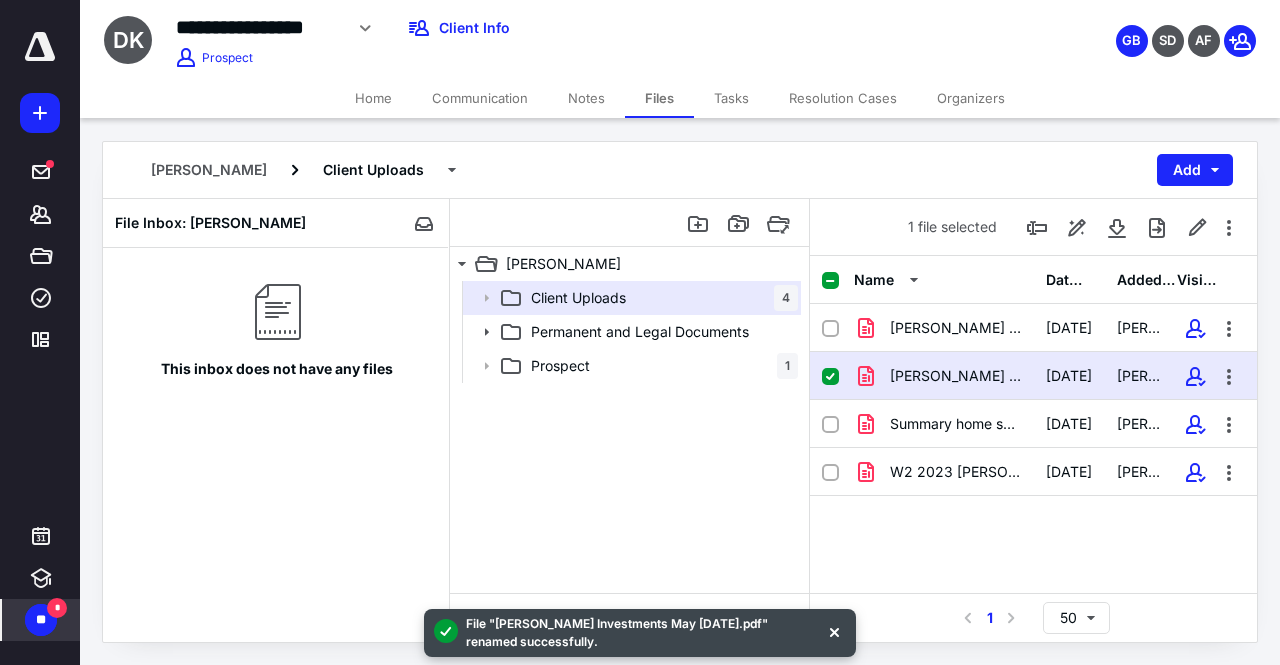 click on "Mrunal Amee taxes 2024.pdf" at bounding box center (956, 376) 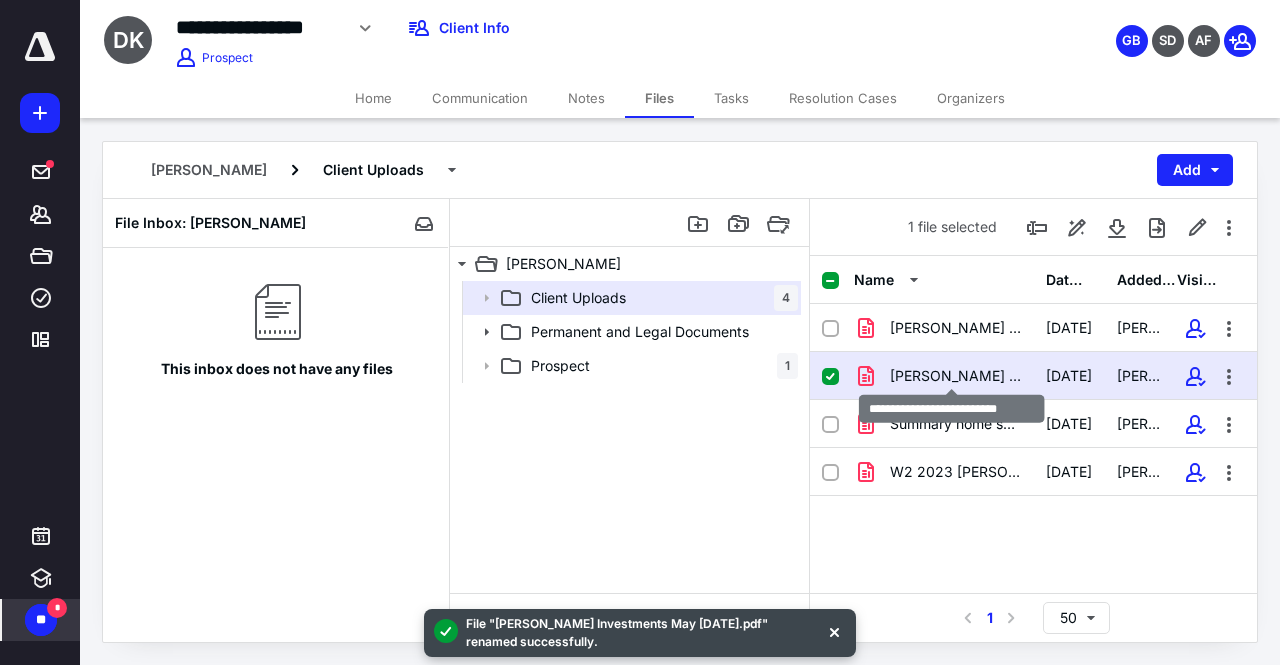 click on "Mrunal Amee taxes 2024.pdf" at bounding box center [956, 376] 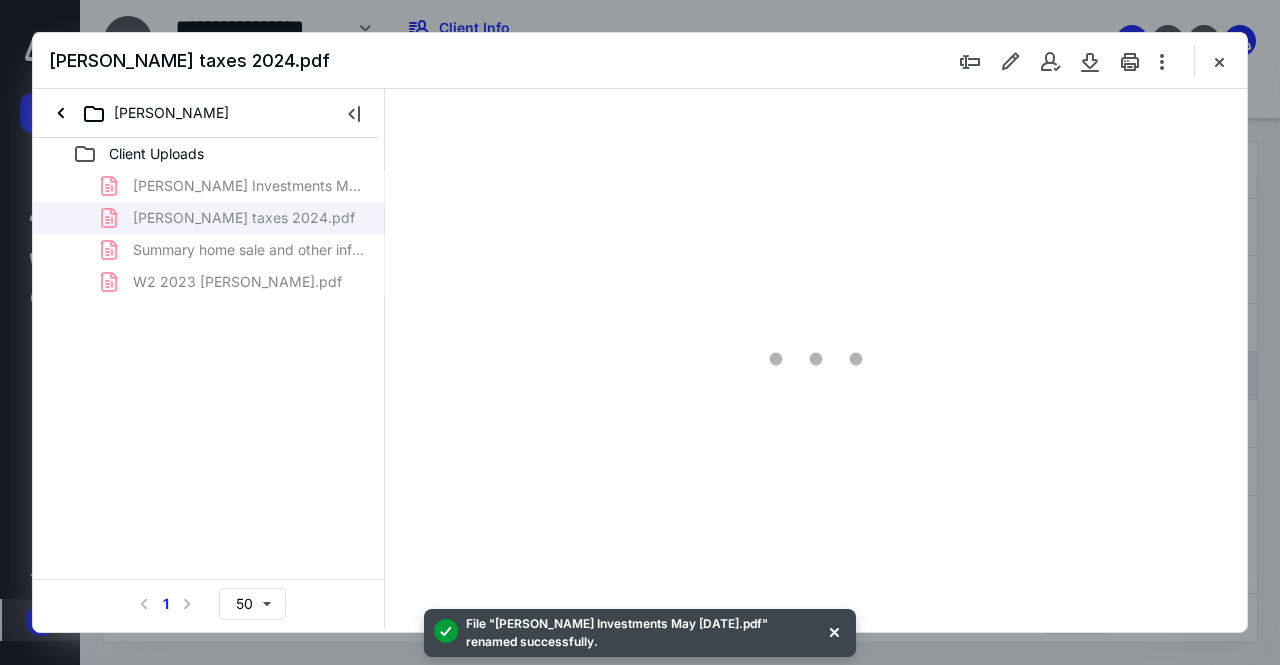scroll, scrollTop: 0, scrollLeft: 0, axis: both 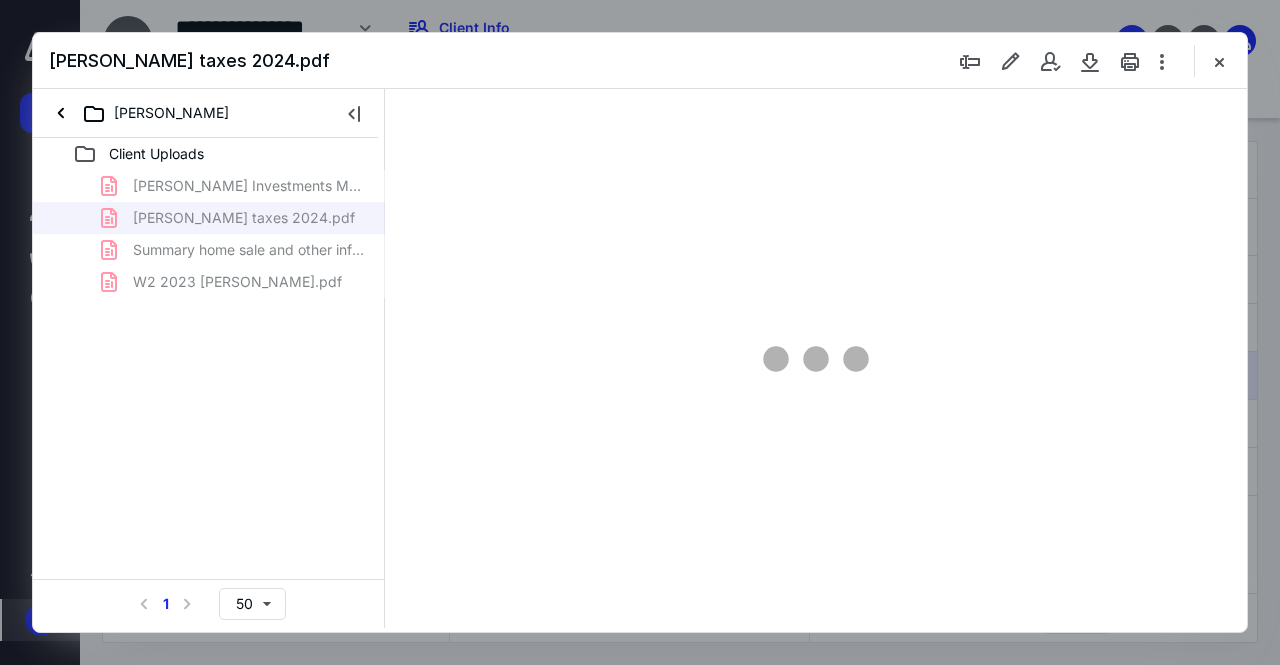 type on "55" 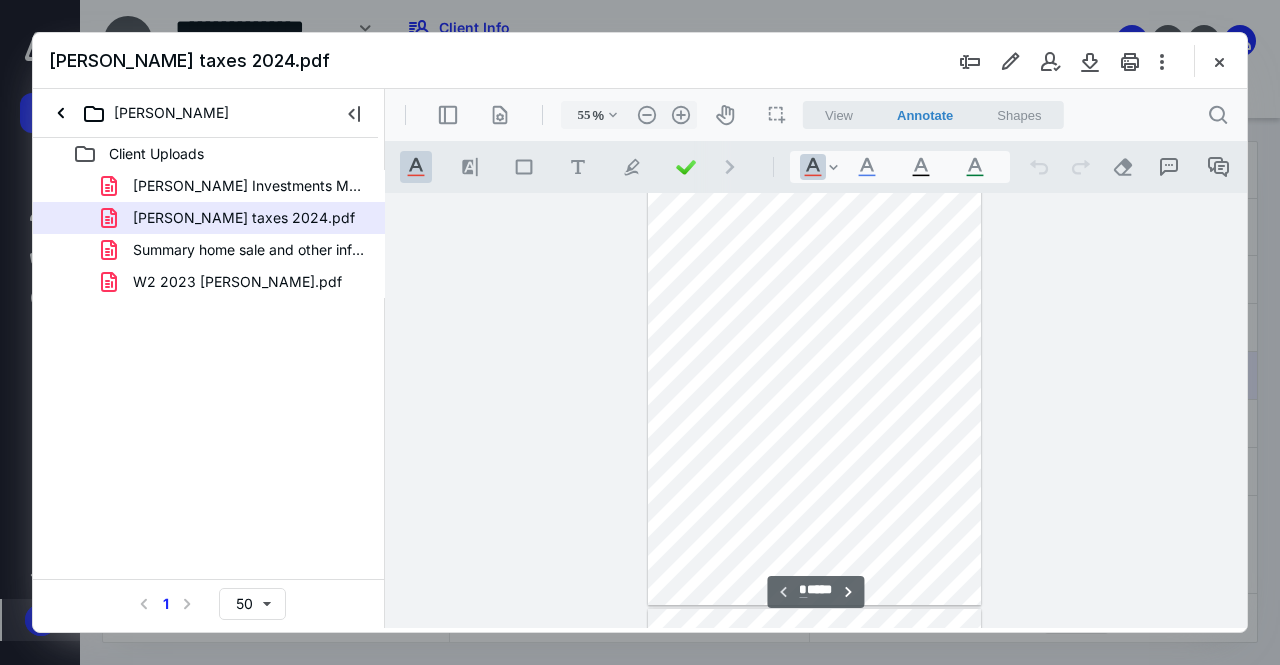 scroll, scrollTop: 0, scrollLeft: 0, axis: both 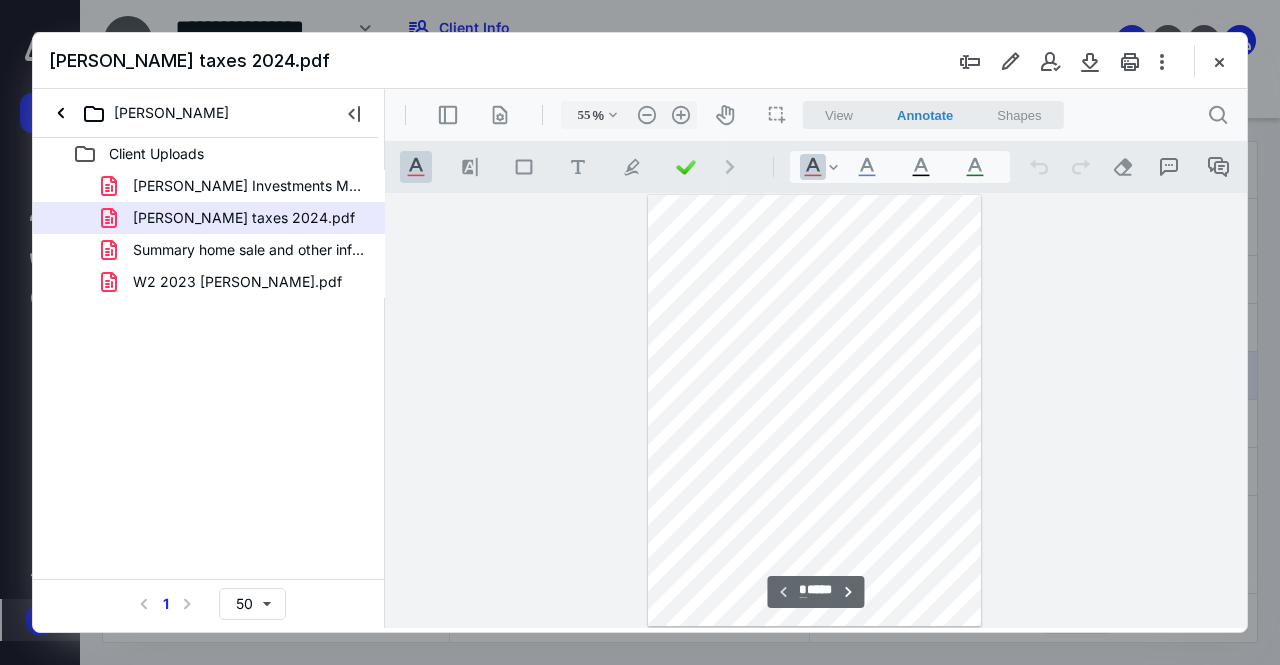 type on "*" 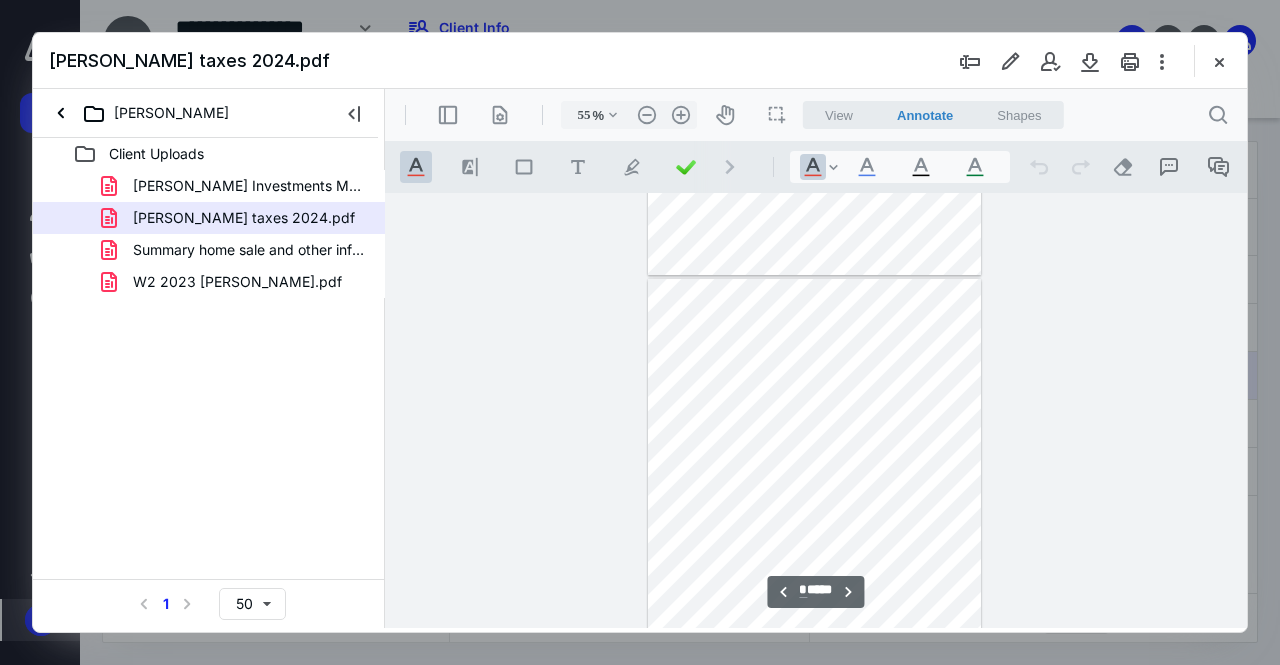 scroll, scrollTop: 352, scrollLeft: 0, axis: vertical 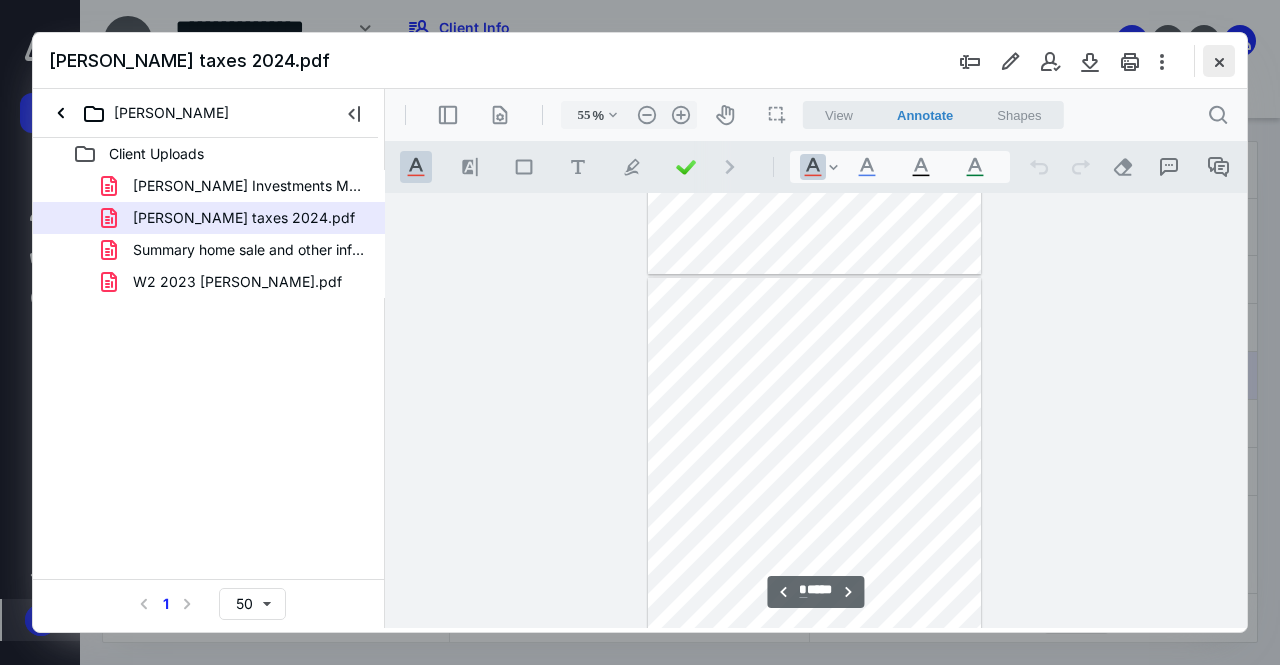 click at bounding box center (1219, 61) 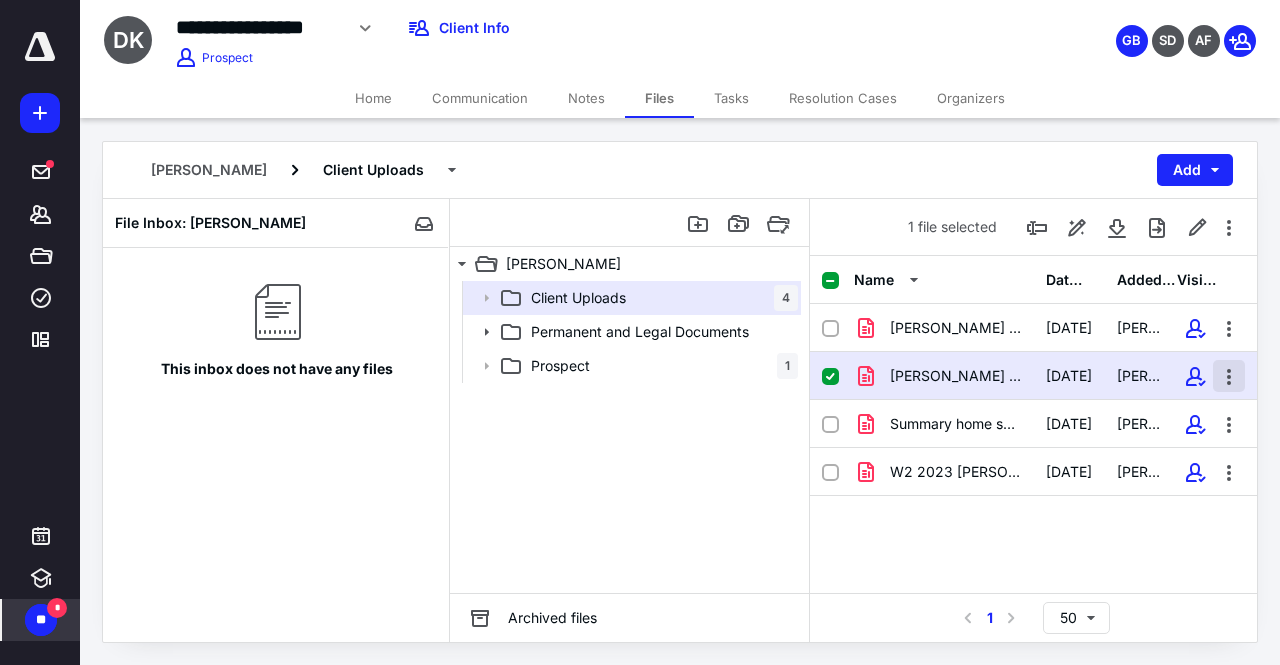click at bounding box center (1229, 376) 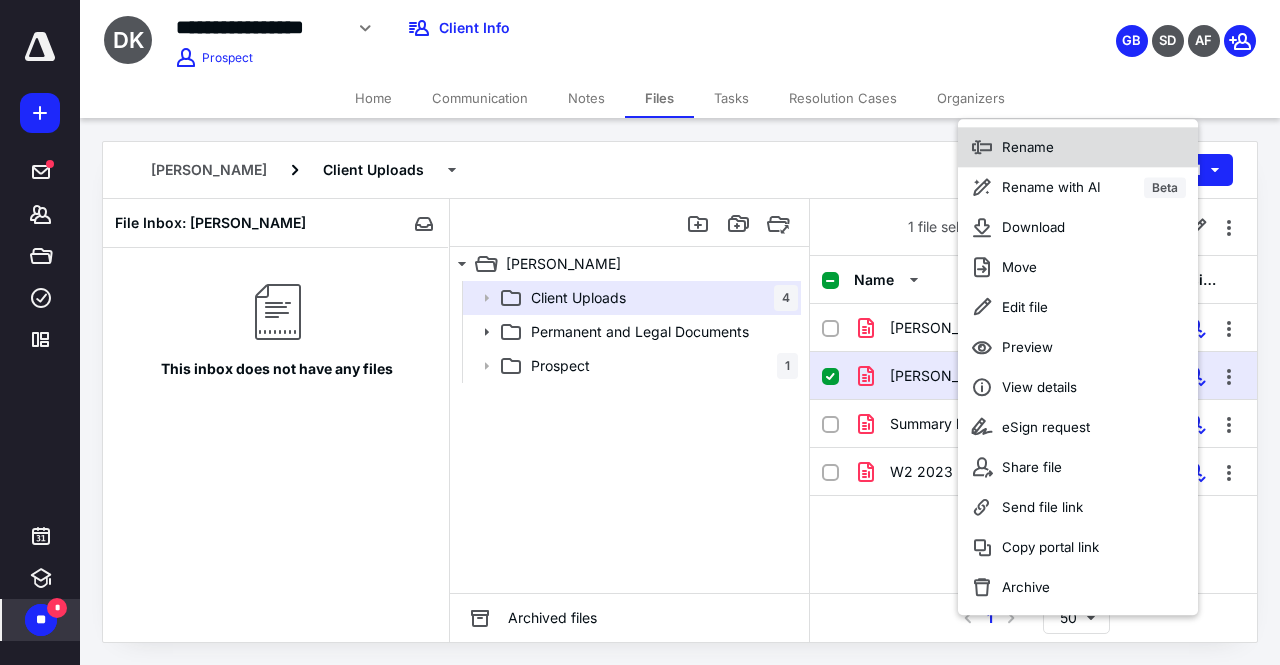 click on "Rename" at bounding box center (1078, 147) 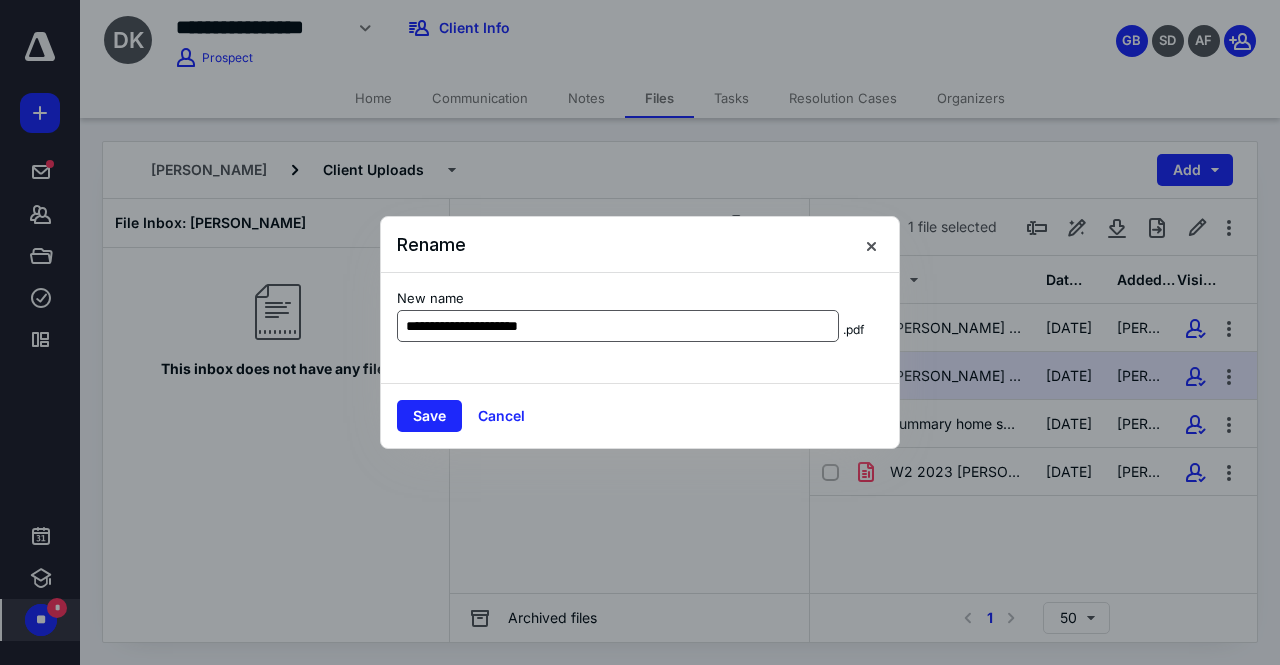 click on "**********" at bounding box center (618, 326) 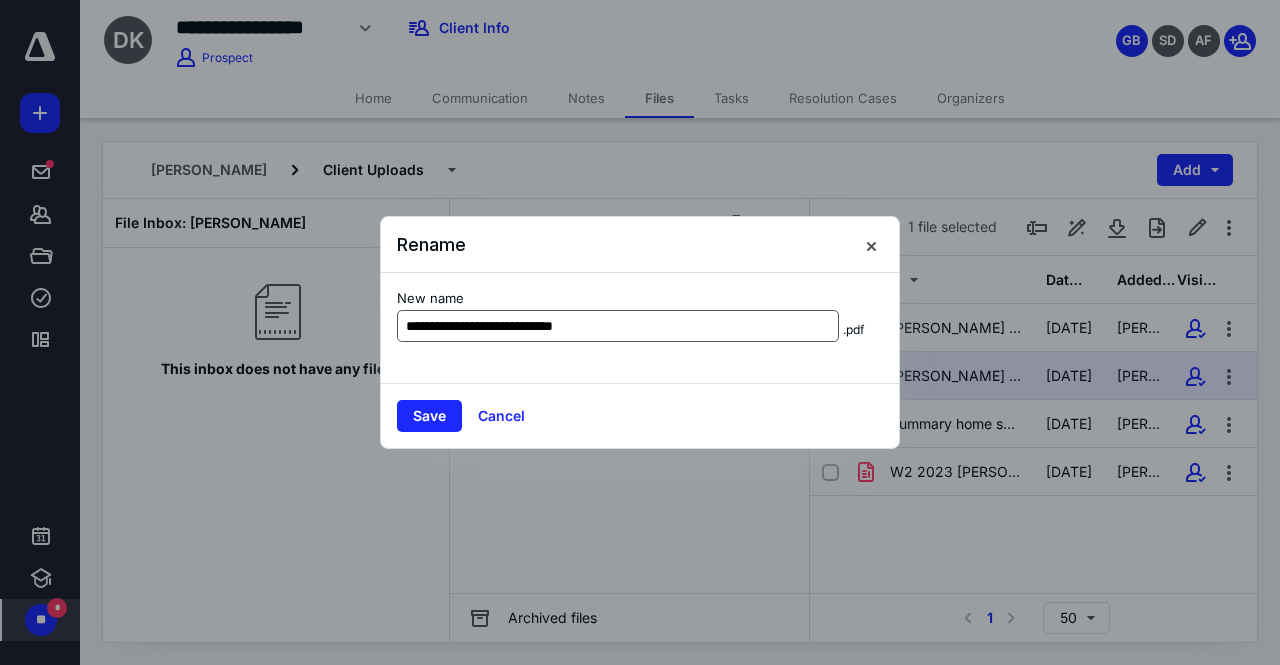click on "**********" at bounding box center [618, 326] 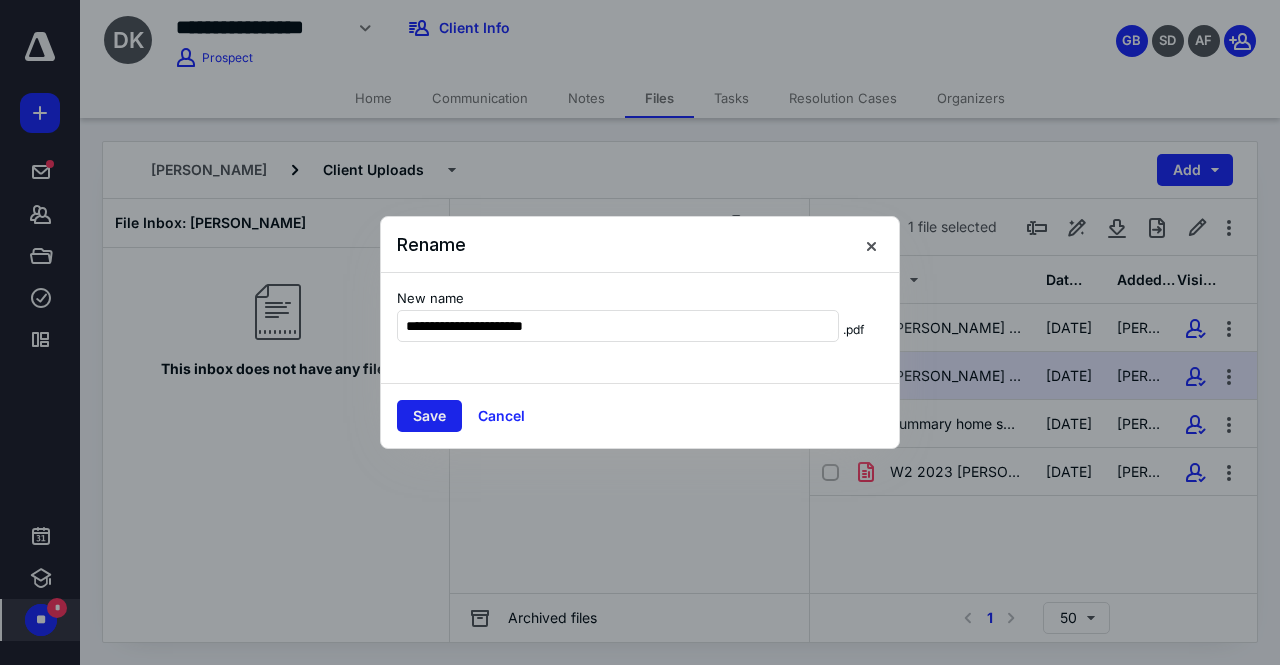type on "**********" 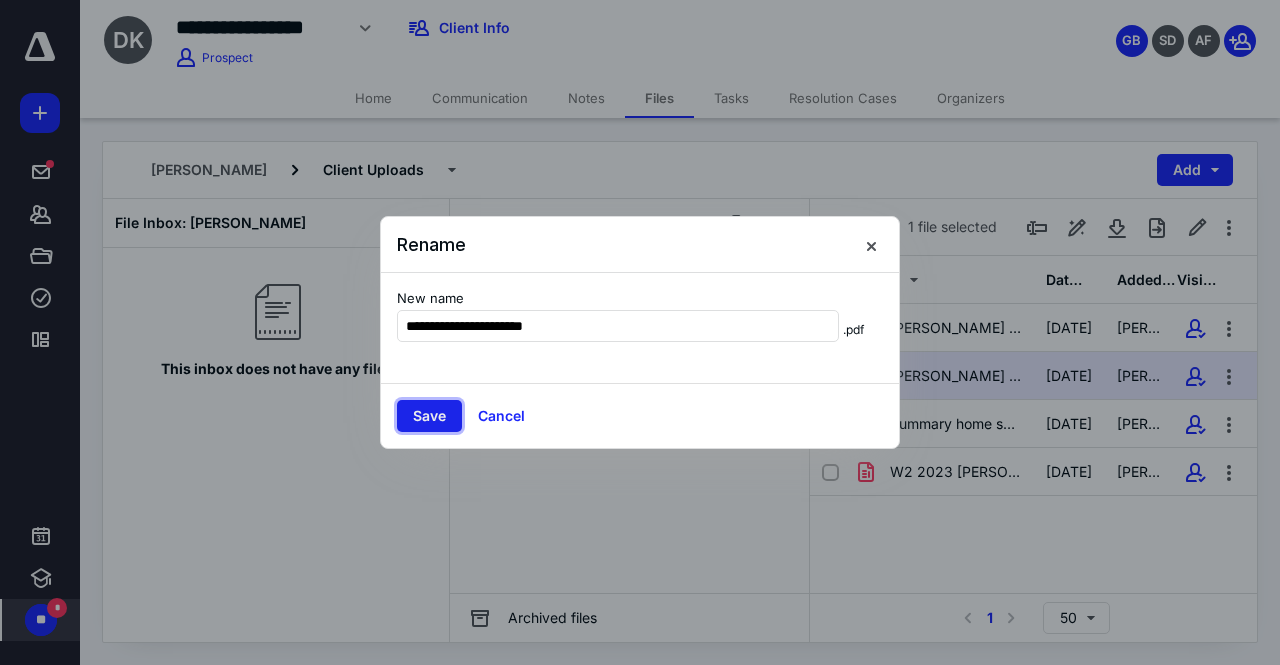 click on "Save" at bounding box center (429, 416) 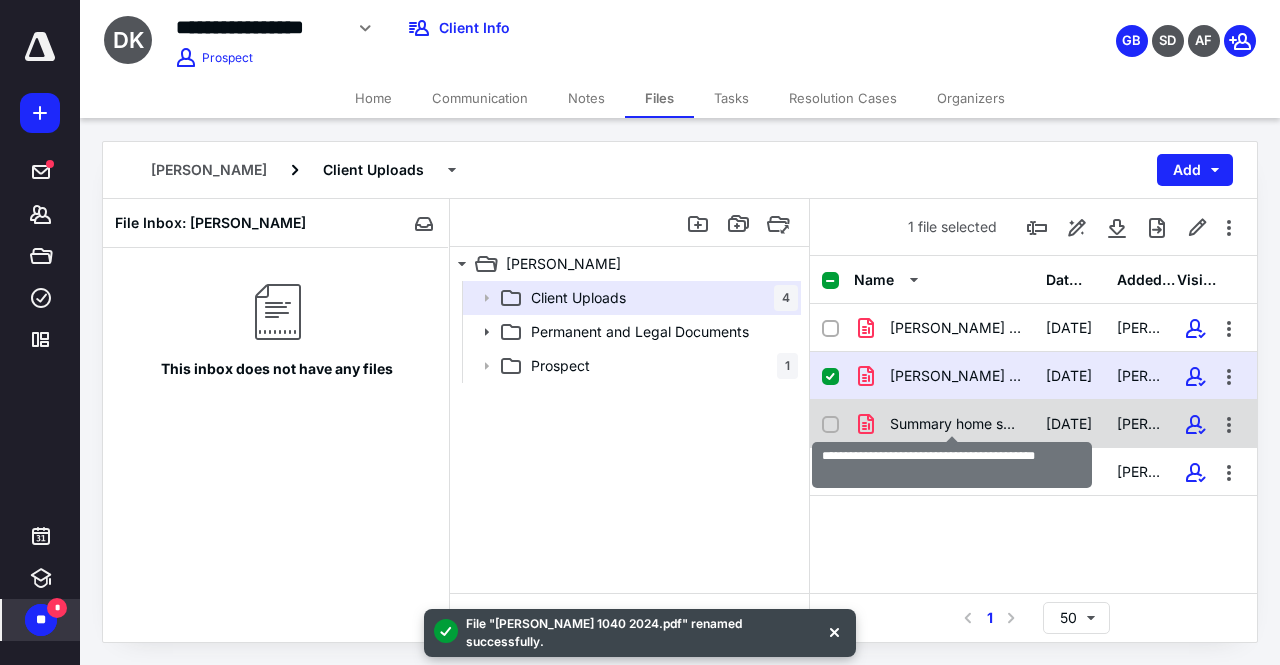 click on "Summary home sale and other information.pdf" at bounding box center (956, 424) 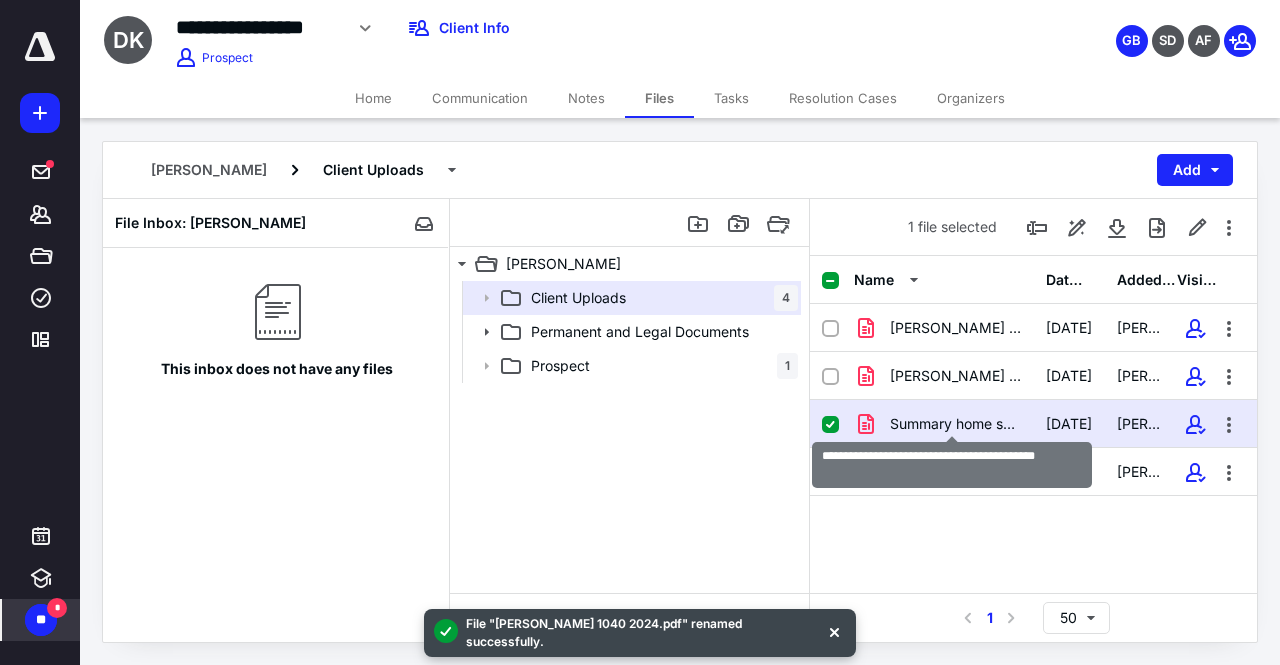 click on "Summary home sale and other information.pdf" at bounding box center (956, 424) 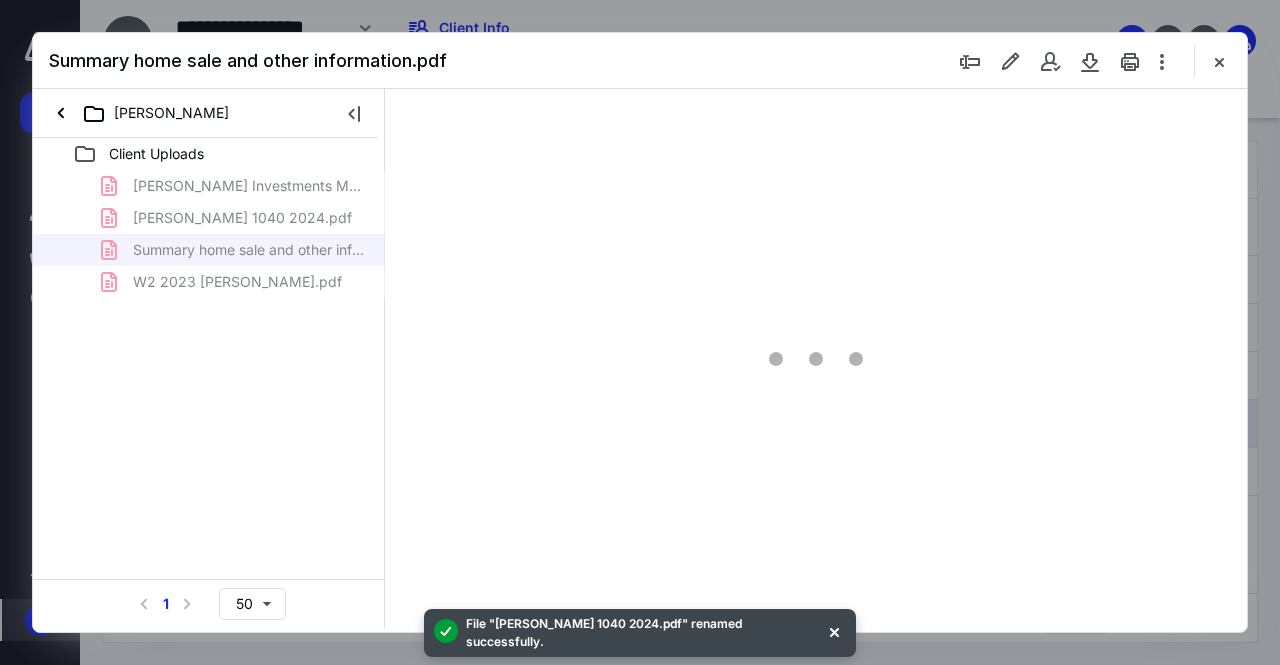 scroll, scrollTop: 0, scrollLeft: 0, axis: both 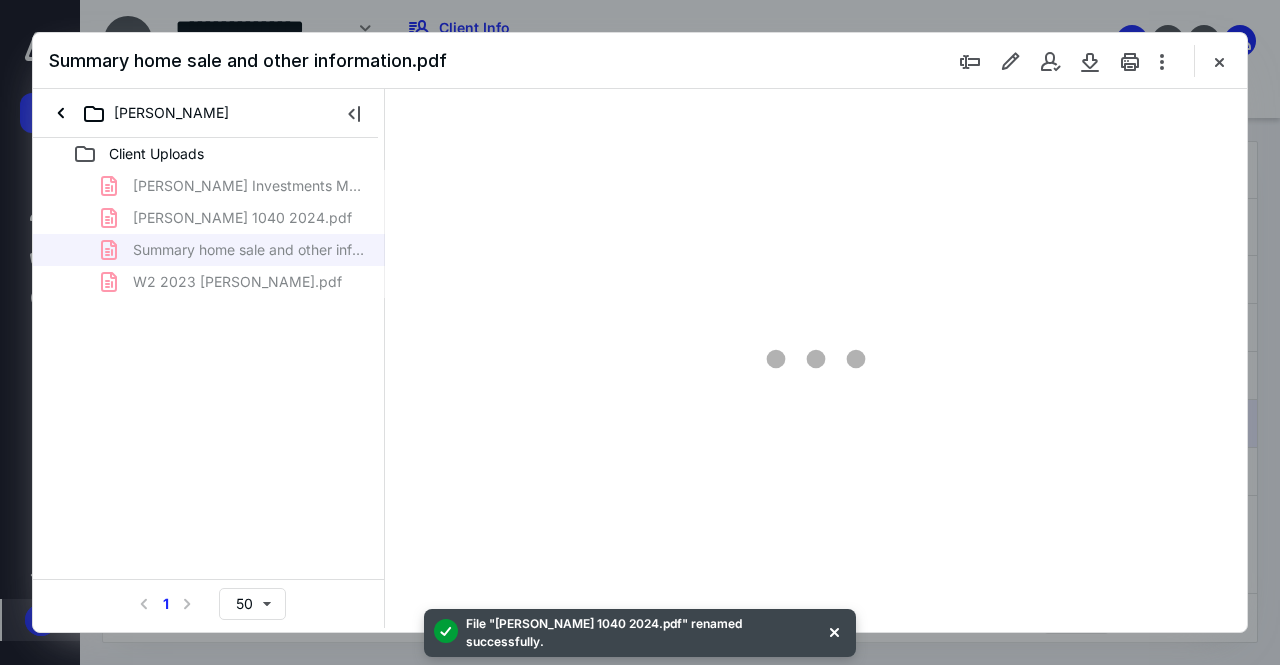 type on "55" 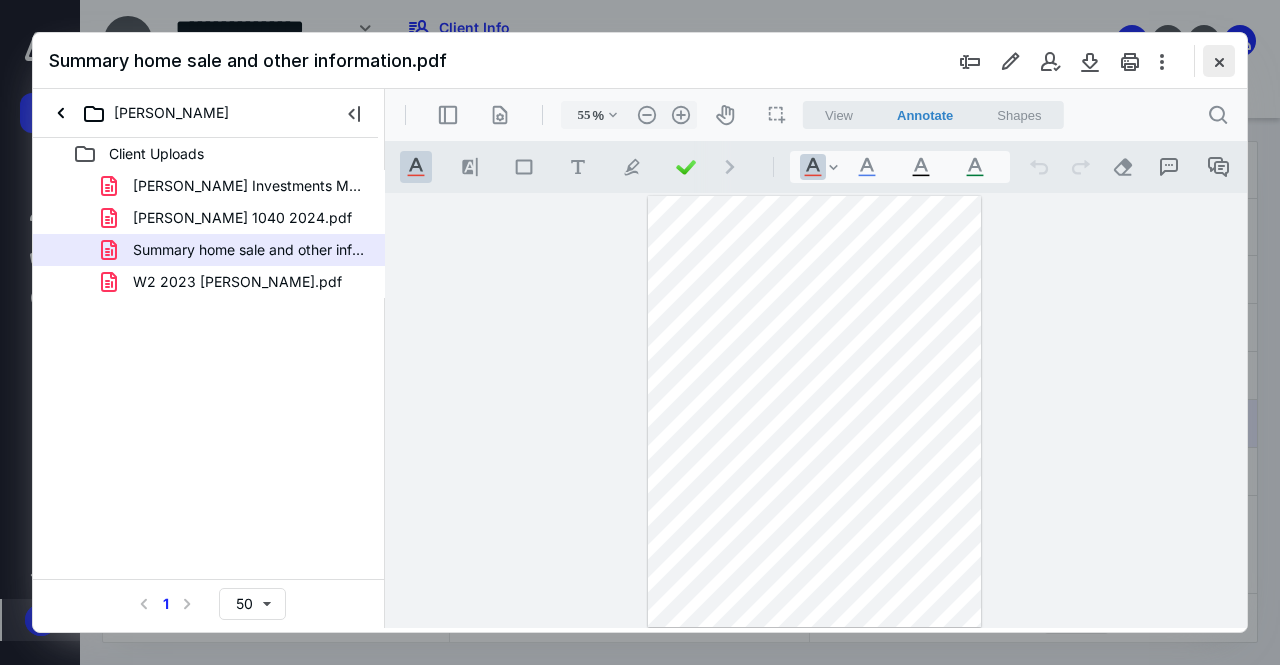 click at bounding box center [1219, 61] 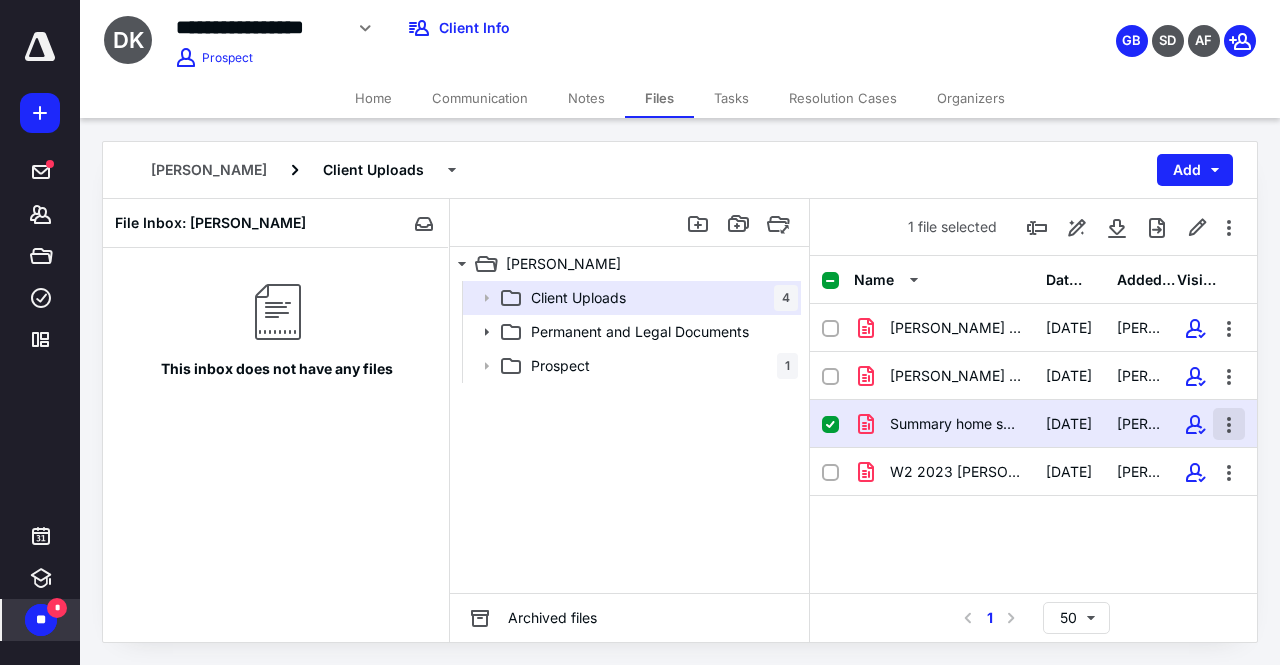 click at bounding box center [1229, 424] 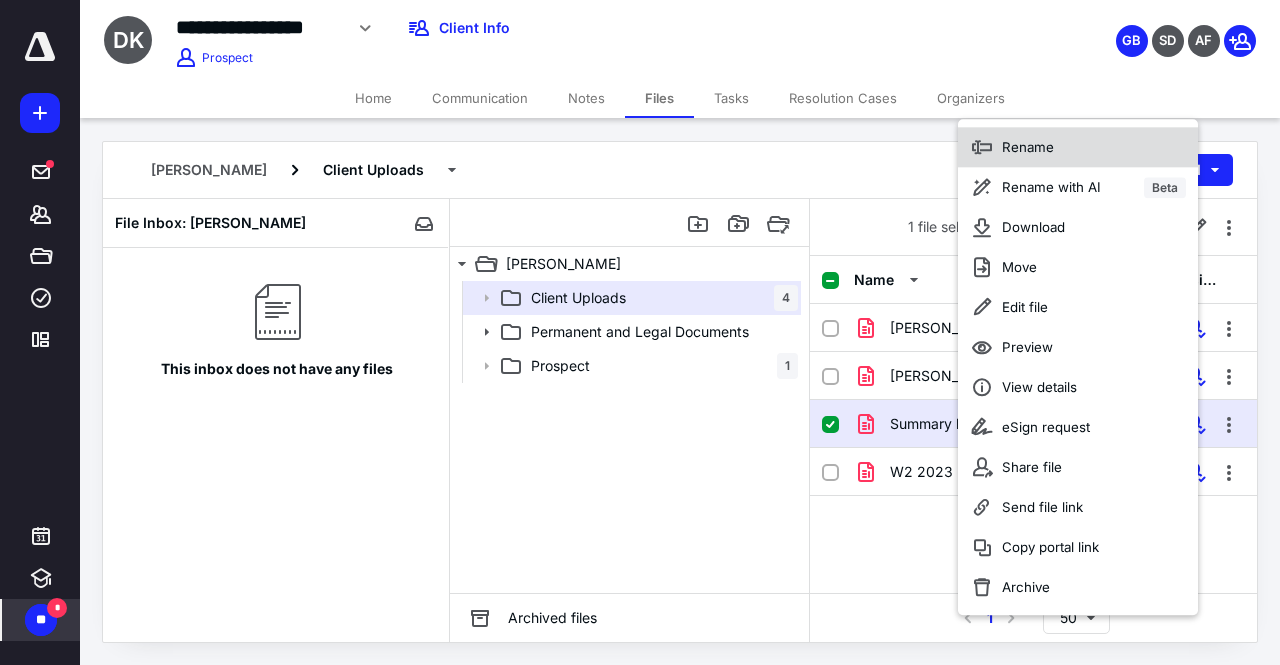 click on "Rename" at bounding box center [1078, 147] 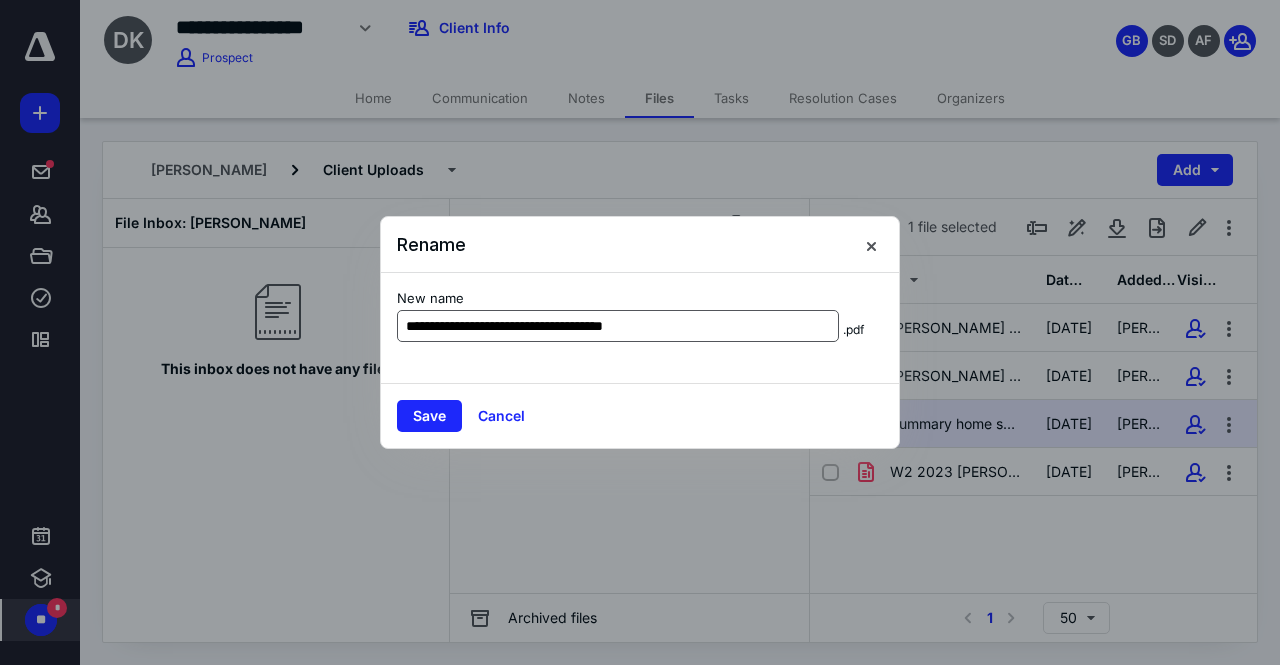 click on "**********" at bounding box center [618, 326] 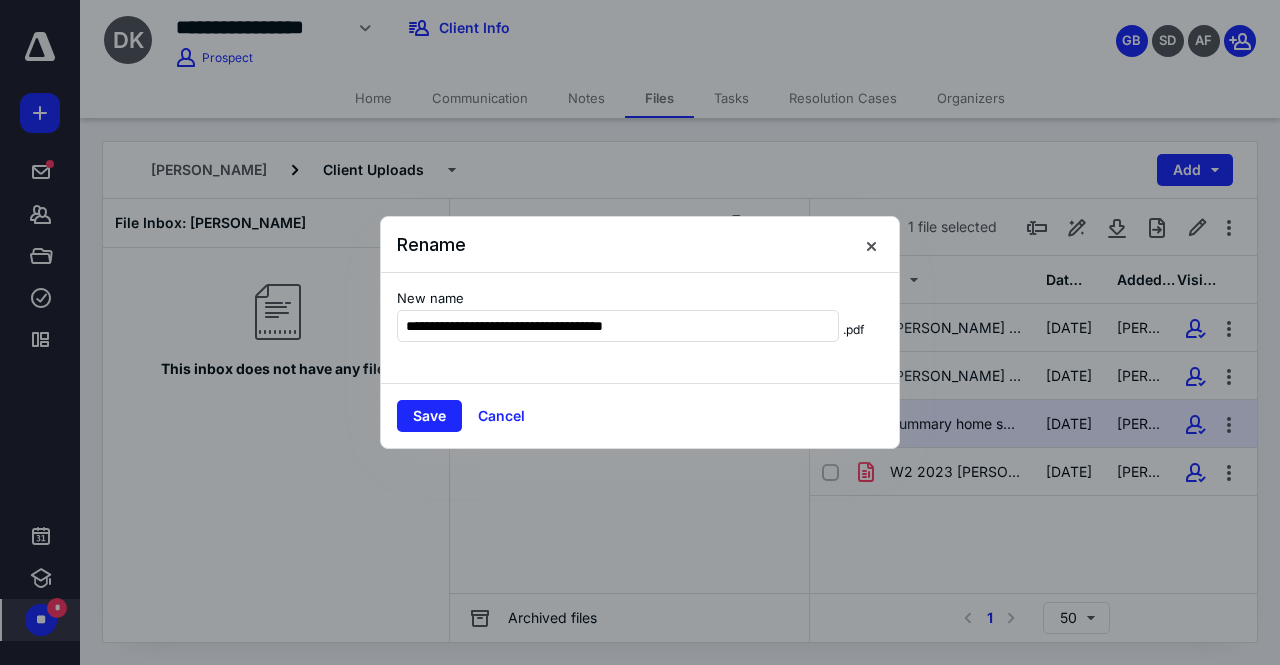 drag, startPoint x: 701, startPoint y: 334, endPoint x: 311, endPoint y: 303, distance: 391.2301 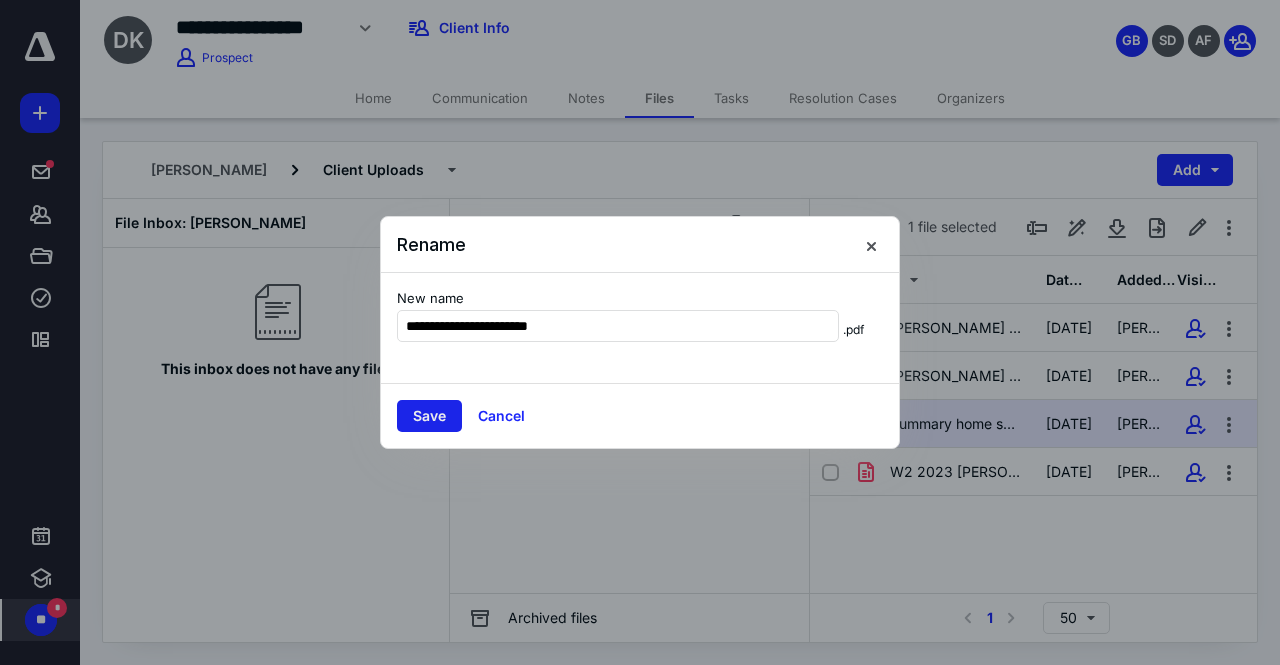 type on "**********" 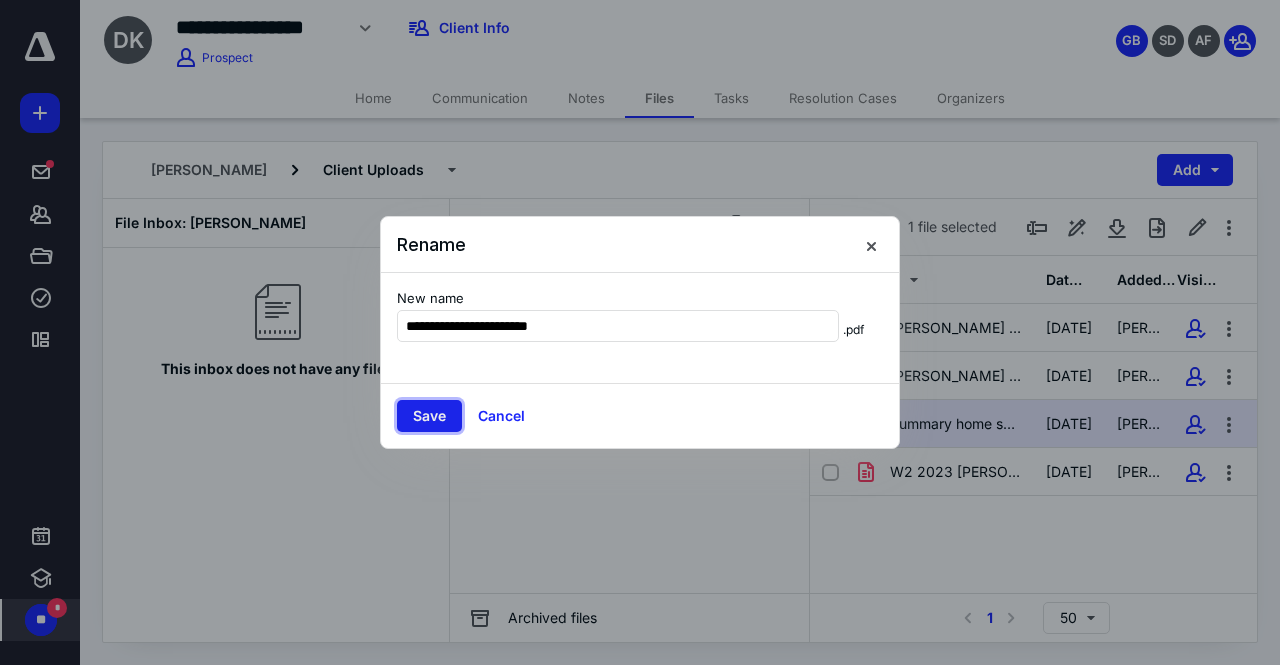 click on "Save" at bounding box center (429, 416) 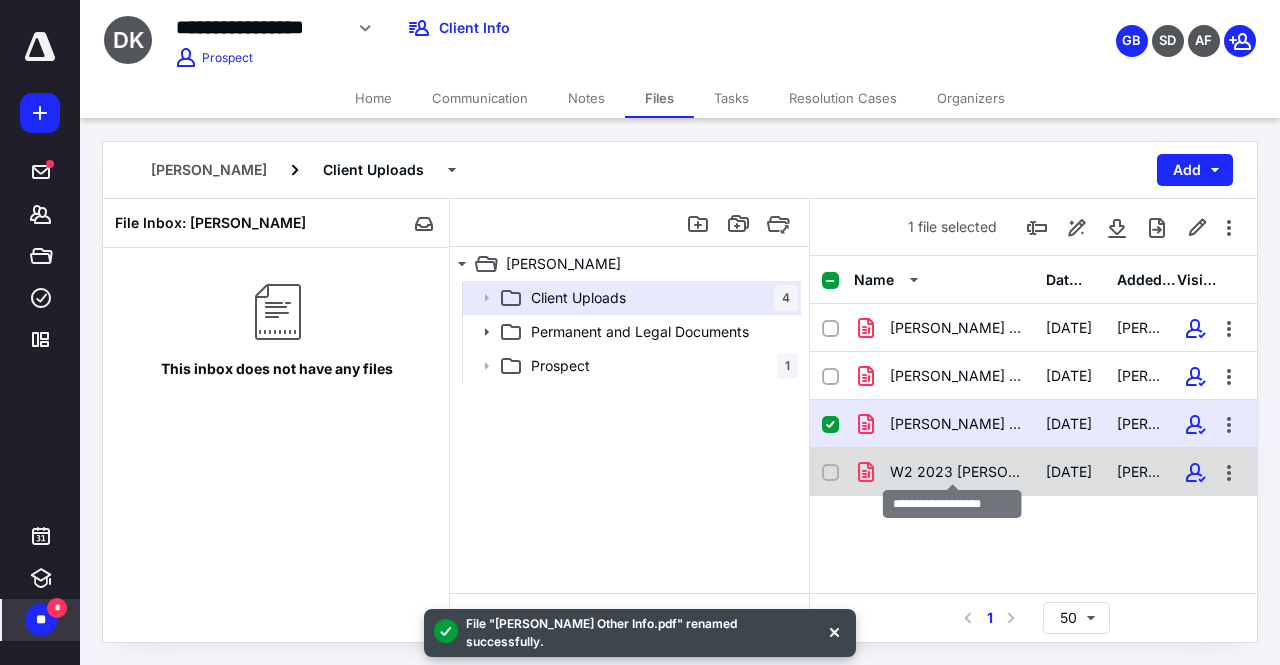 click on "W2 2023 Mrunal.pdf" at bounding box center (956, 472) 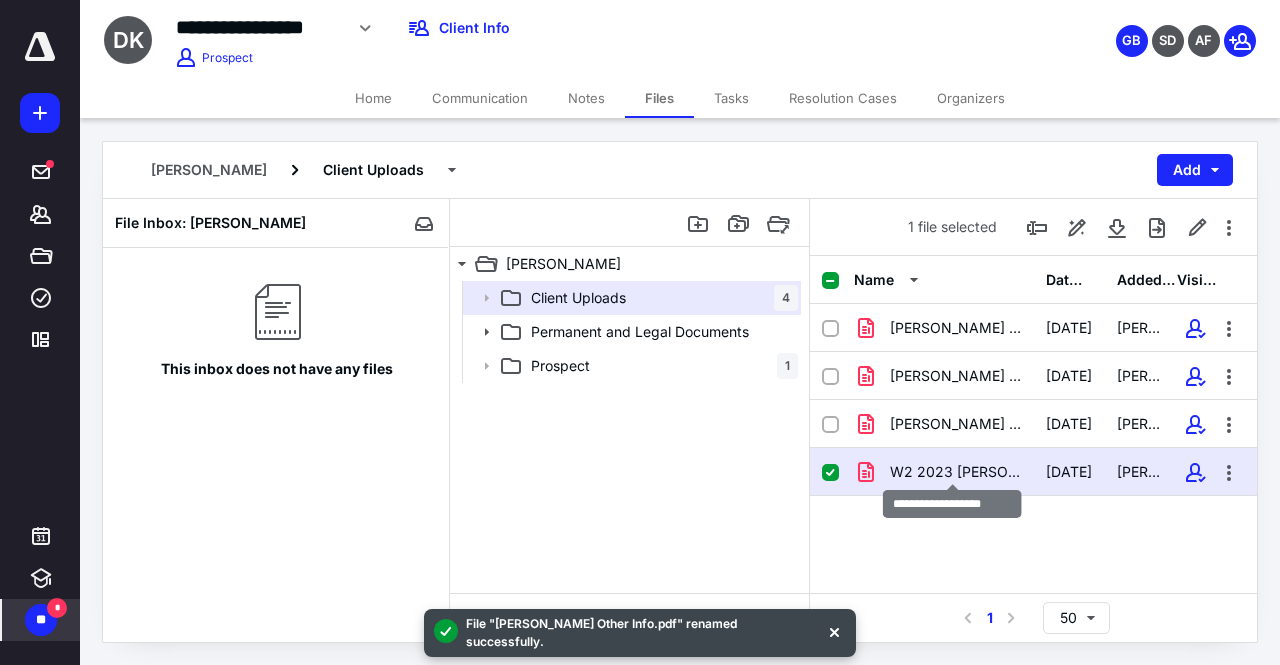 click on "W2 2023 Mrunal.pdf" at bounding box center [956, 472] 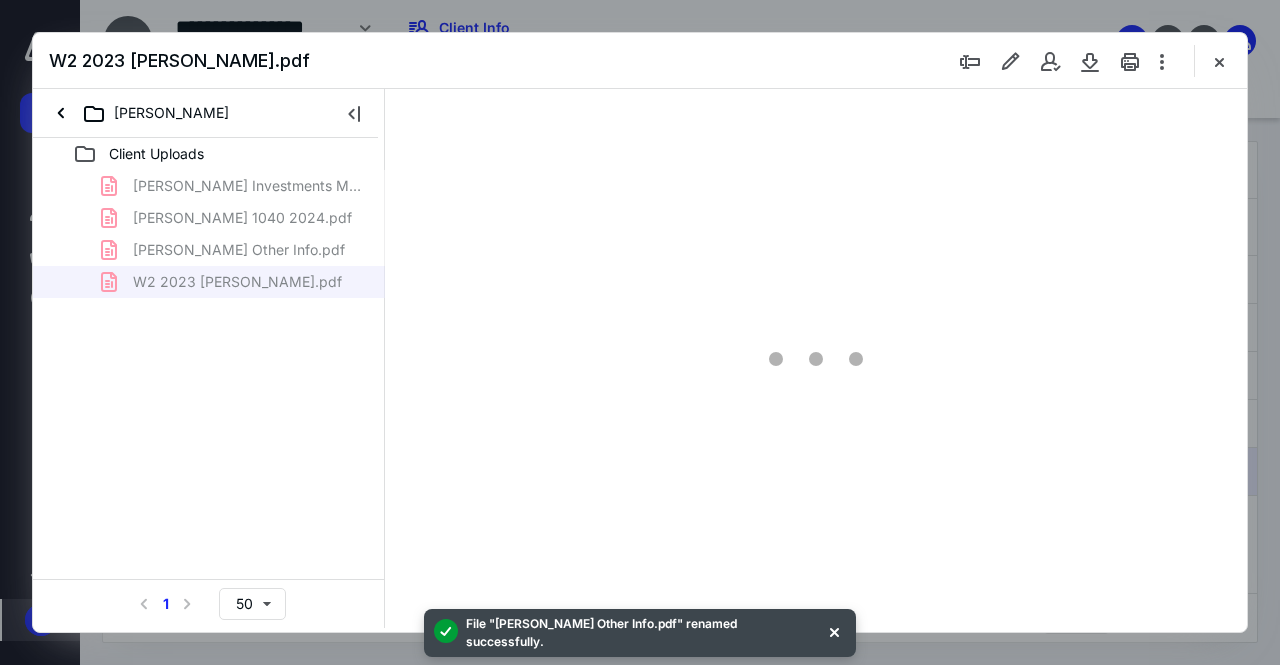 scroll, scrollTop: 0, scrollLeft: 0, axis: both 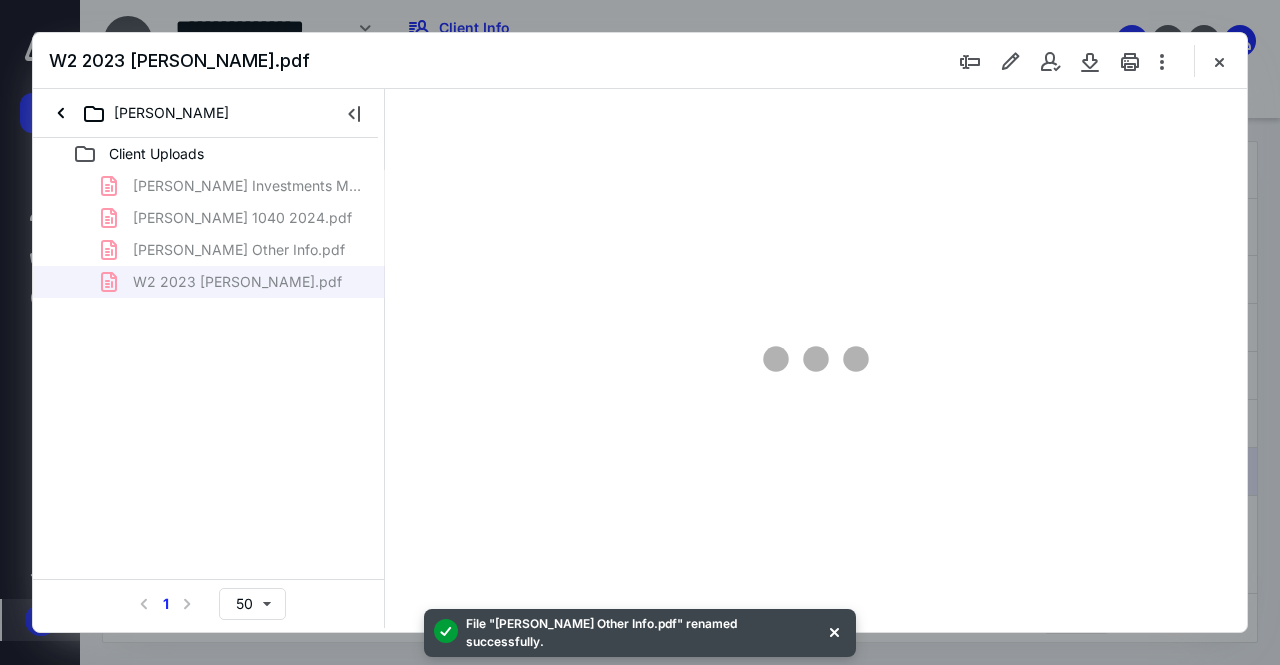 type on "55" 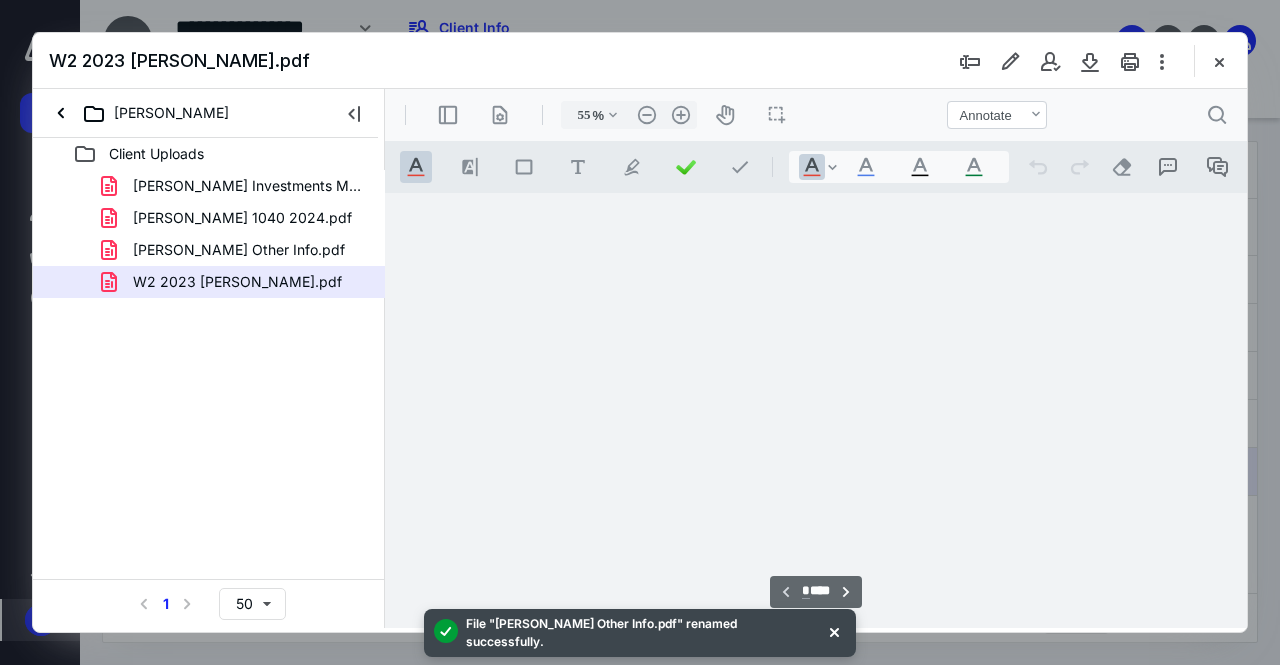 scroll, scrollTop: 106, scrollLeft: 0, axis: vertical 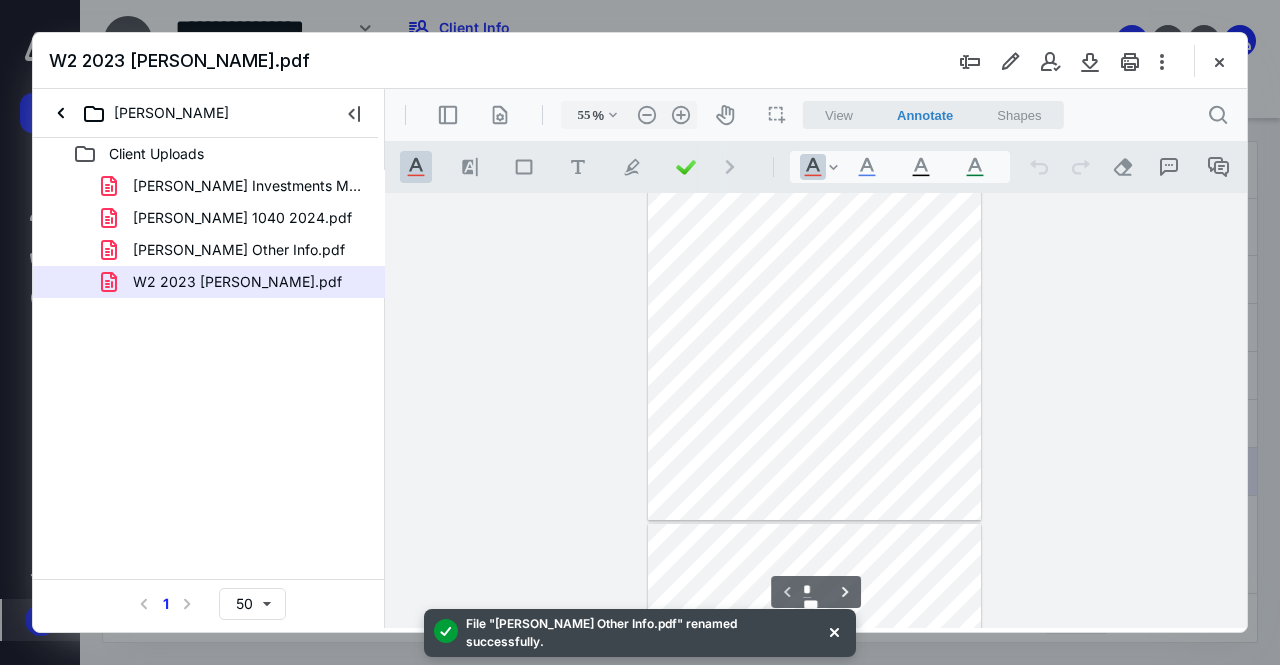 click at bounding box center (815, 305) 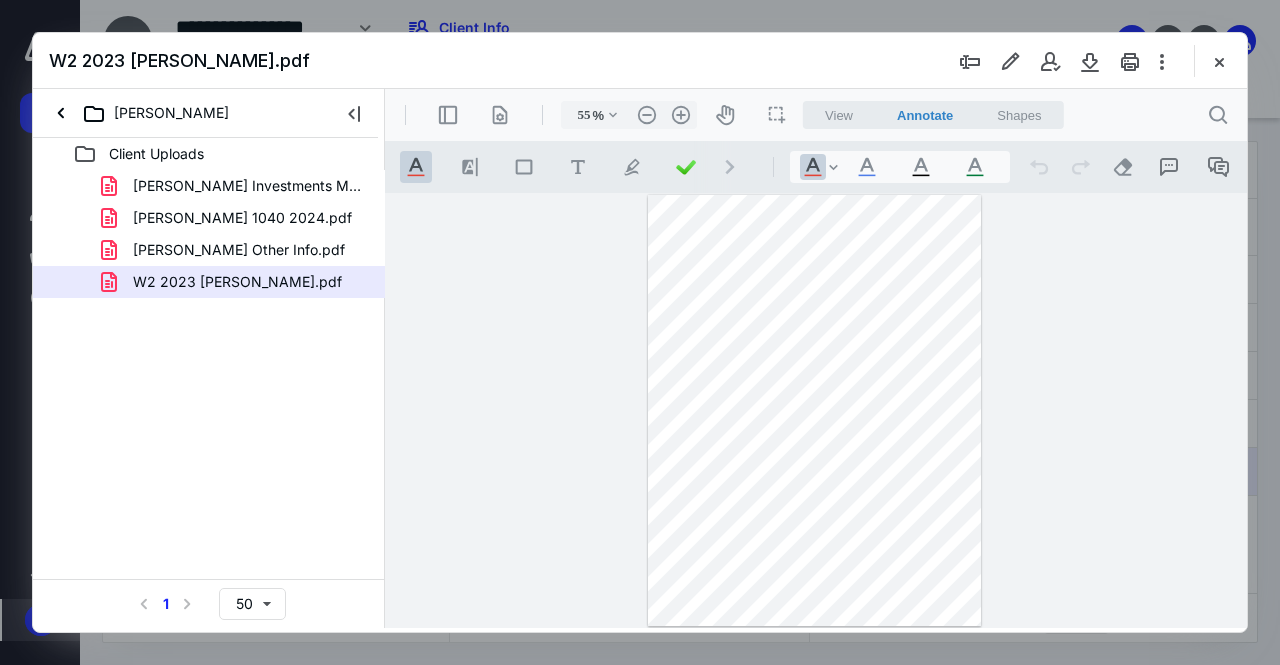 click at bounding box center (815, 411) 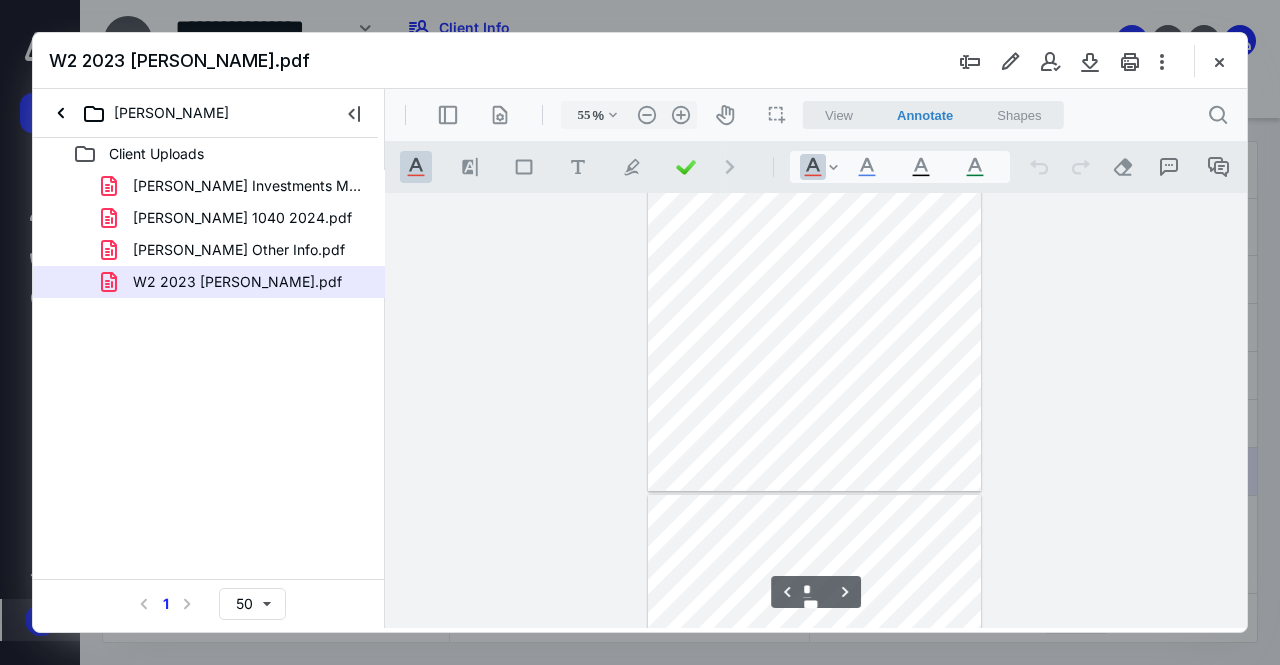 scroll, scrollTop: 0, scrollLeft: 0, axis: both 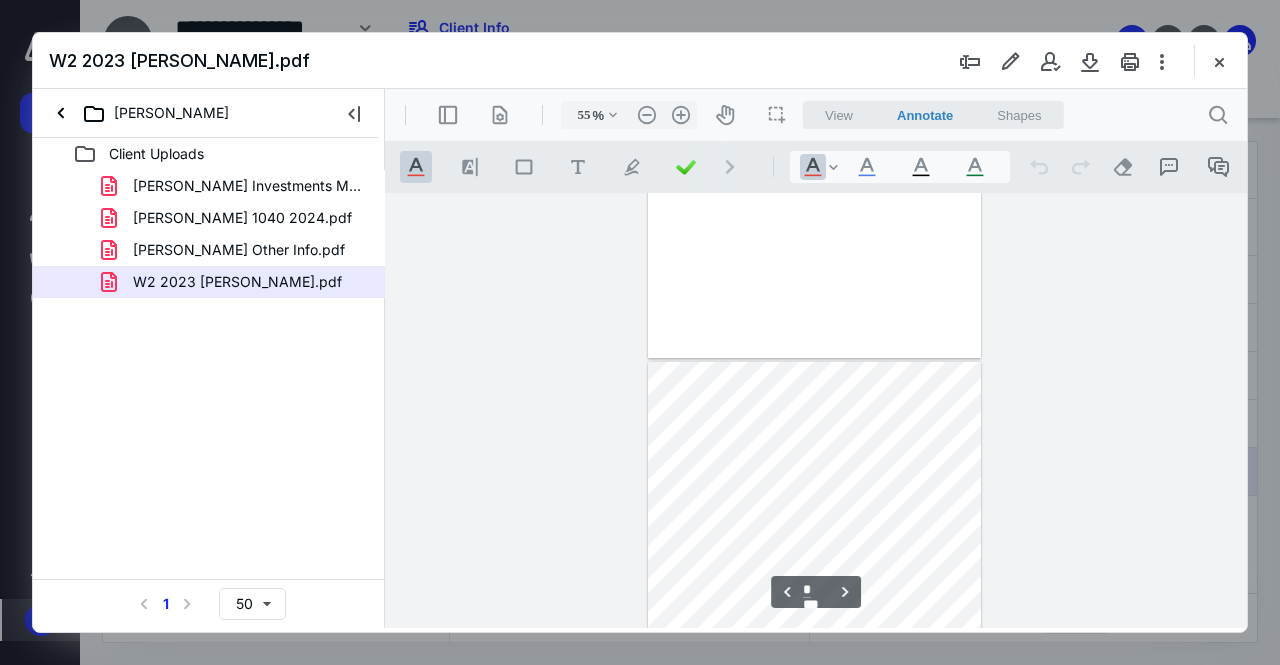 type on "*" 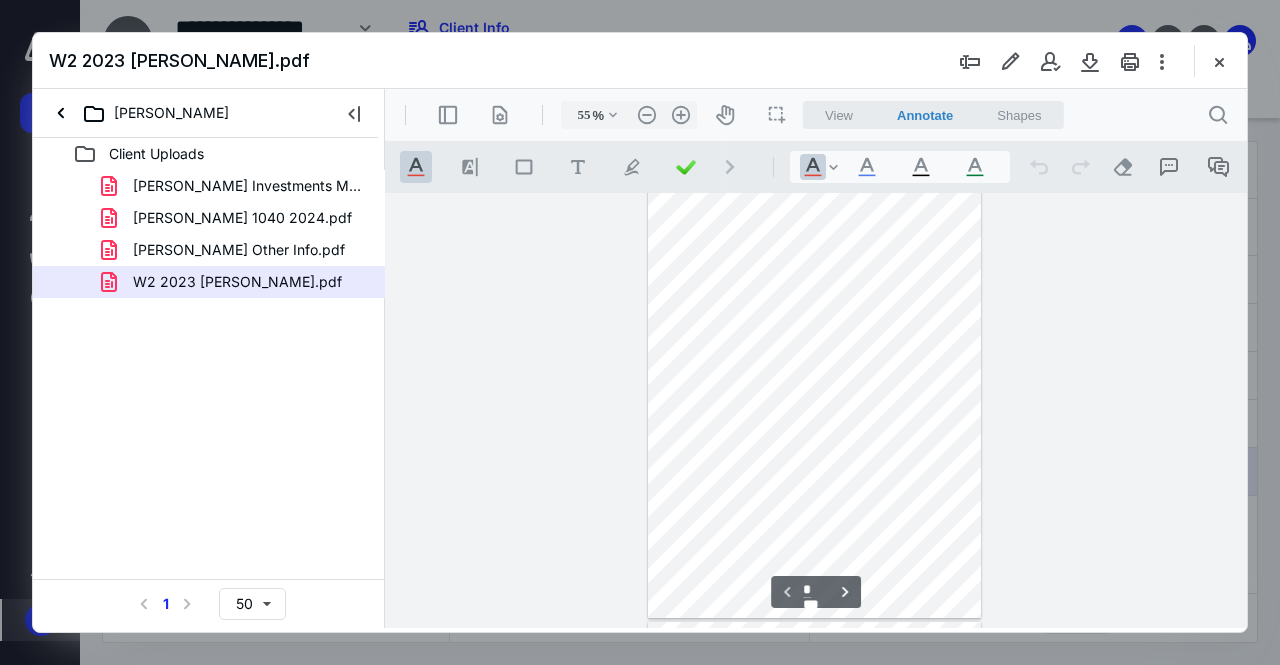 scroll, scrollTop: 0, scrollLeft: 0, axis: both 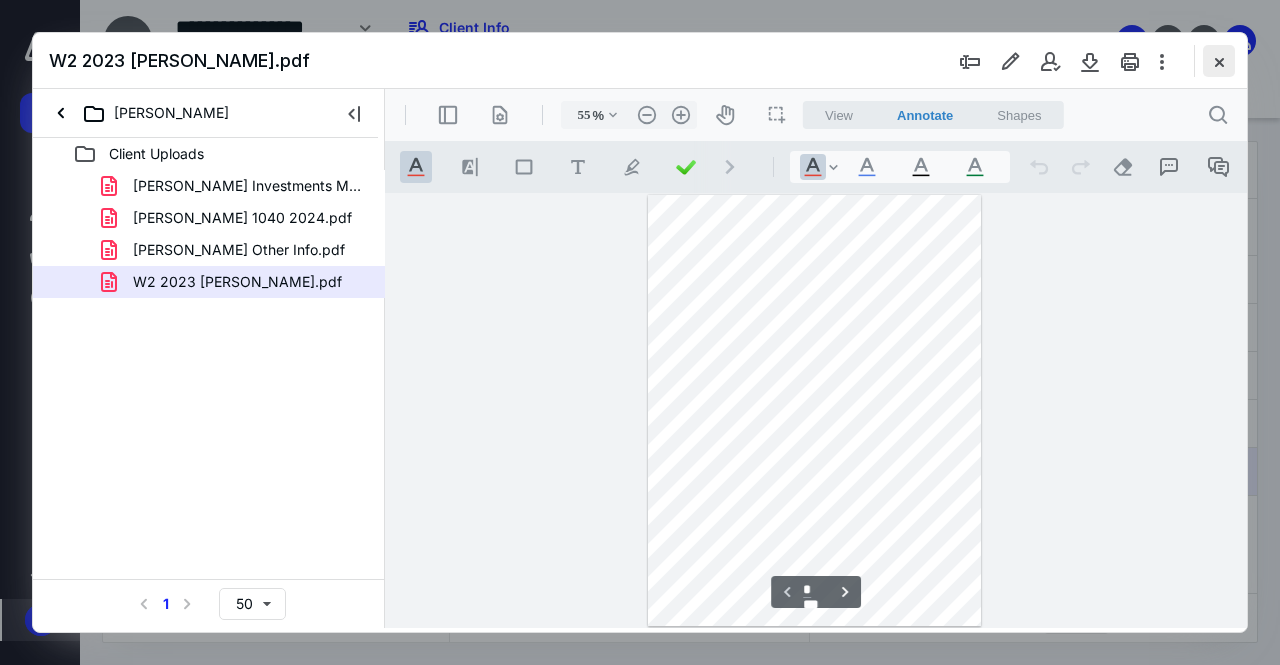 click at bounding box center (1219, 61) 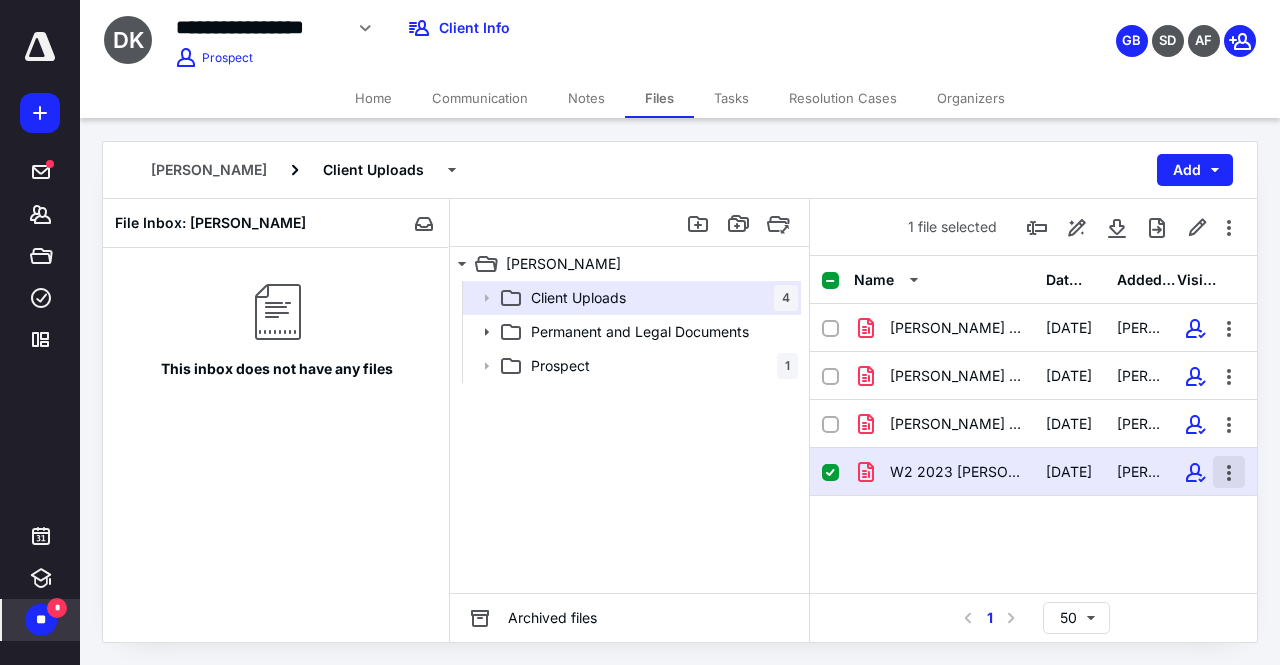 click at bounding box center (1229, 472) 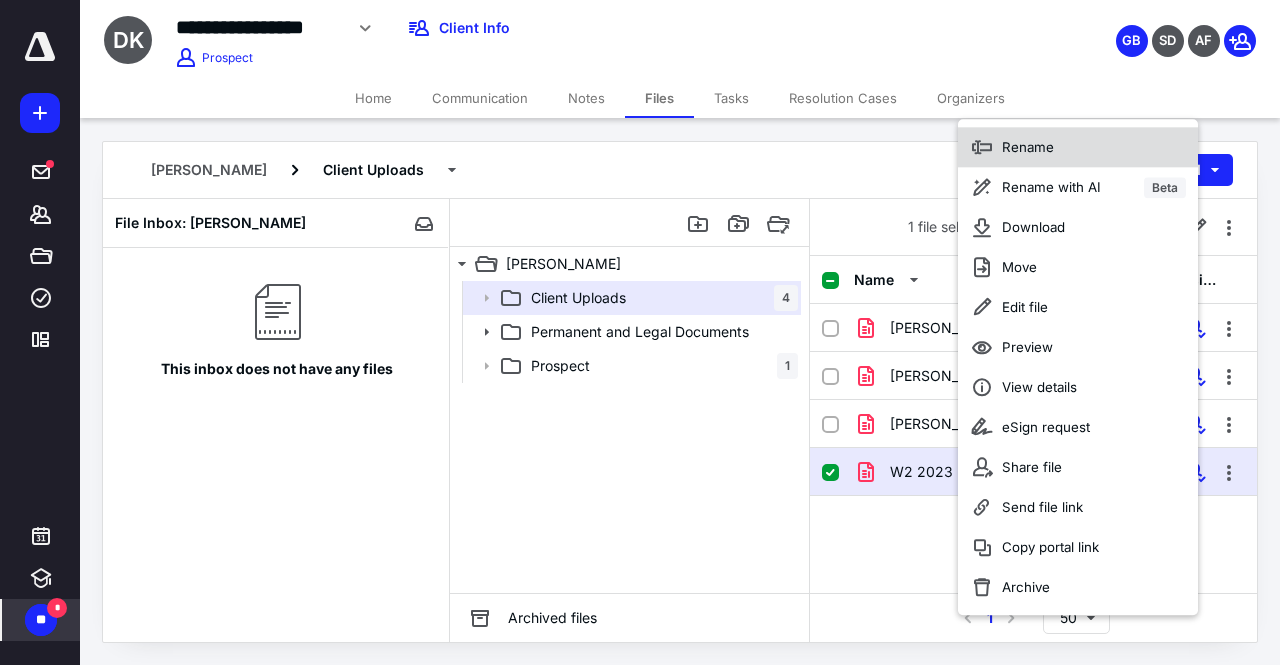 click on "Rename" at bounding box center (1078, 147) 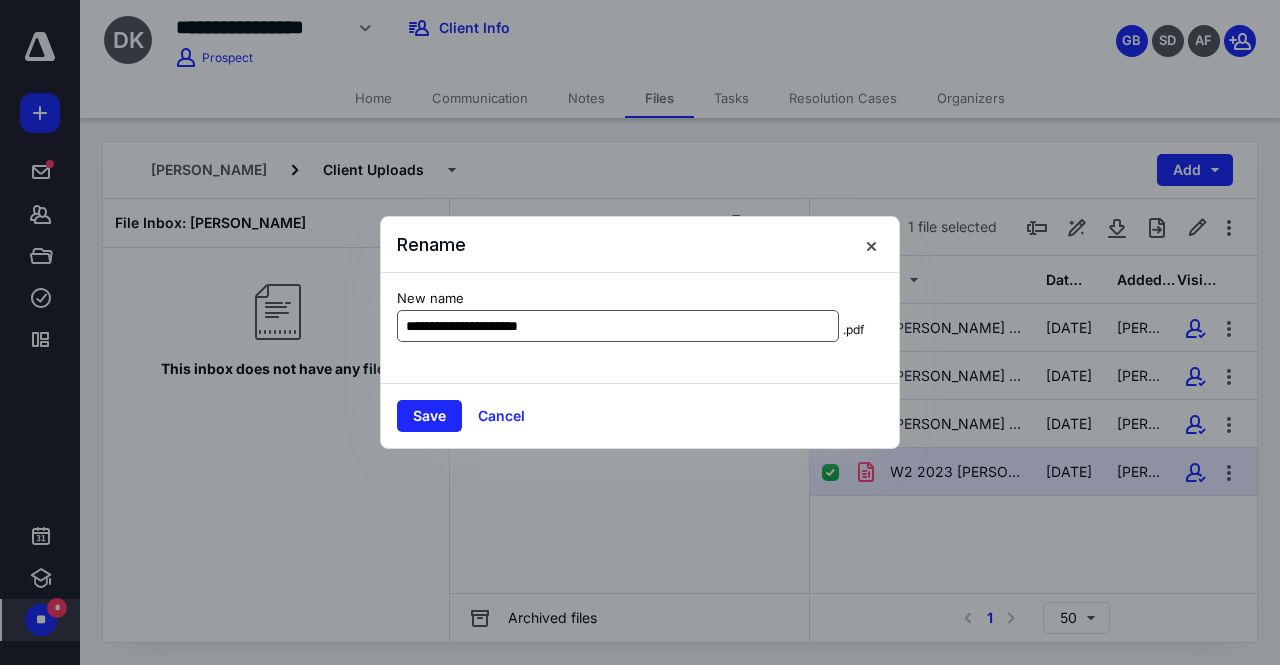 click on "**********" at bounding box center [618, 326] 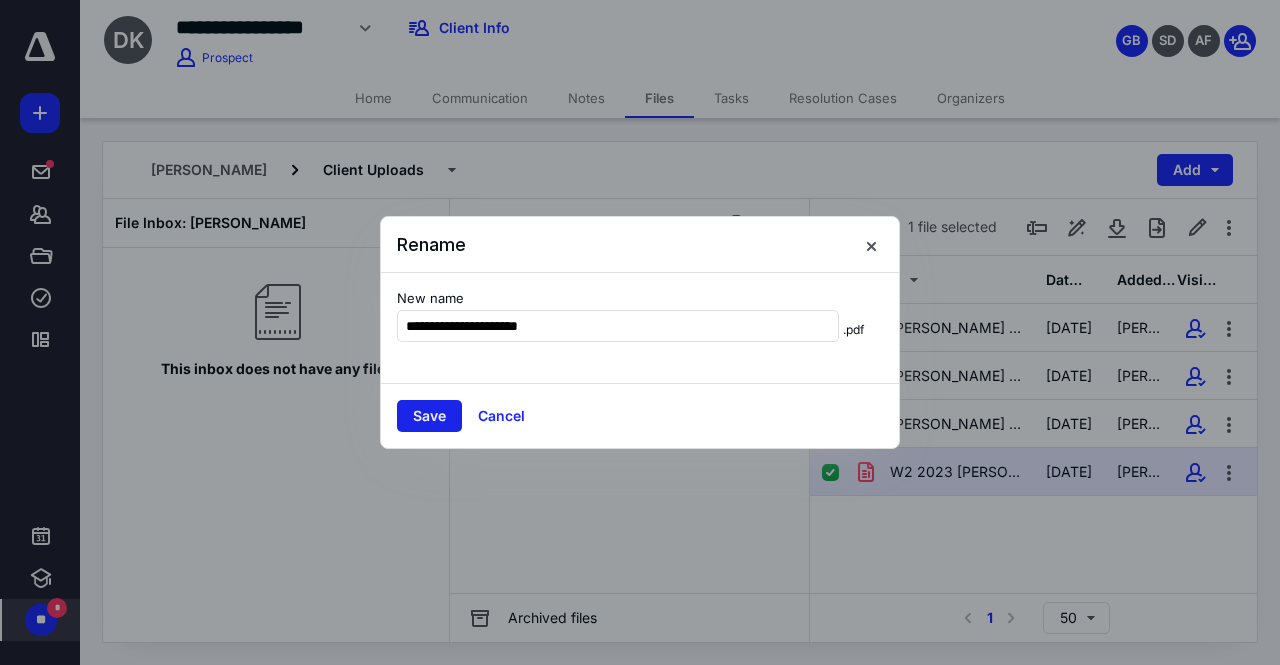 type on "**********" 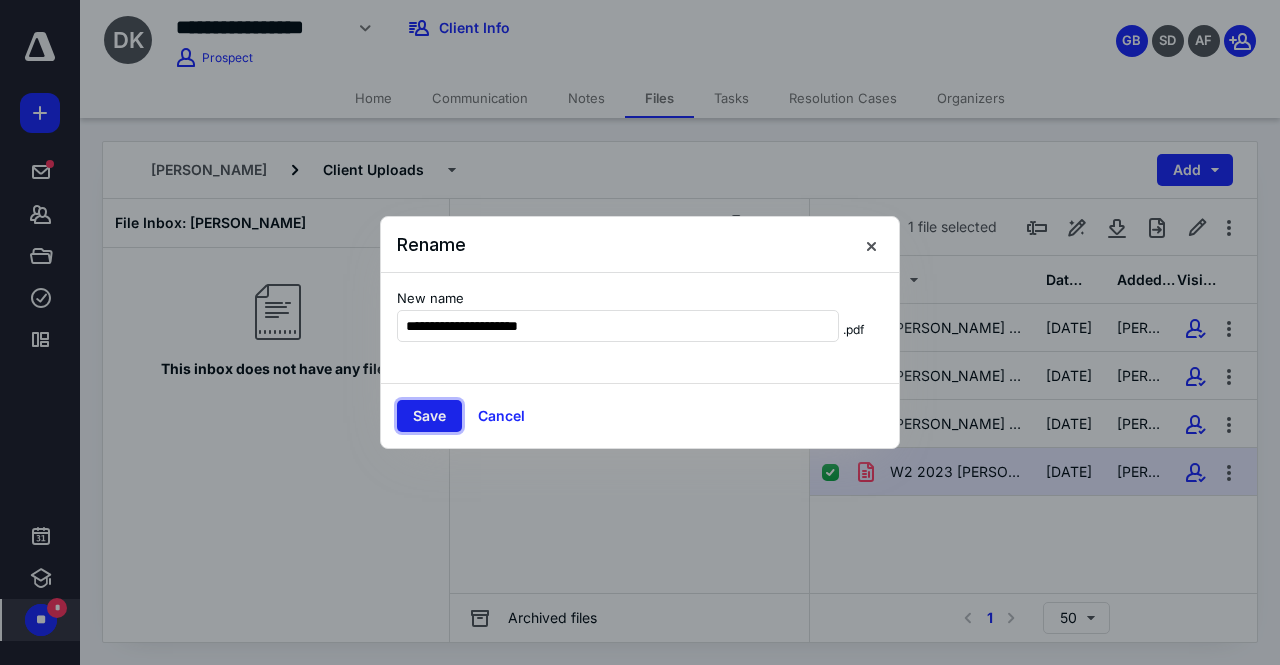 drag, startPoint x: 422, startPoint y: 417, endPoint x: 406, endPoint y: 414, distance: 16.27882 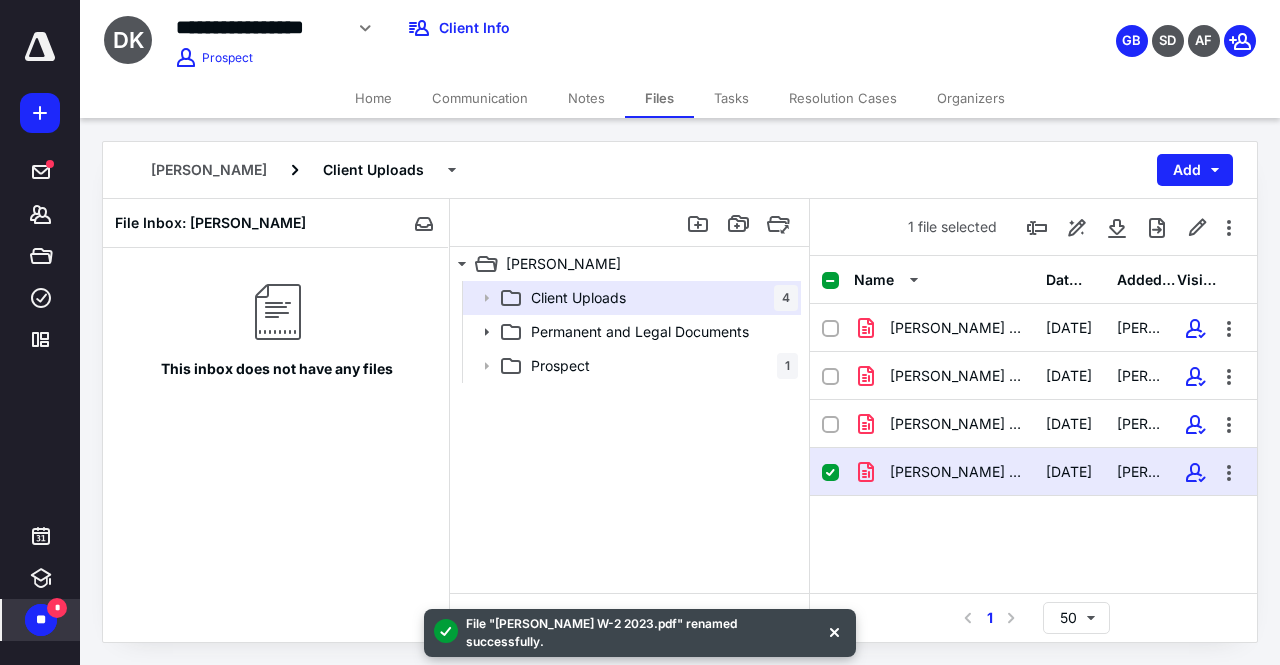 click on "Koche, Amee Investments May June 2025.pdf 7/9/2025 Dr. Mrunal Koche Koche, Mrunal 1040 2024.pdf 7/9/2025 Dr. Mrunal Koche Koche, Mrunal Other Info.pdf 7/9/2025 Dr. Mrunal Koche Koche, Mrunal W-2 2023.pdf 7/9/2025 Dr. Mrunal Koche" at bounding box center [1033, 454] 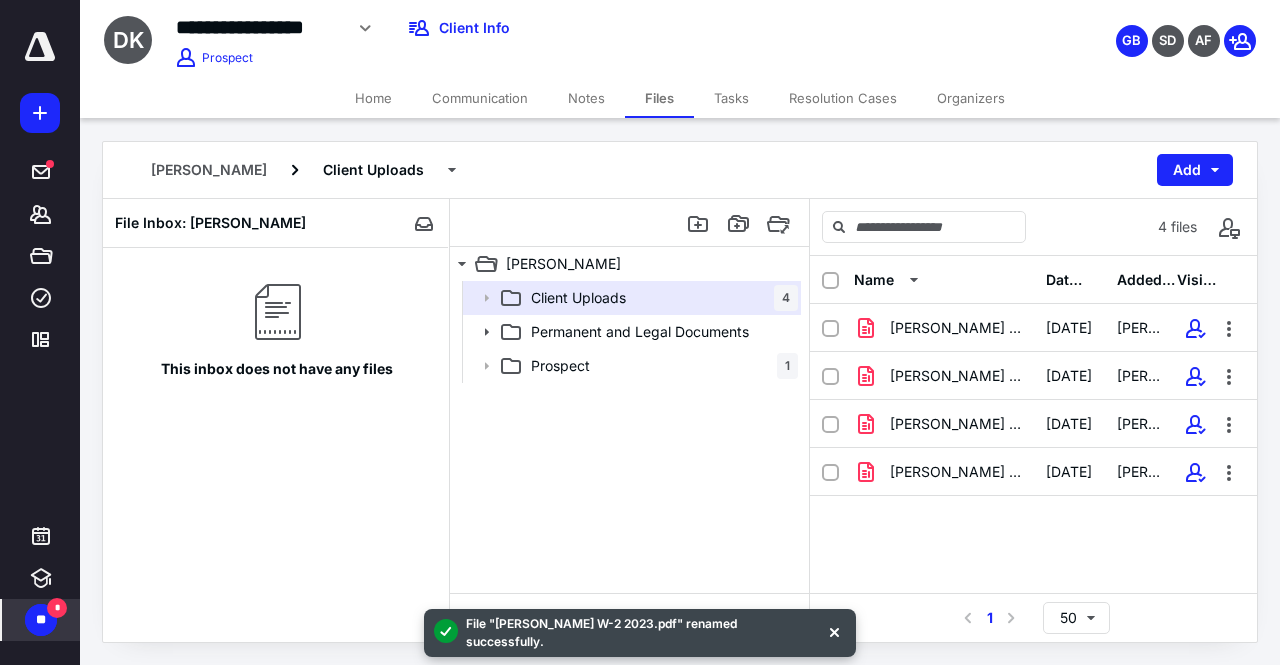 click on "Client Uploads 4 Permanent and Legal Documents Prospect 1" at bounding box center (629, 437) 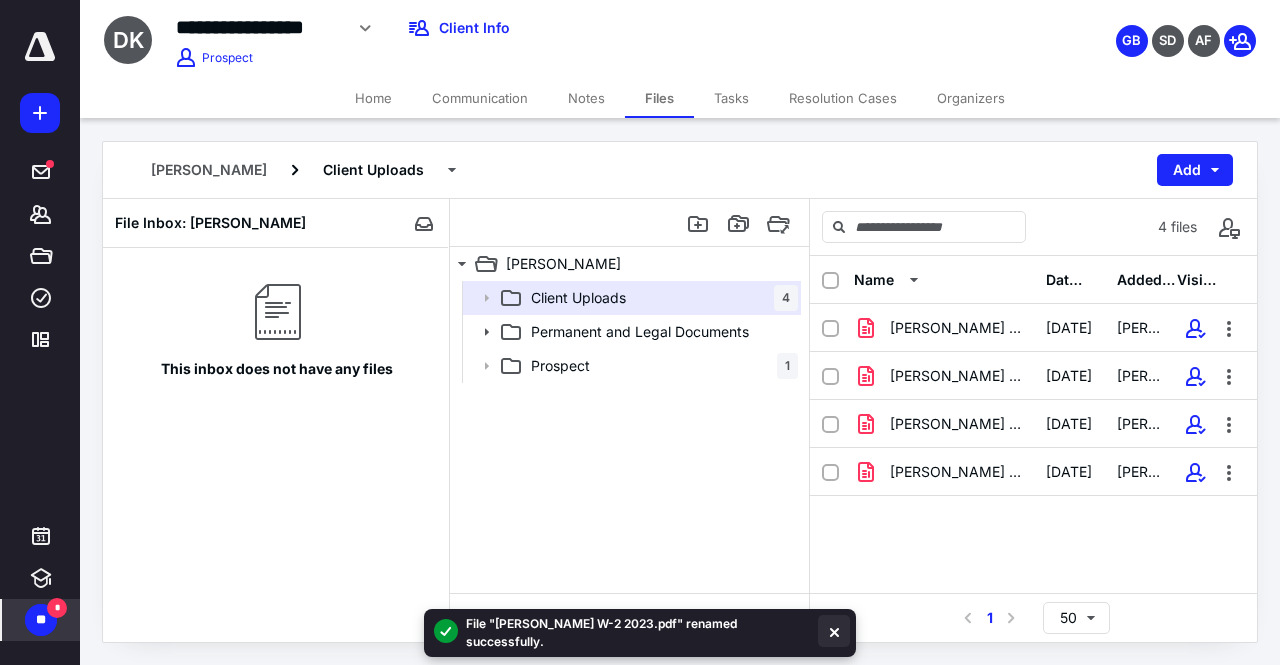click at bounding box center (834, 631) 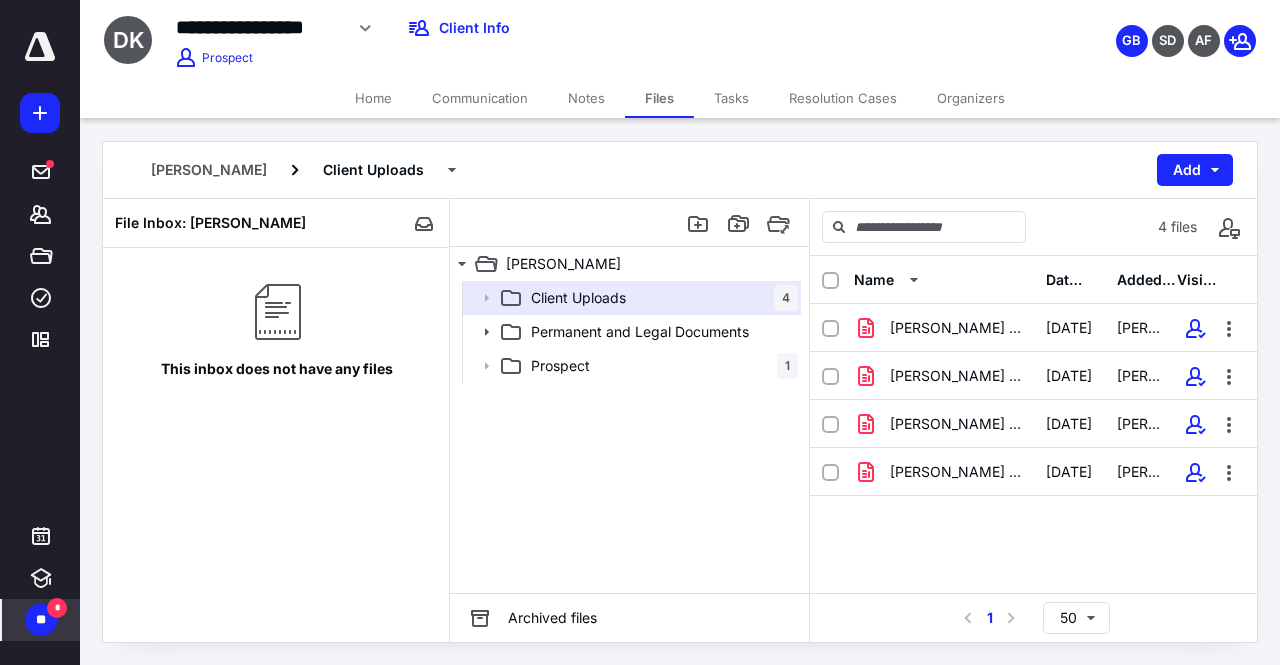 click on "**" at bounding box center [41, 620] 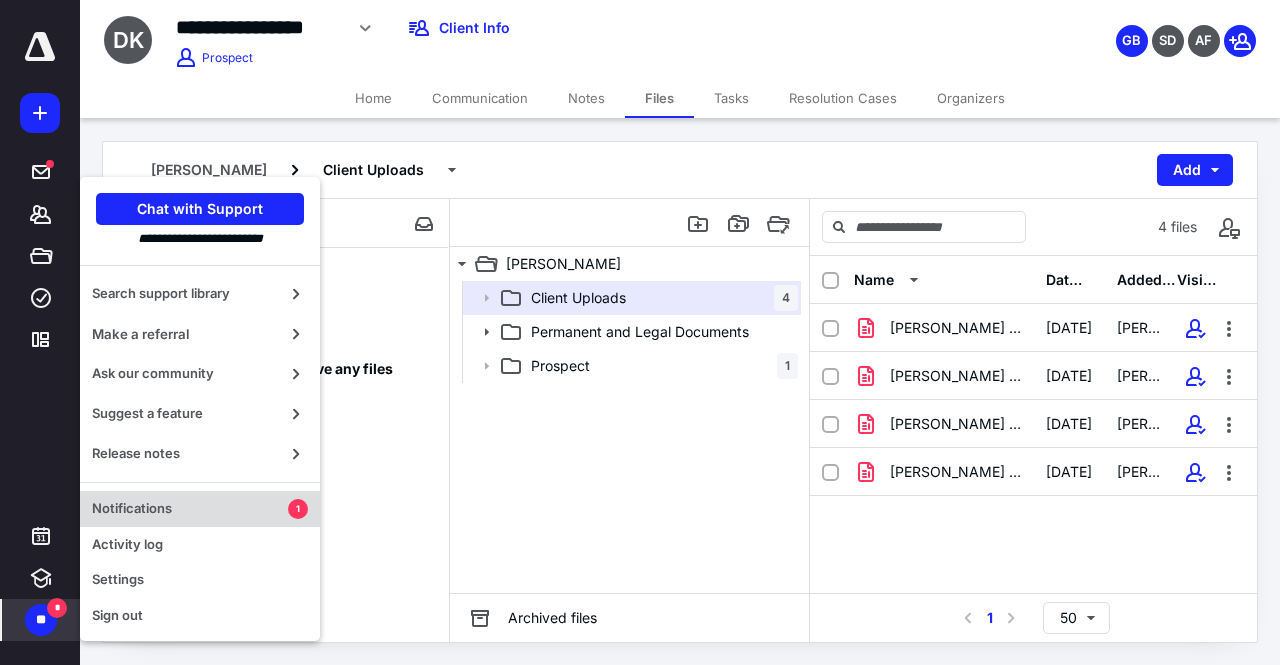 click on "Notifications 1" at bounding box center (200, 509) 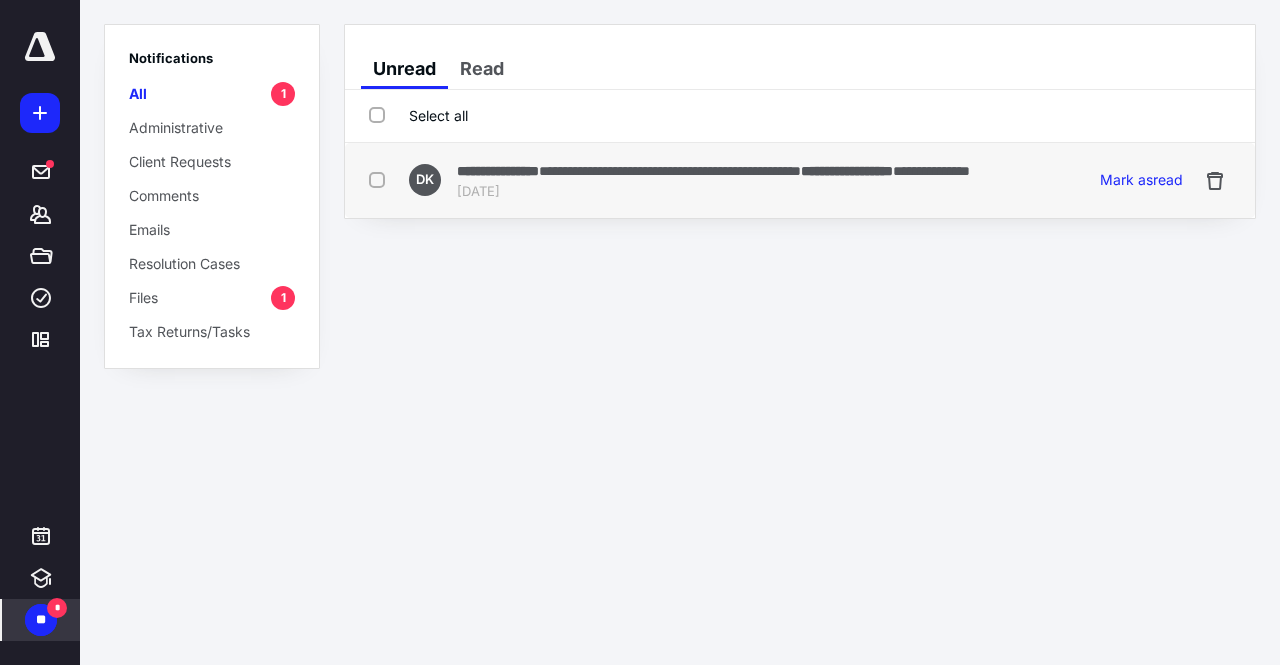 click on "**********" at bounding box center (713, 170) 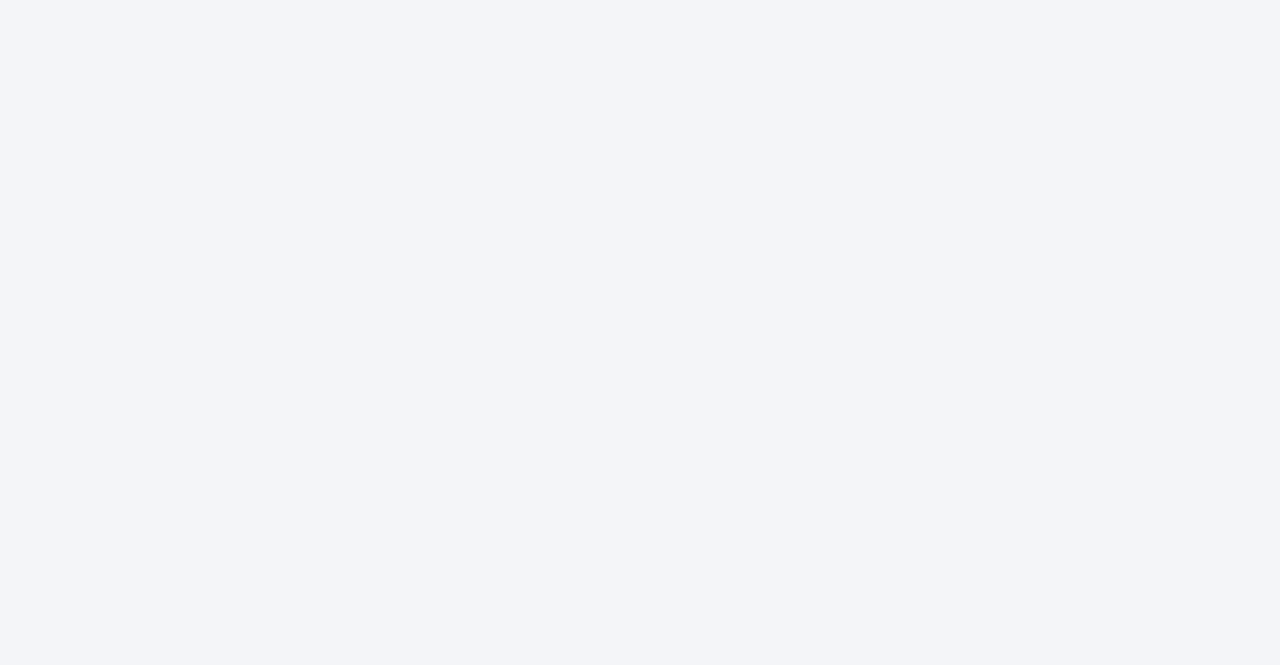 scroll, scrollTop: 0, scrollLeft: 0, axis: both 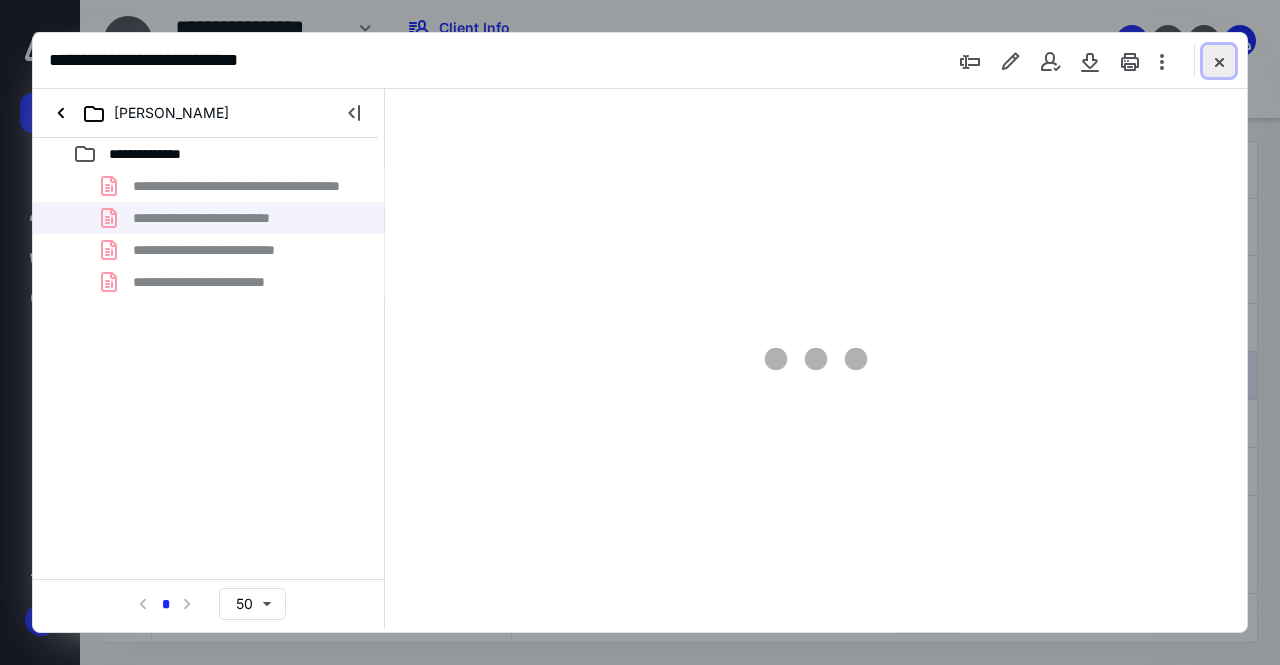 click at bounding box center [1219, 61] 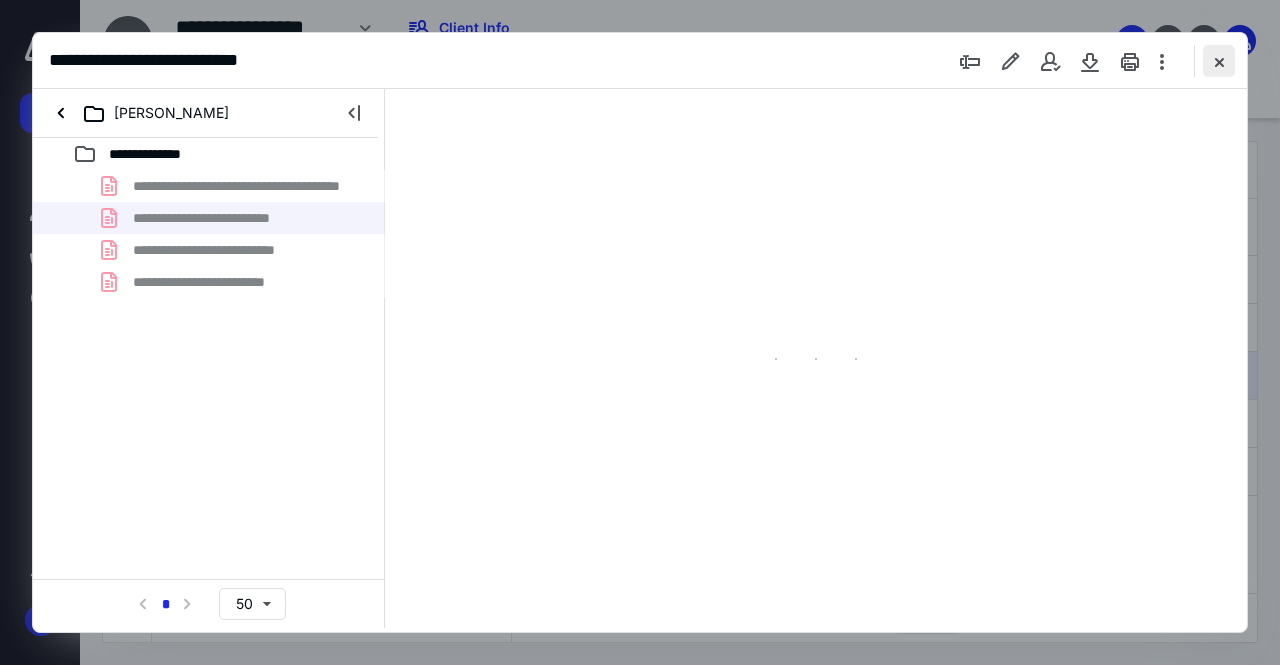 checkbox on "false" 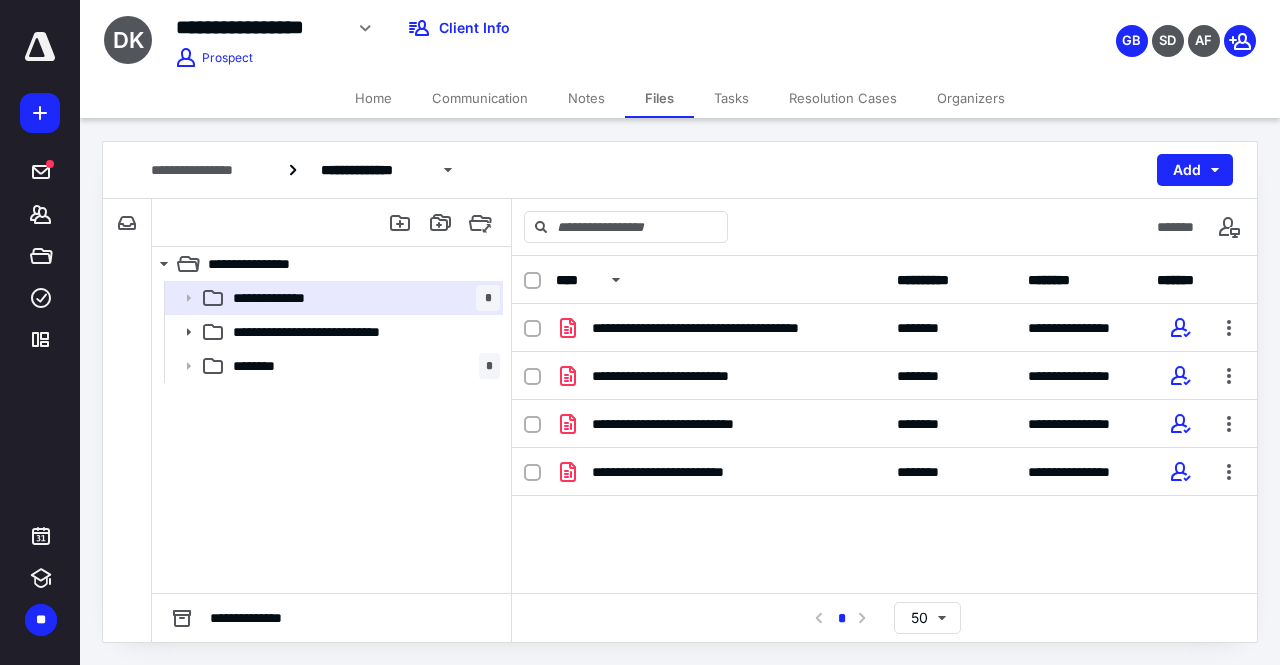 click on "Communication" at bounding box center (480, 98) 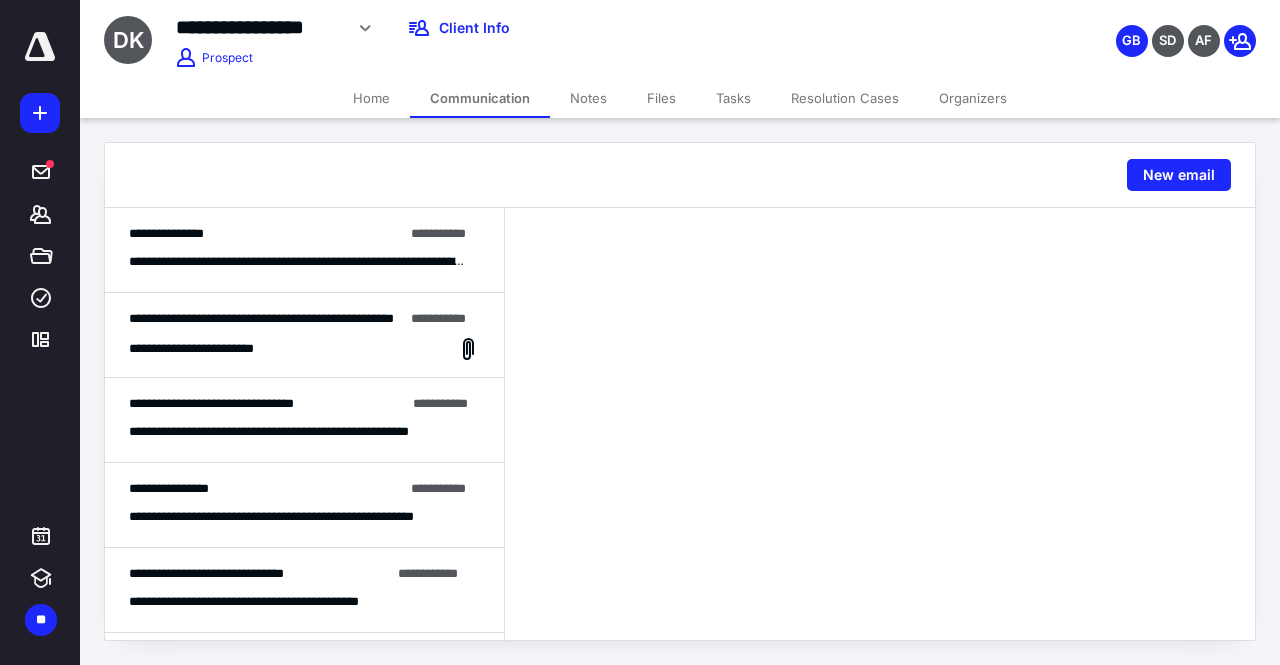 click on "Home" at bounding box center [371, 98] 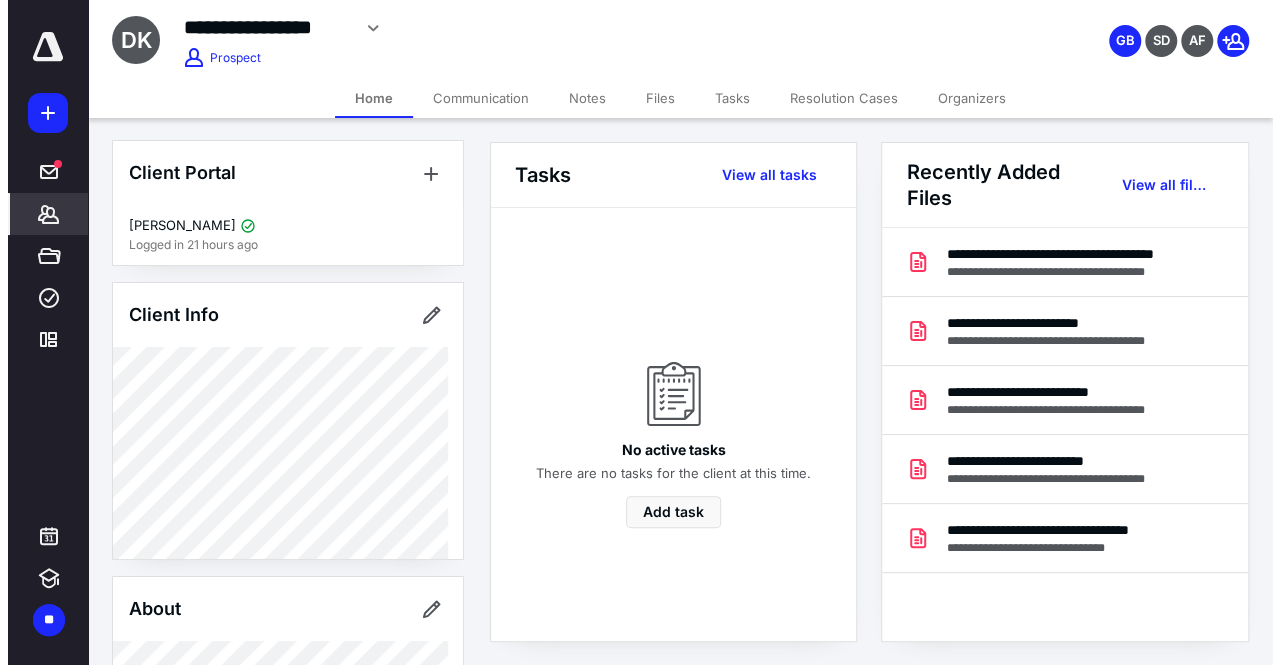 scroll, scrollTop: 0, scrollLeft: 0, axis: both 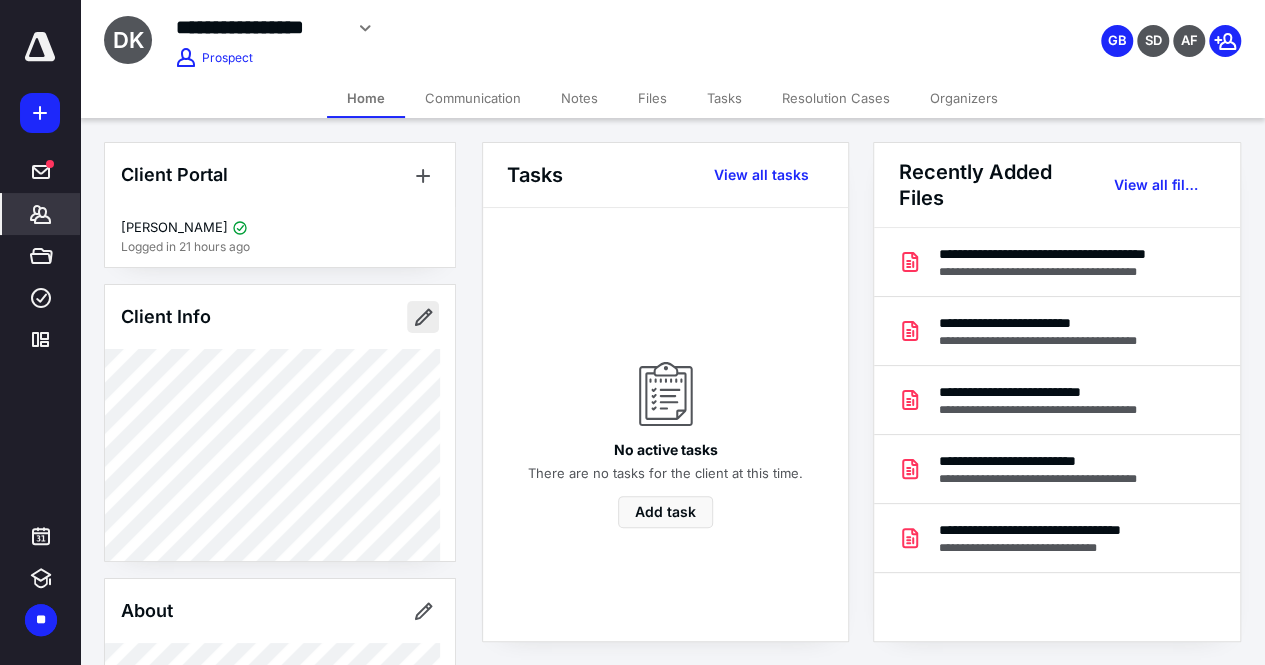 click at bounding box center (423, 317) 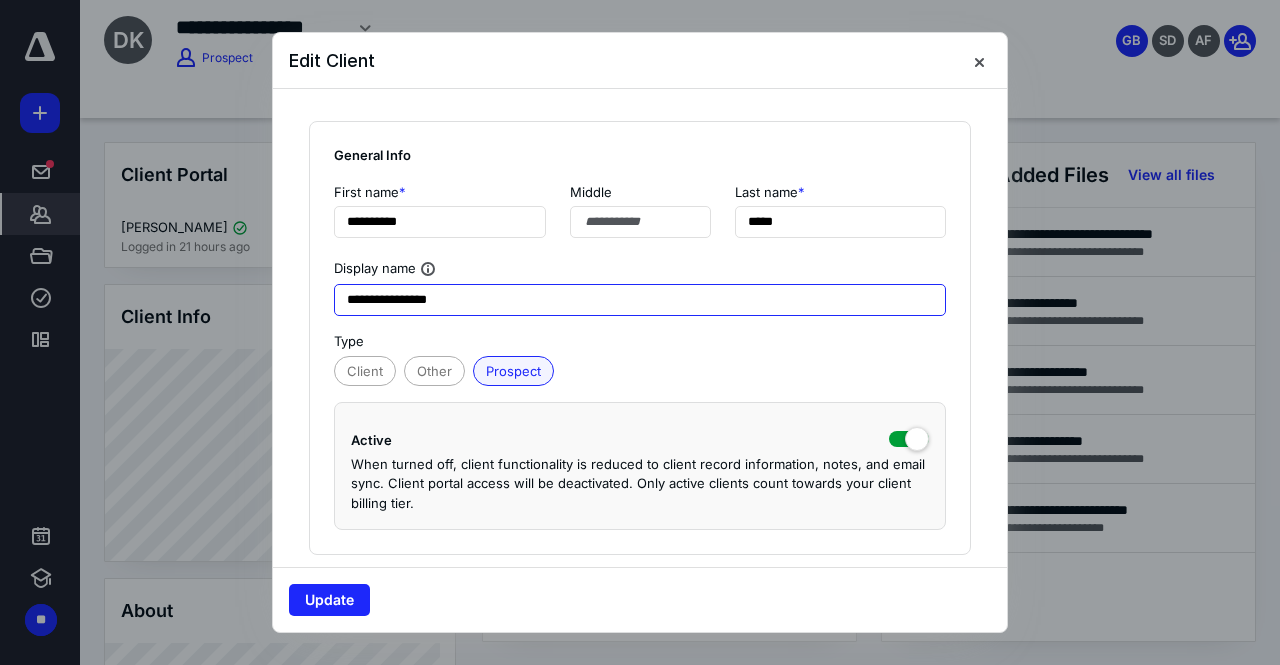 click on "**********" at bounding box center (640, 300) 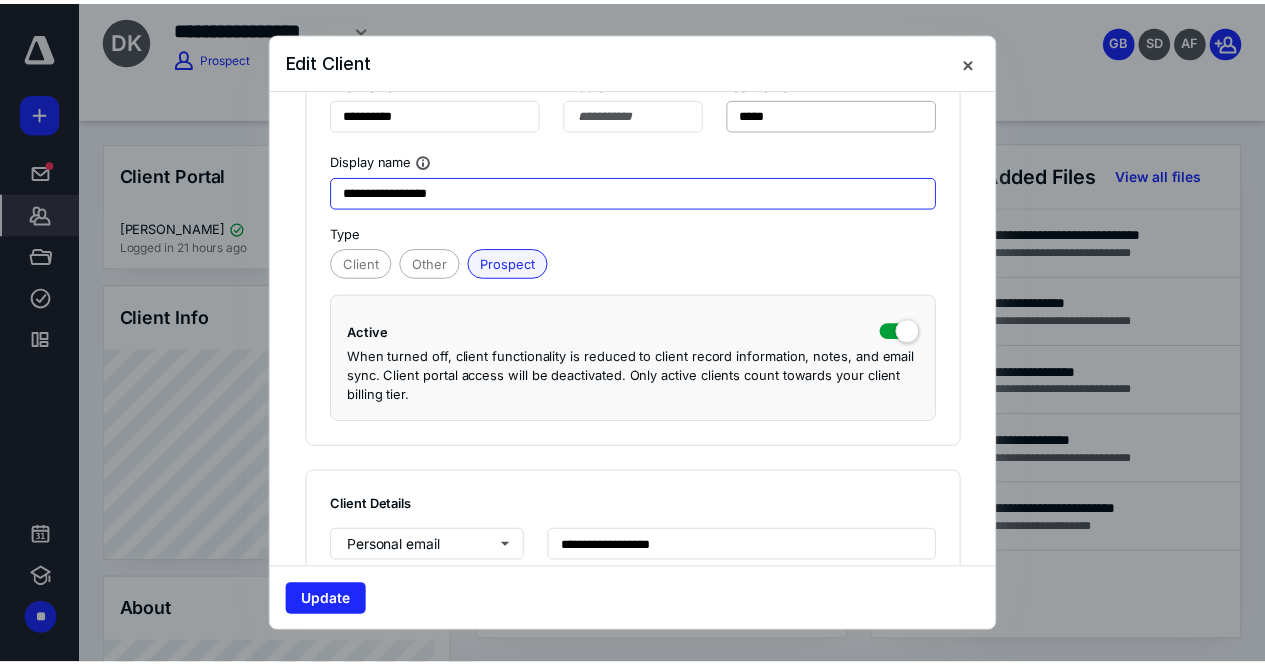scroll, scrollTop: 100, scrollLeft: 0, axis: vertical 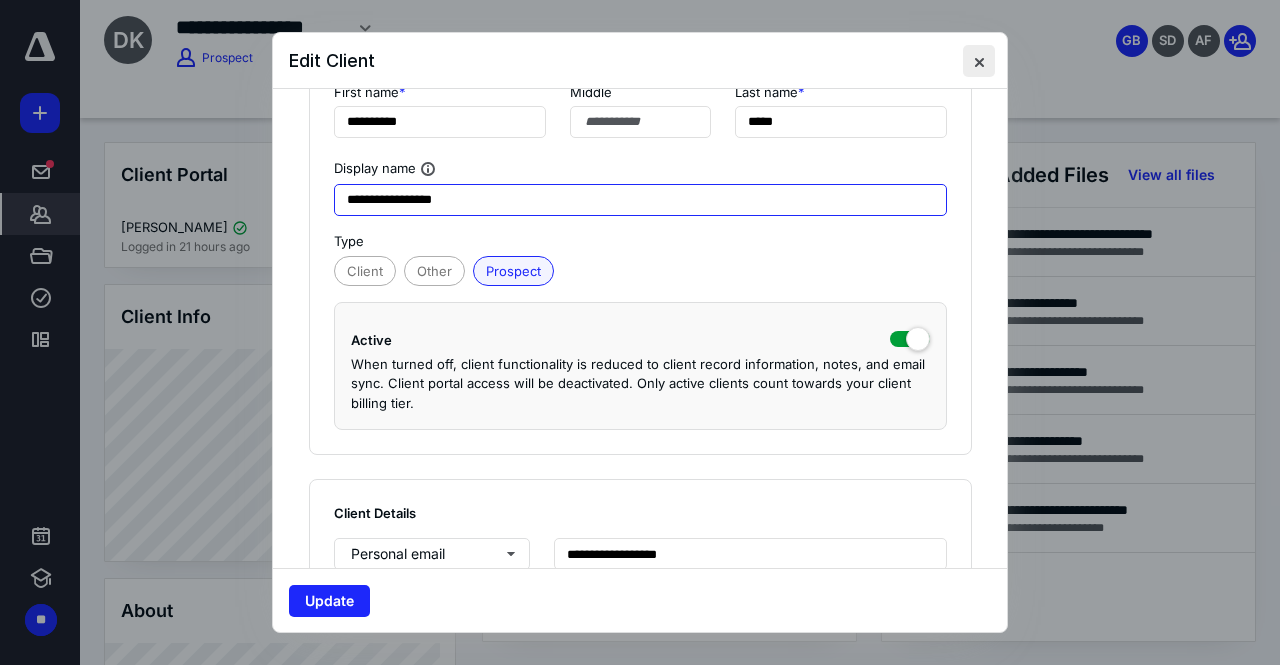 type on "**********" 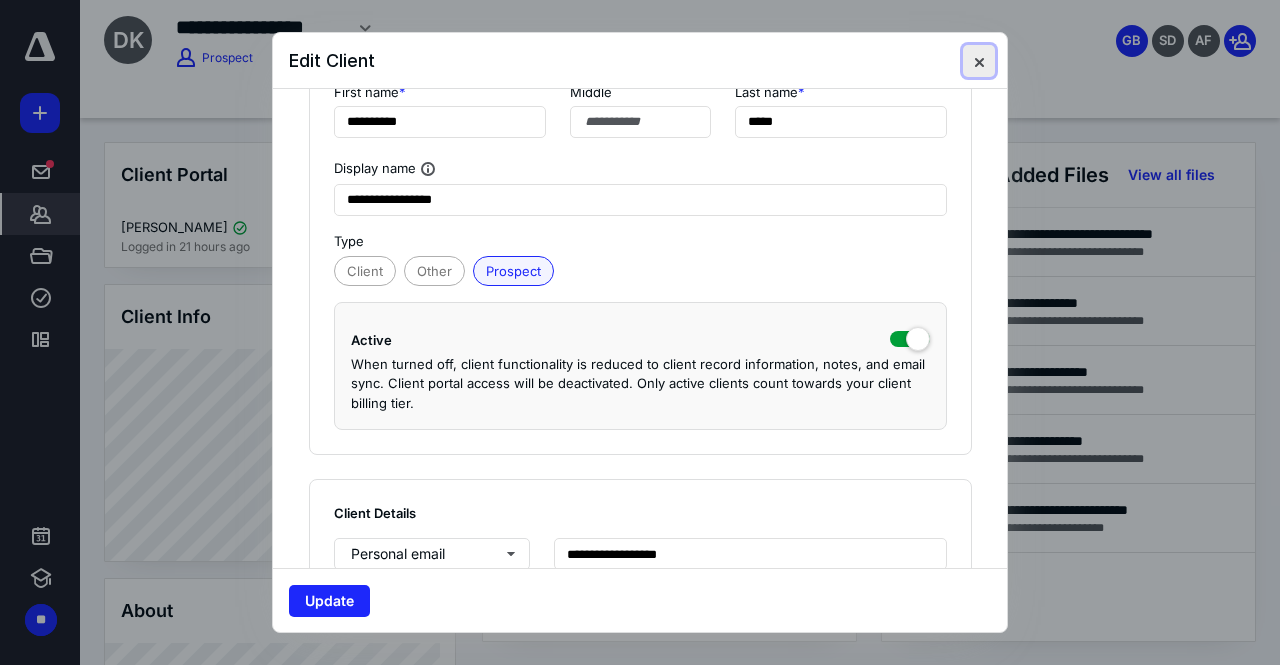 click at bounding box center (979, 61) 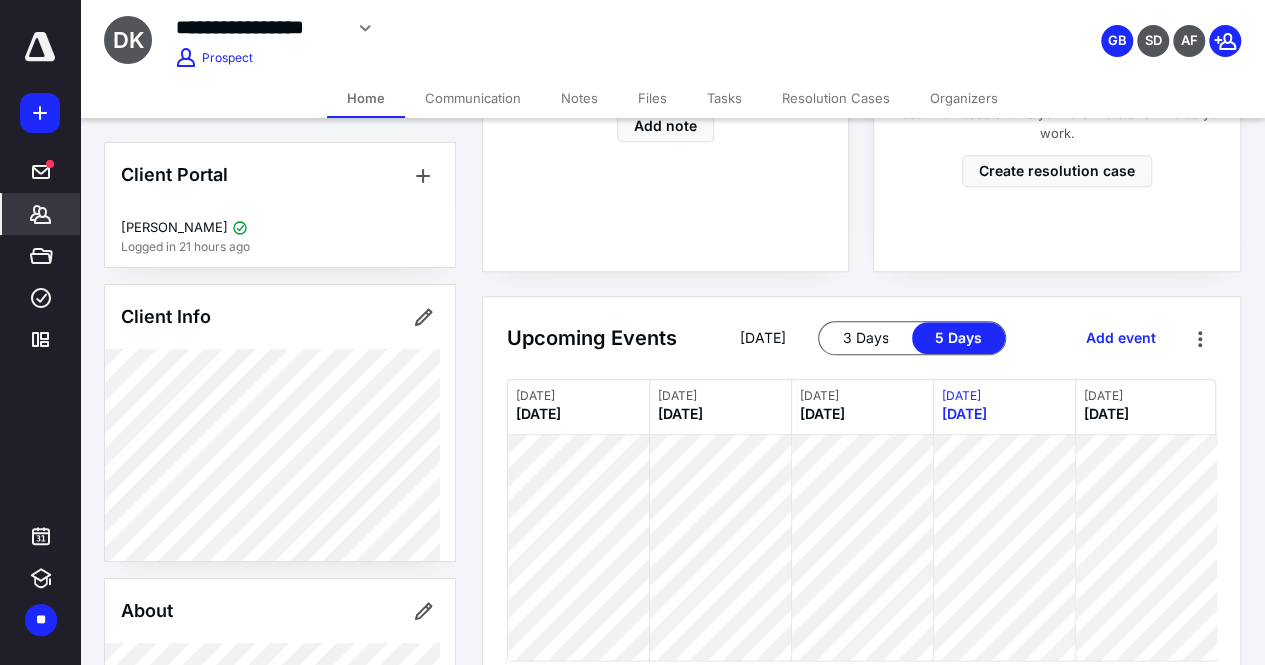 scroll, scrollTop: 982, scrollLeft: 0, axis: vertical 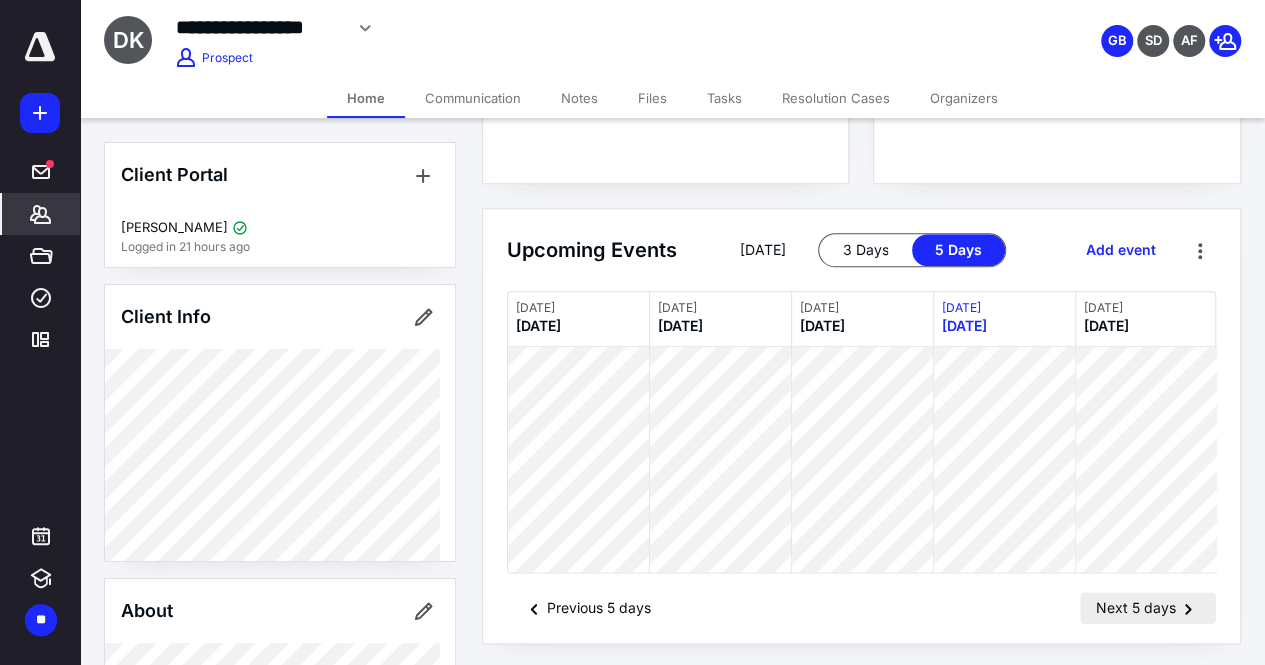 click on "Next 5 days" at bounding box center (1148, 608) 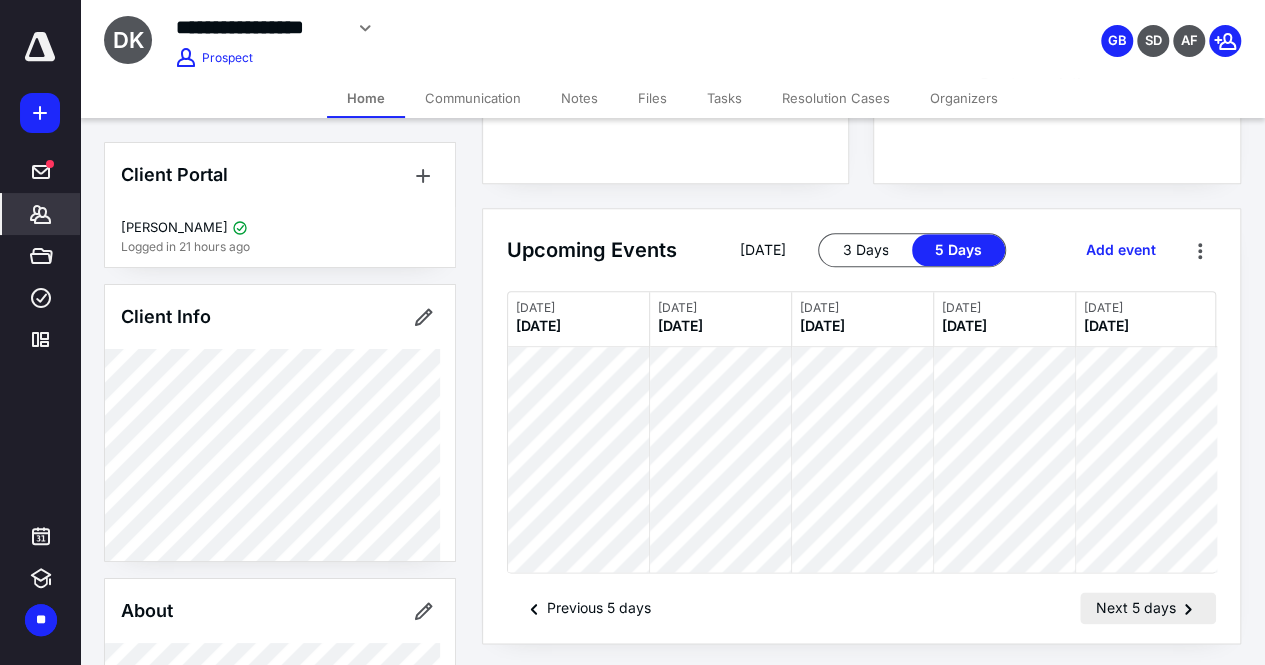 click on "Next 5 days" at bounding box center (1148, 608) 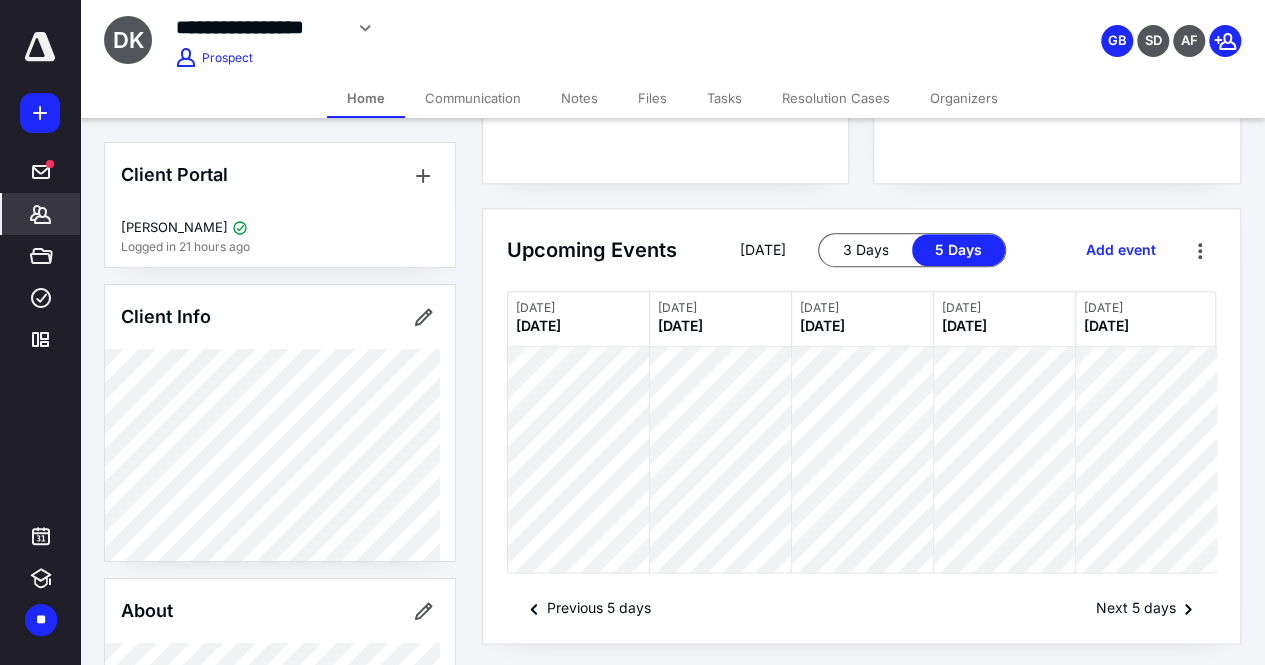 click on "**********" at bounding box center (516, 28) 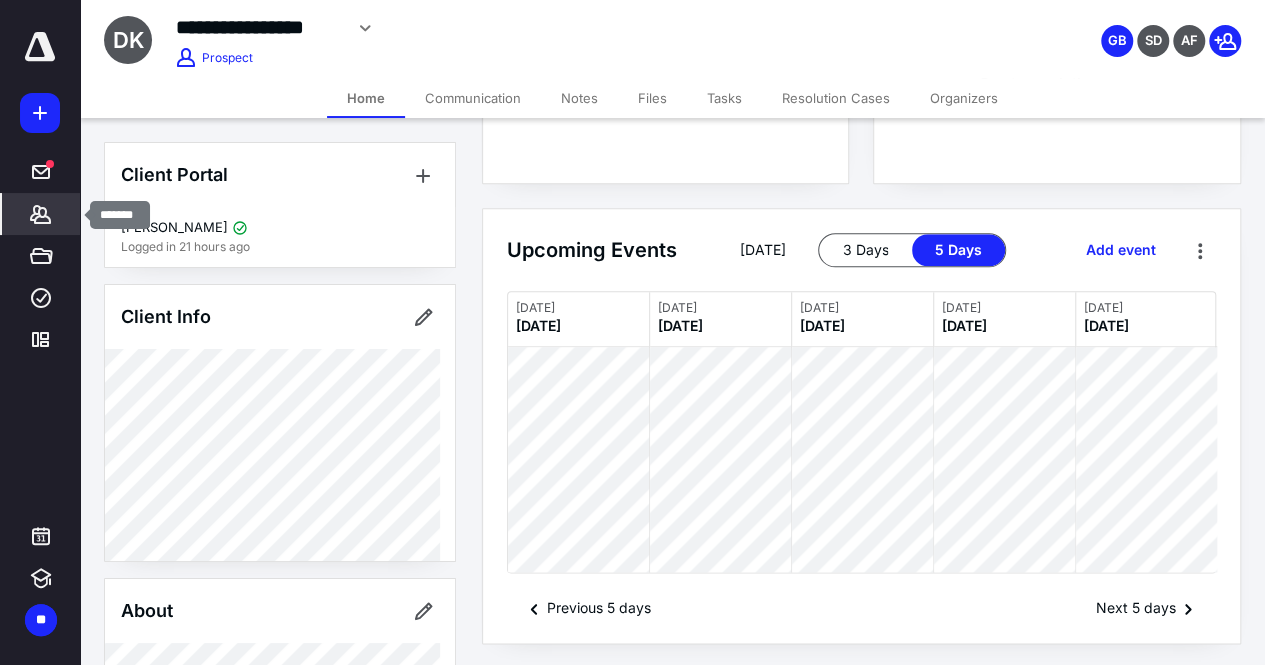 click on "*******" at bounding box center [41, 214] 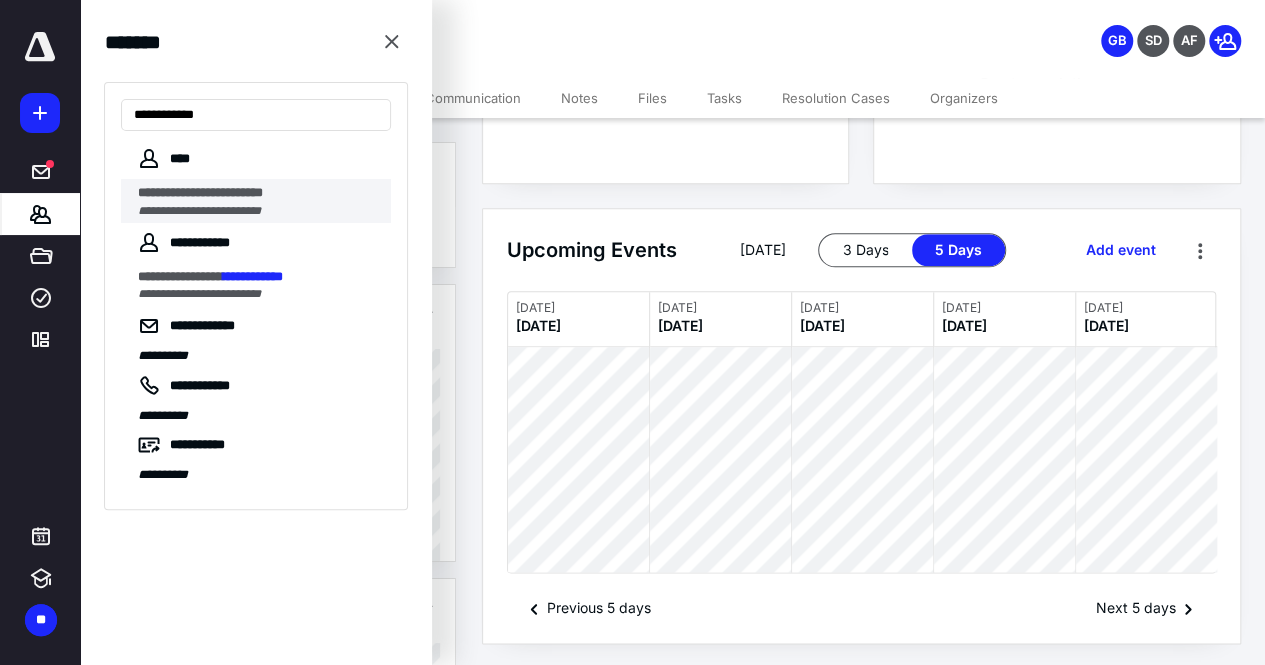 type on "**********" 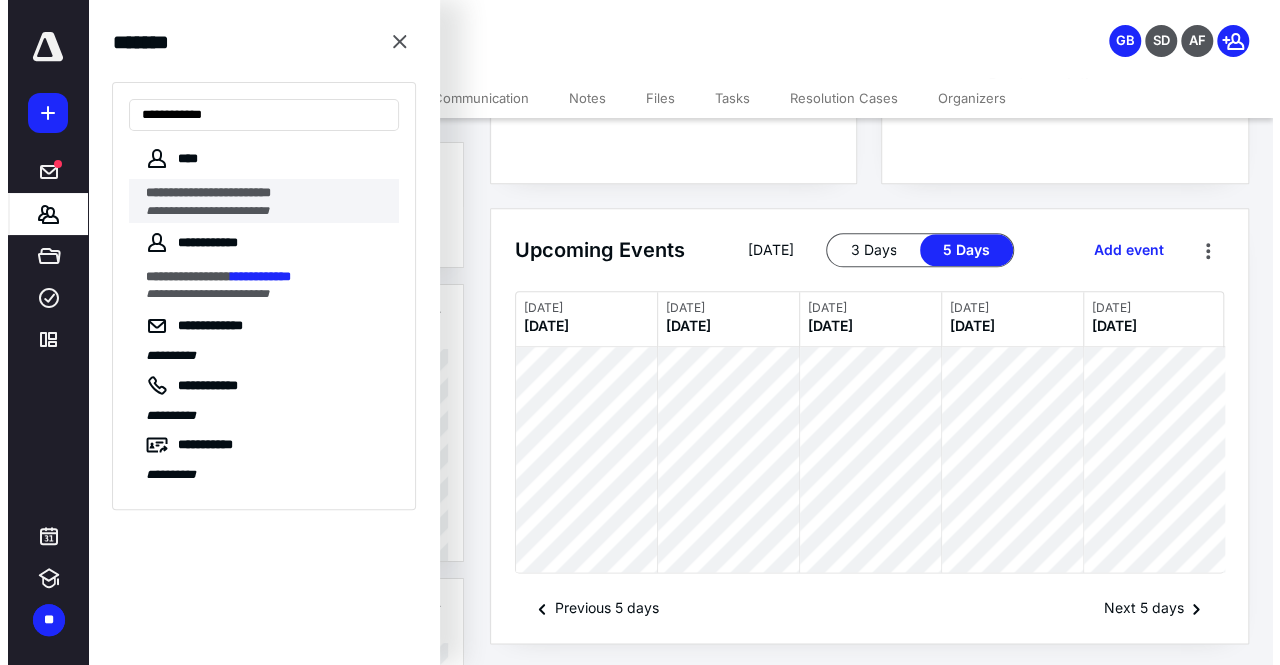 scroll, scrollTop: 0, scrollLeft: 0, axis: both 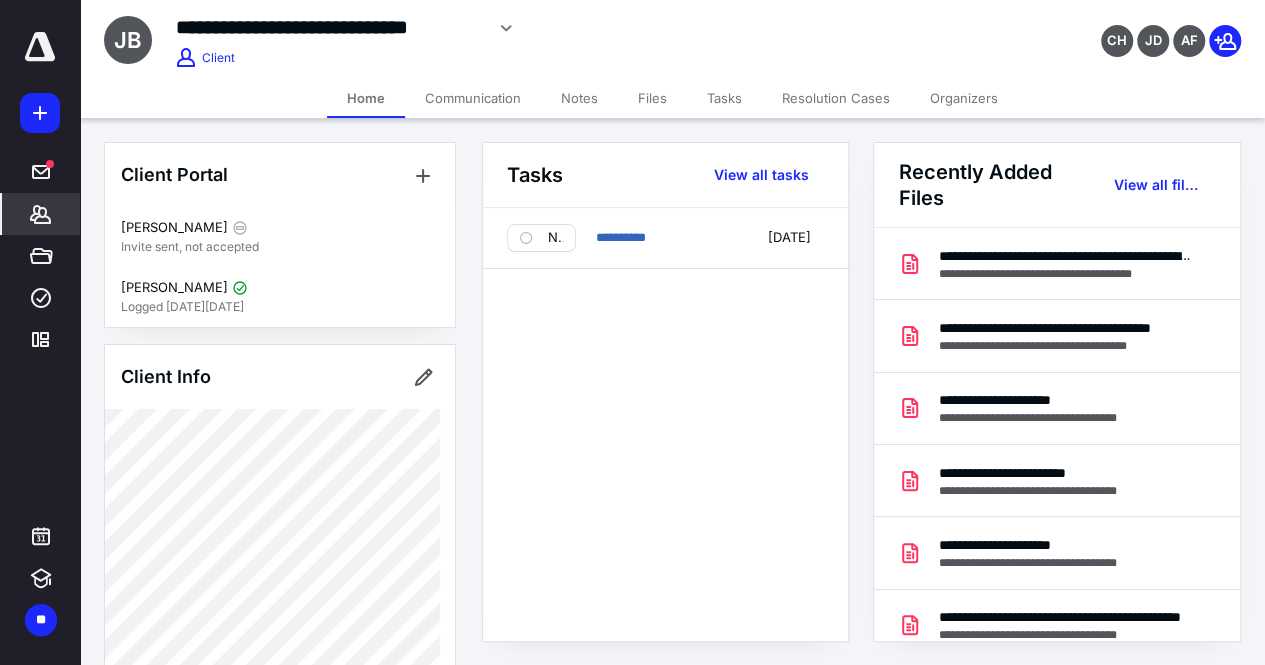 click on "Files" at bounding box center [652, 98] 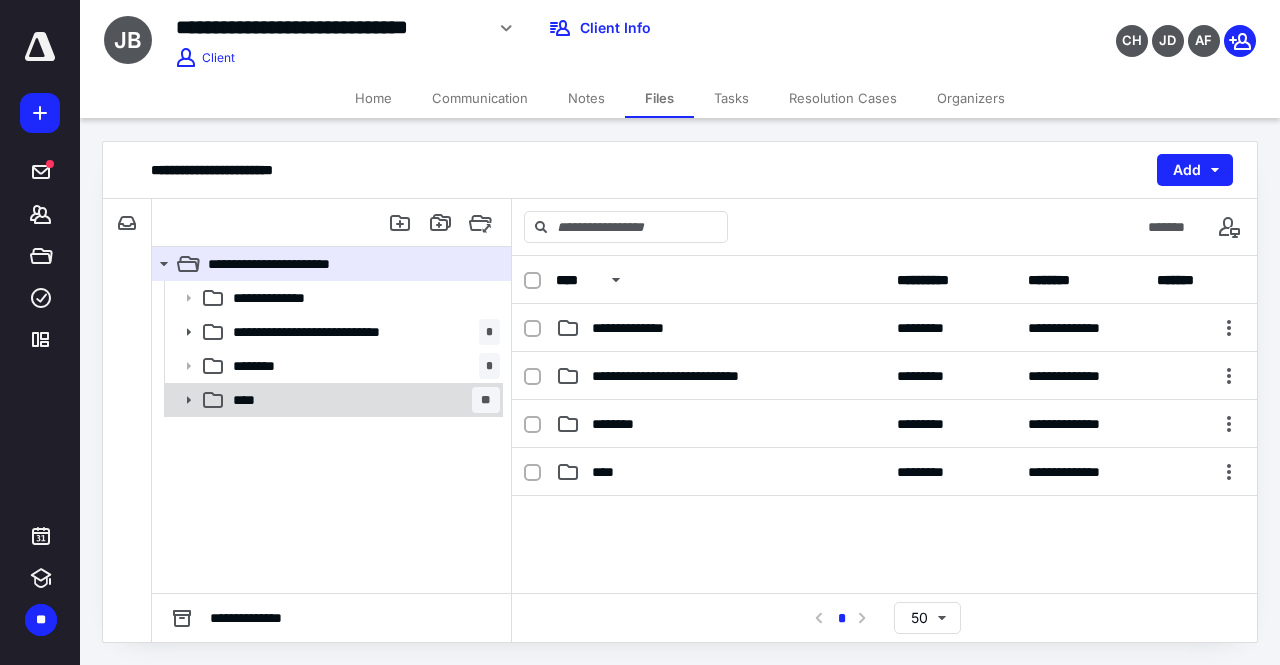 click 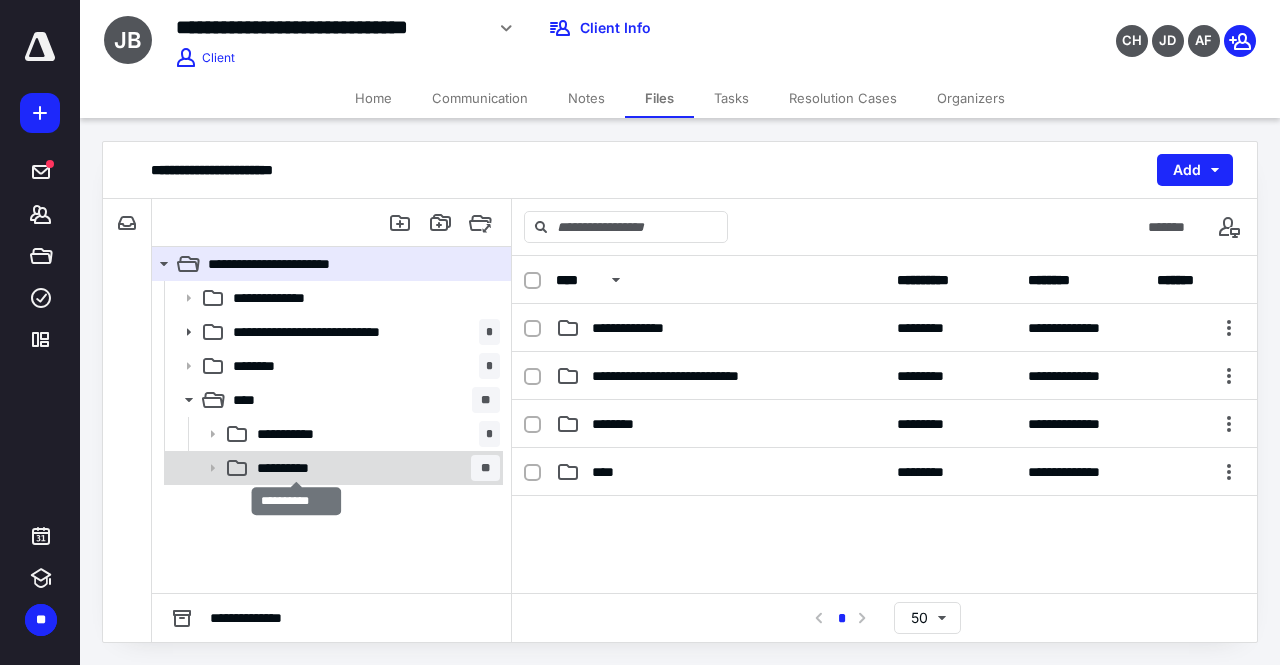 click on "**********" at bounding box center (297, 468) 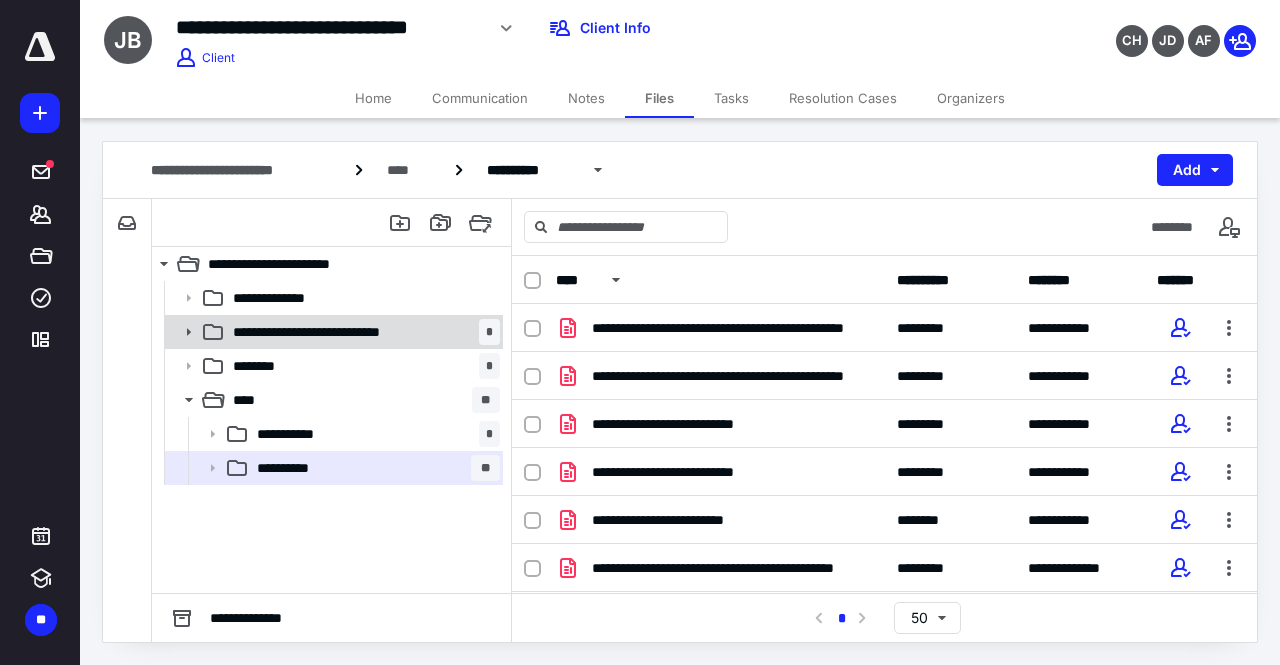 click on "**********" at bounding box center (343, 332) 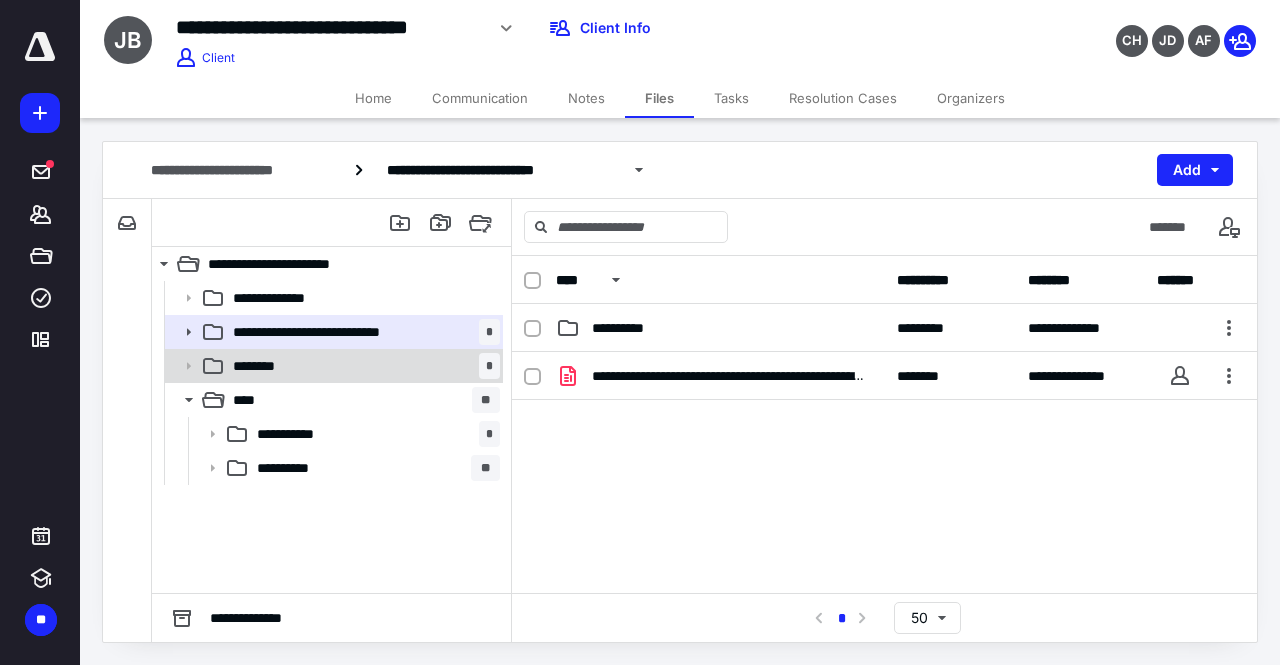 click on "******** *" at bounding box center (362, 366) 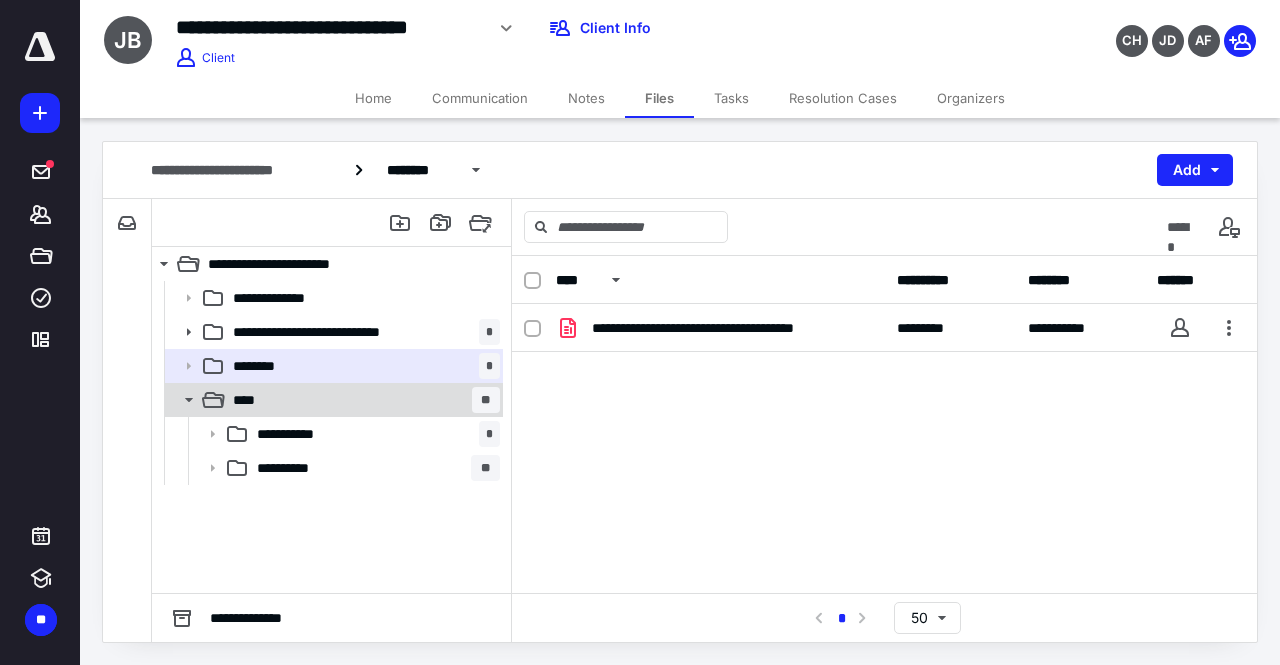 click on "**** **" at bounding box center (362, 400) 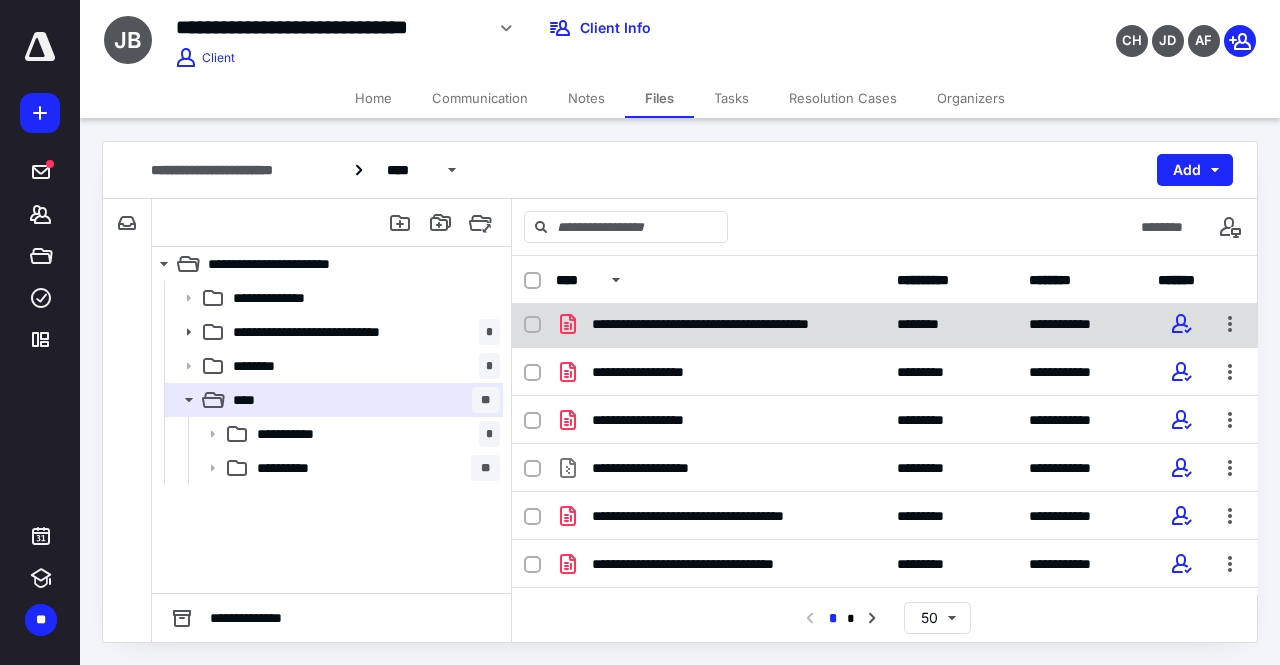scroll, scrollTop: 0, scrollLeft: 0, axis: both 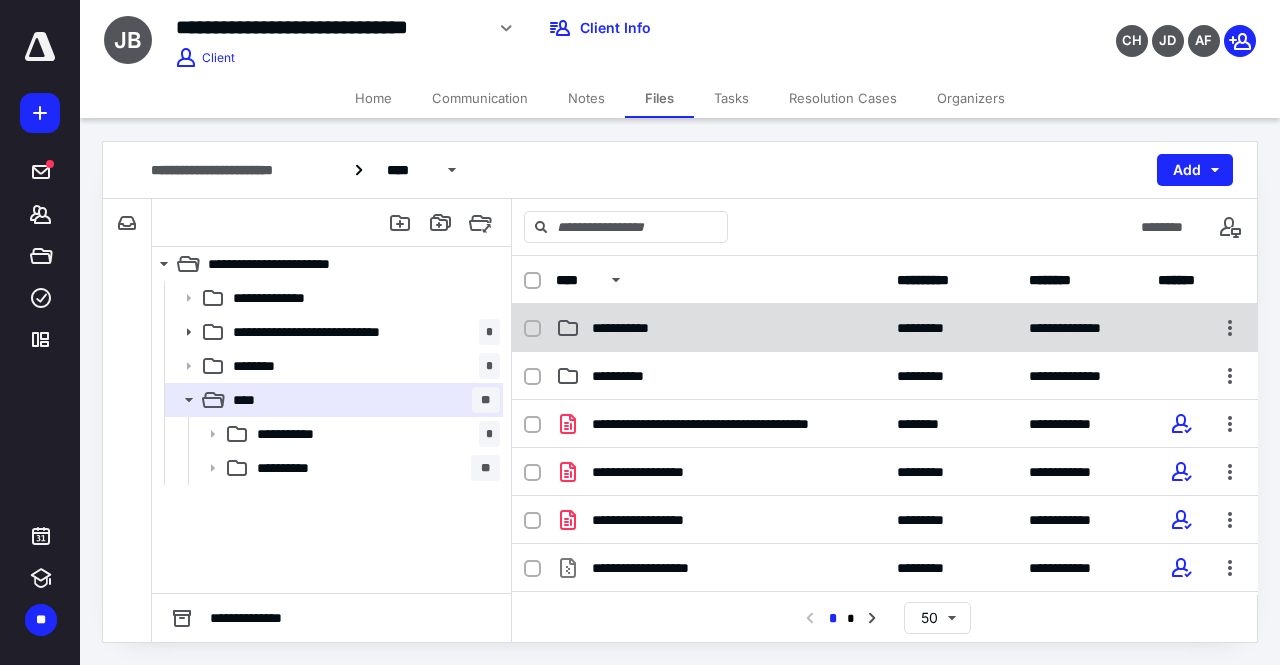 click on "**********" at bounding box center [885, 328] 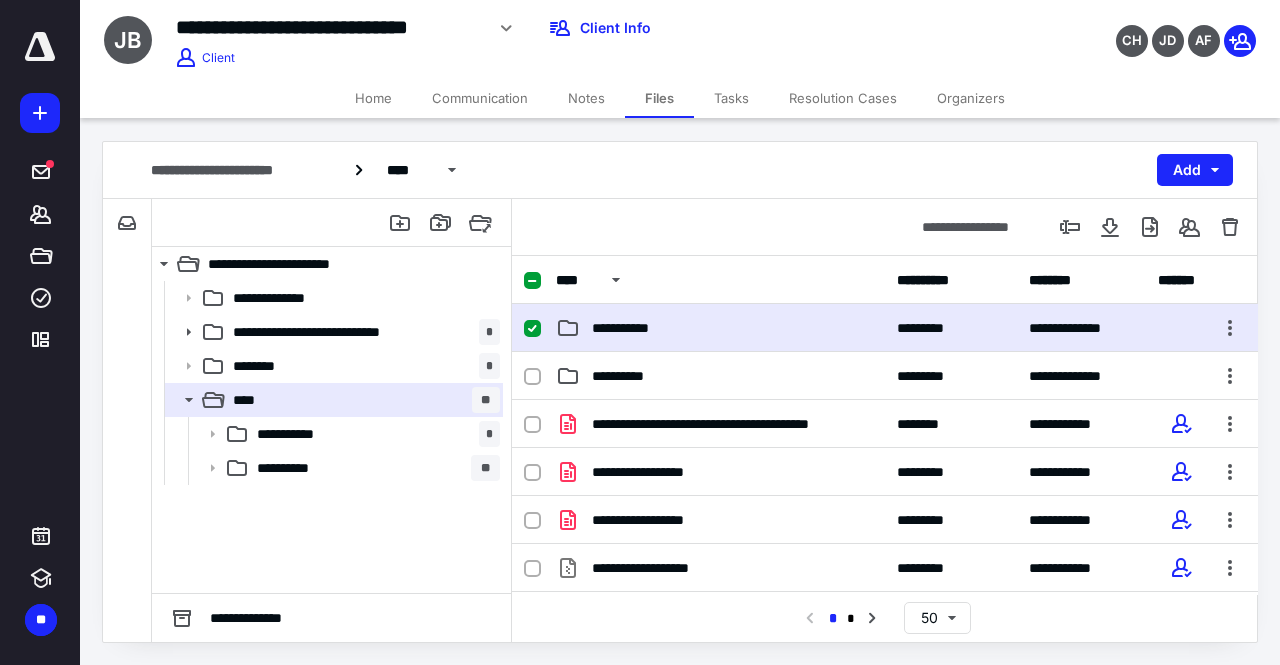click on "**********" at bounding box center [720, 328] 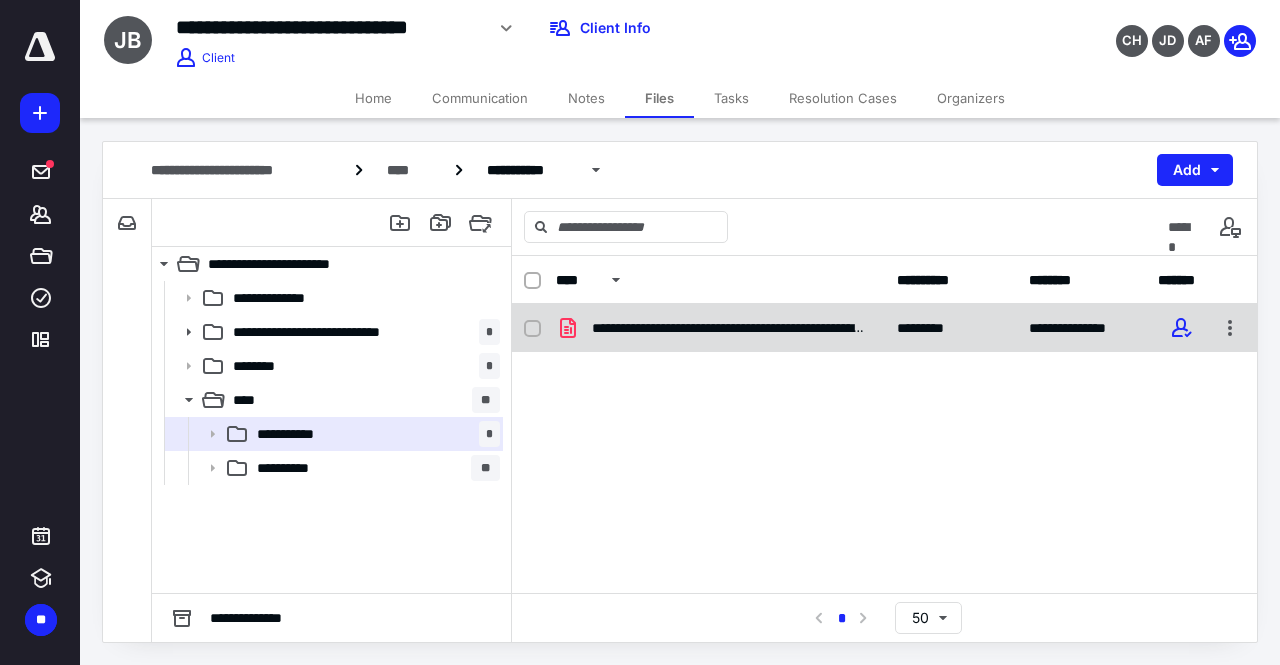 click on "**********" at bounding box center (728, 328) 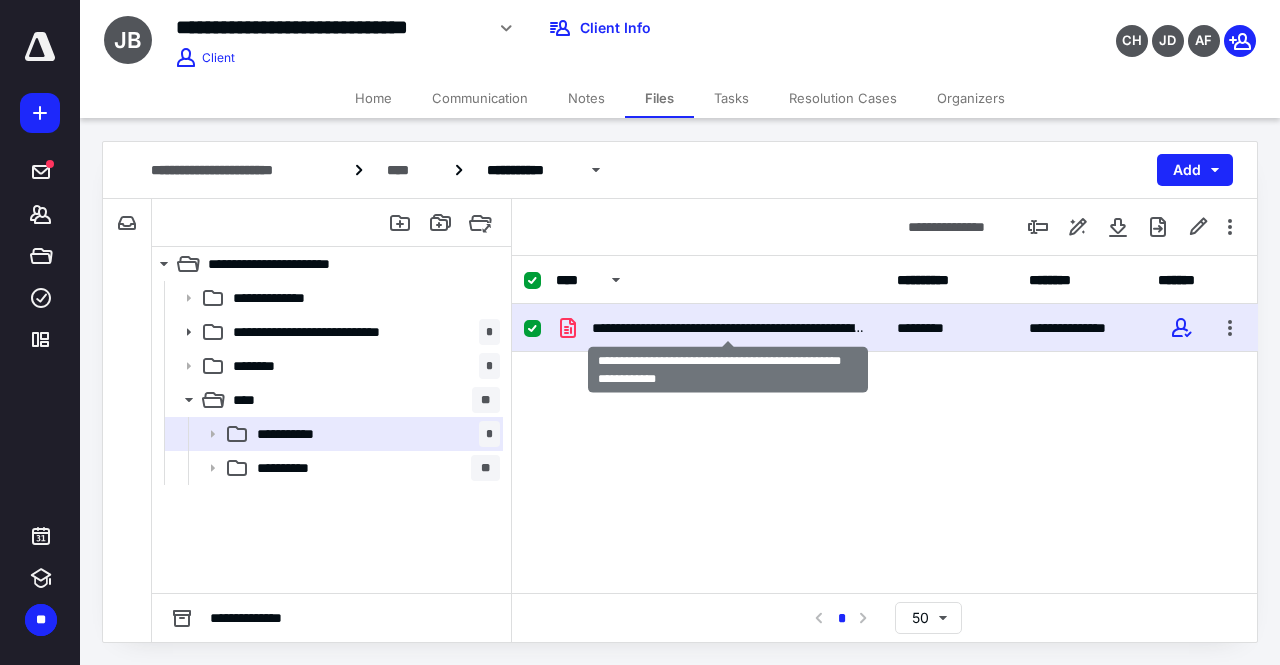 click on "**********" at bounding box center [728, 328] 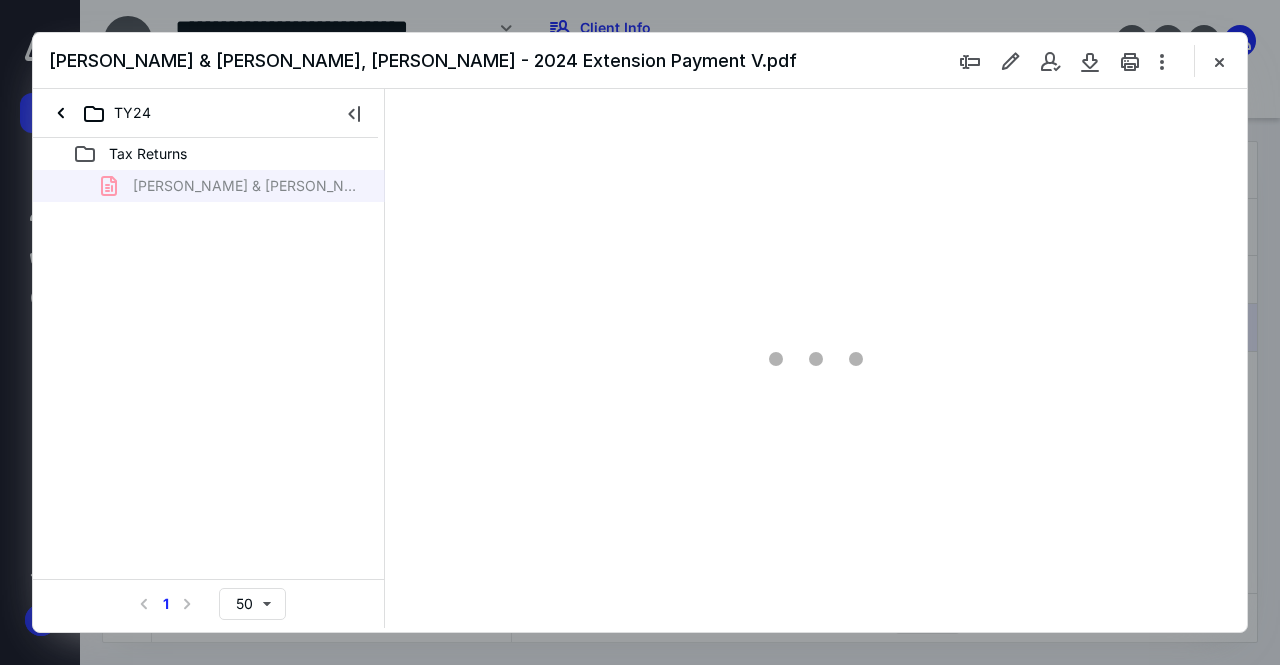 scroll, scrollTop: 0, scrollLeft: 0, axis: both 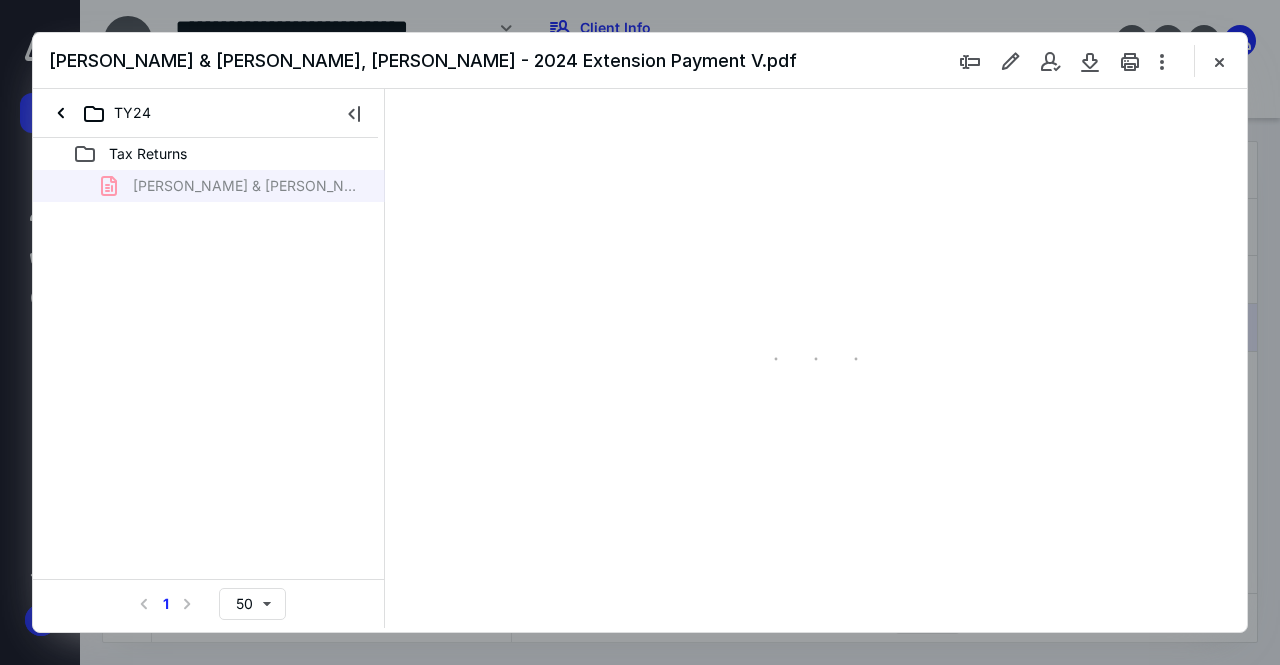 type on "55" 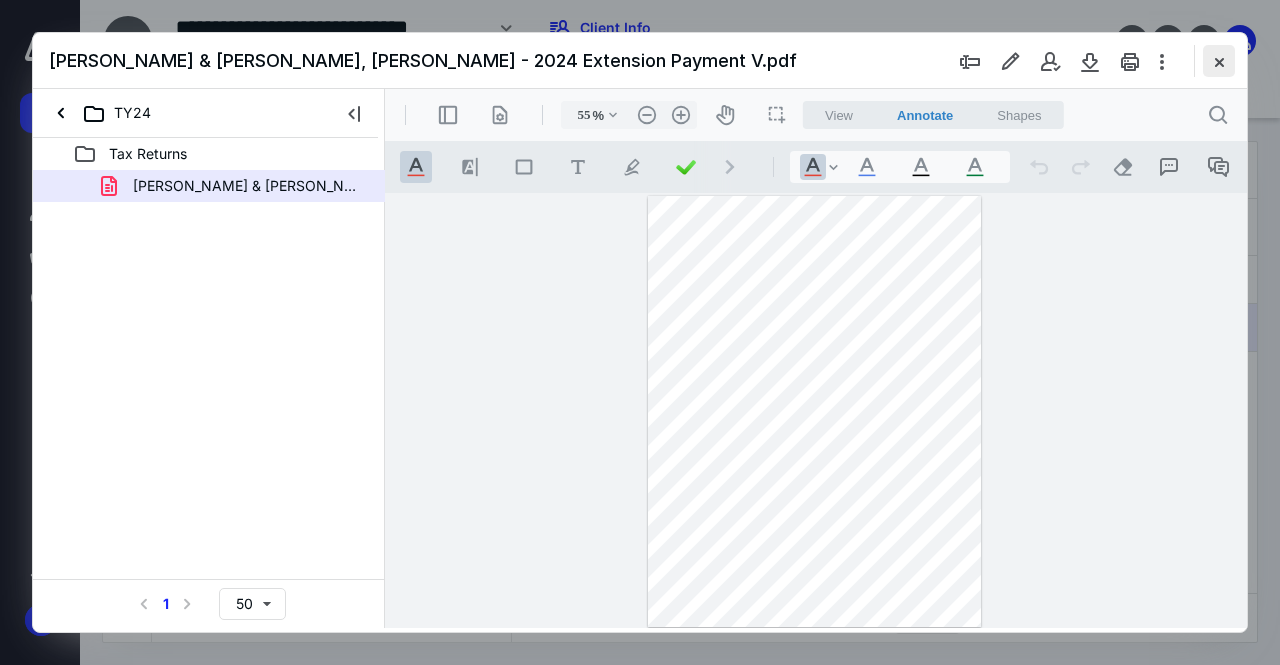 click at bounding box center (1219, 61) 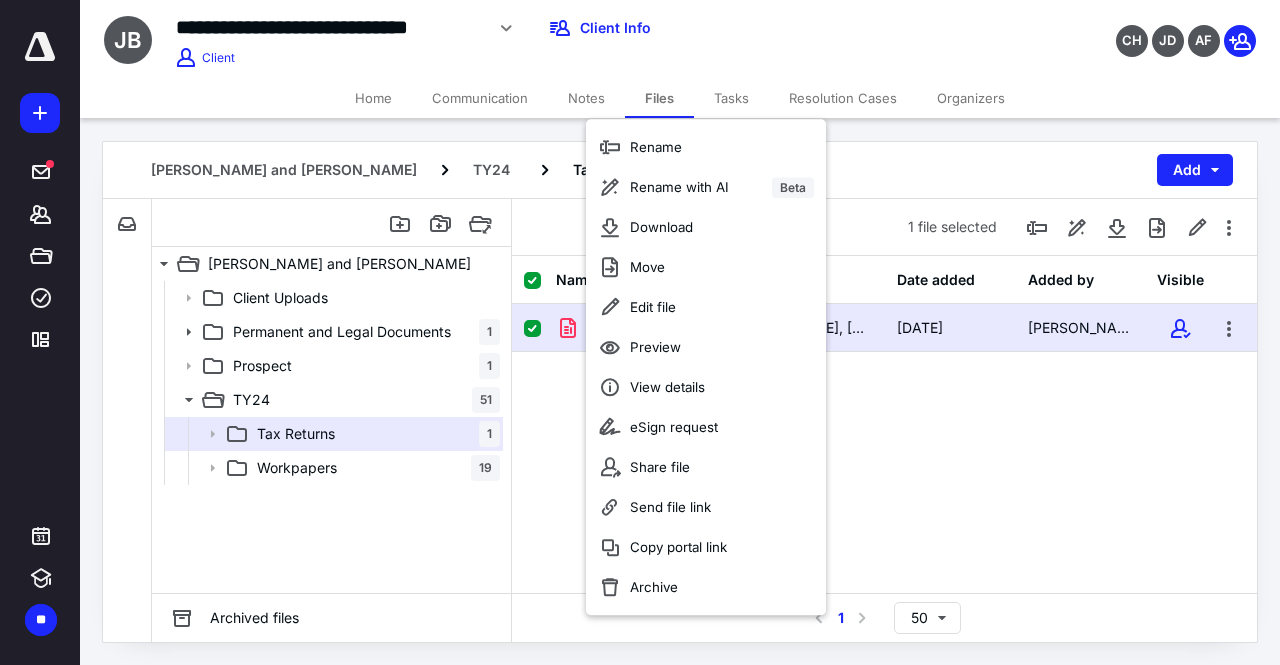 click on "[PERSON_NAME] & [PERSON_NAME], [PERSON_NAME] - 2024 Extension Payment V.pdf [DATE] [PERSON_NAME]" at bounding box center [884, 454] 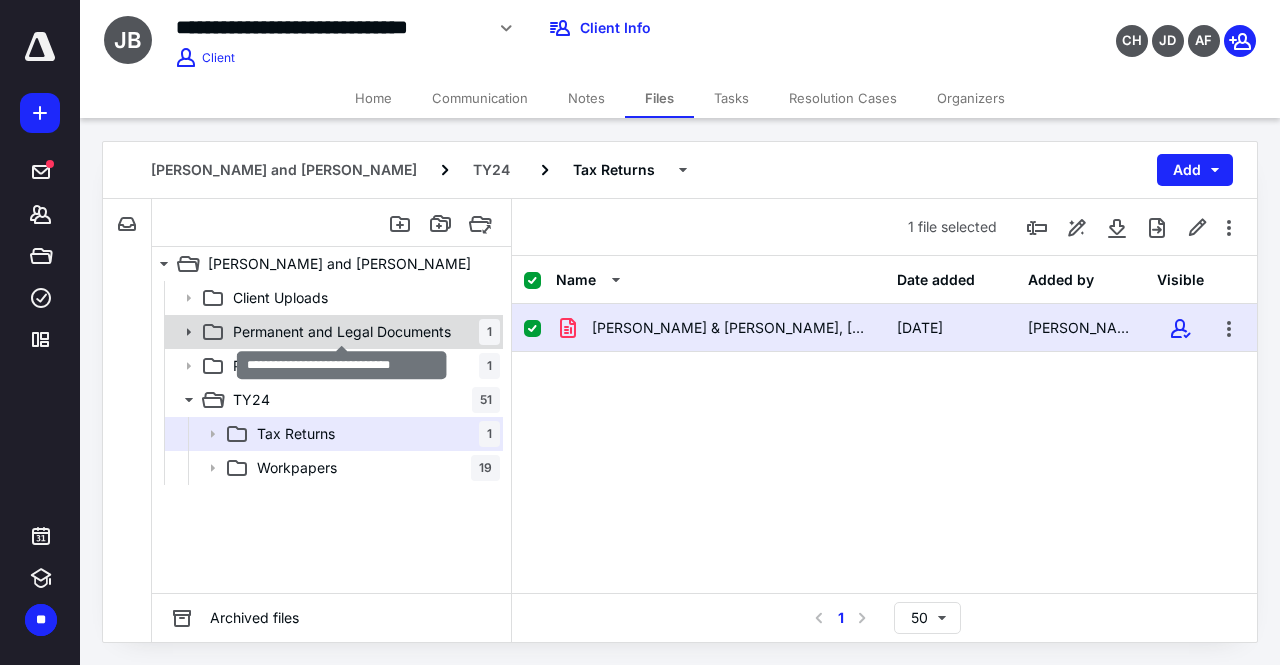 click on "Permanent and Legal Documents" at bounding box center (342, 332) 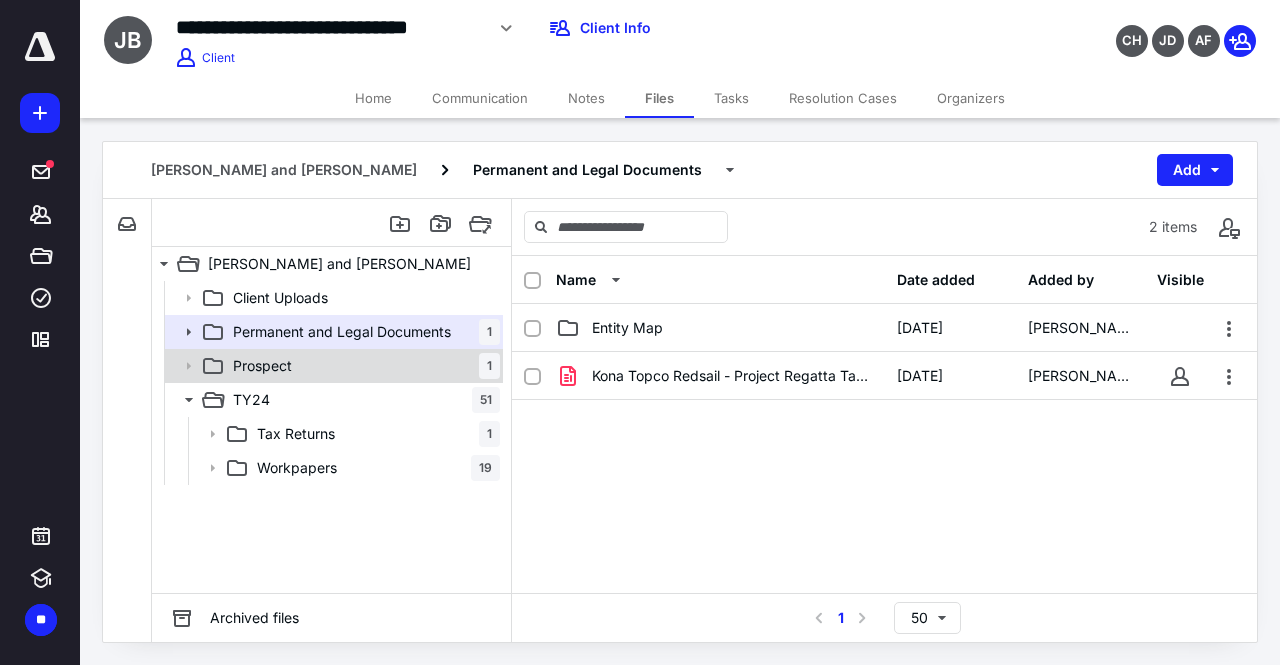 click on "Prospect 1" at bounding box center [362, 366] 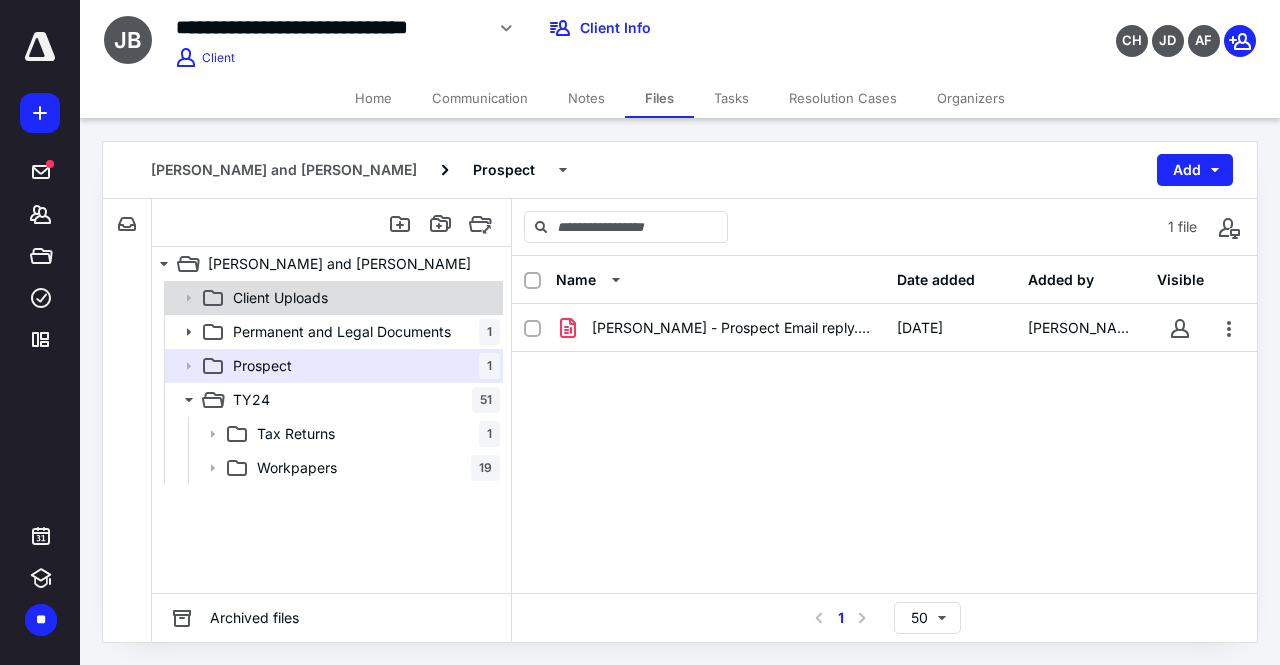 click on "Client Uploads" at bounding box center (362, 298) 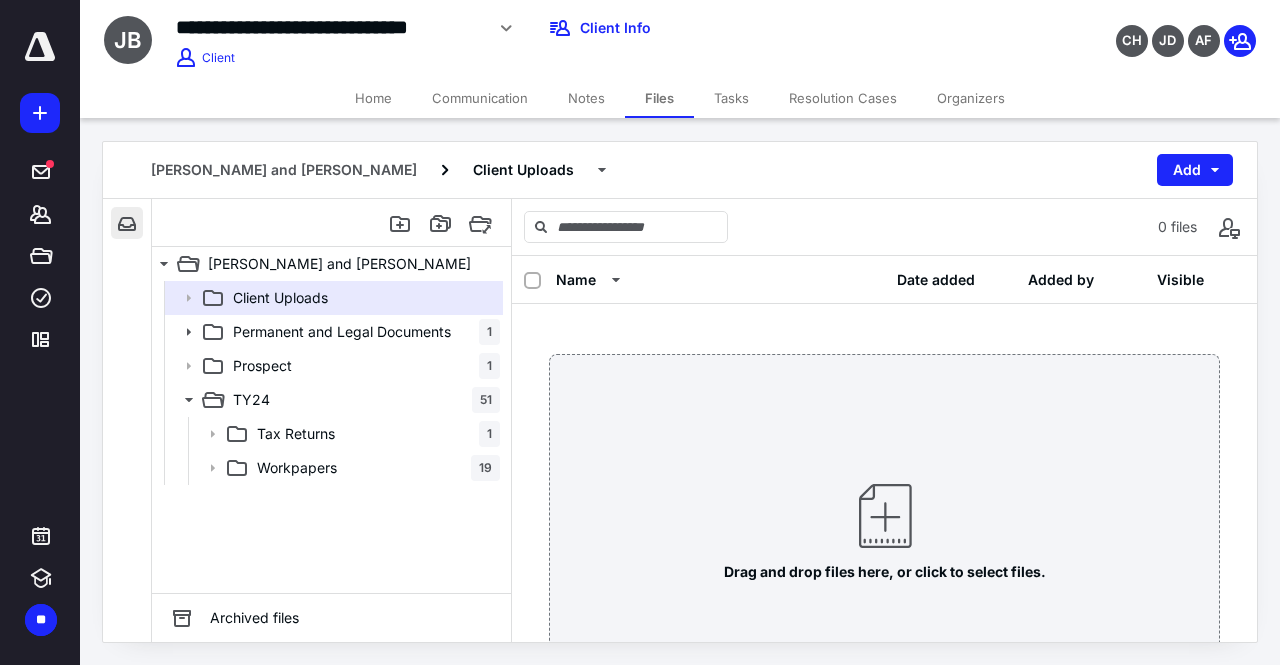 click at bounding box center [127, 223] 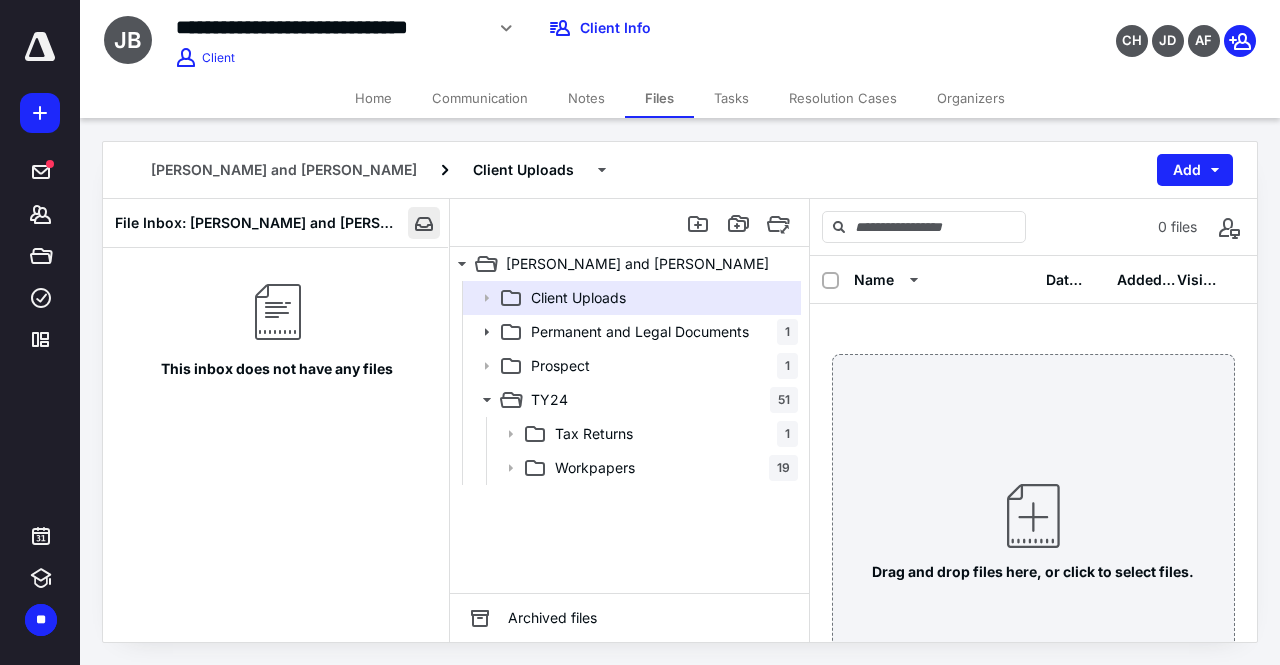 click at bounding box center (424, 223) 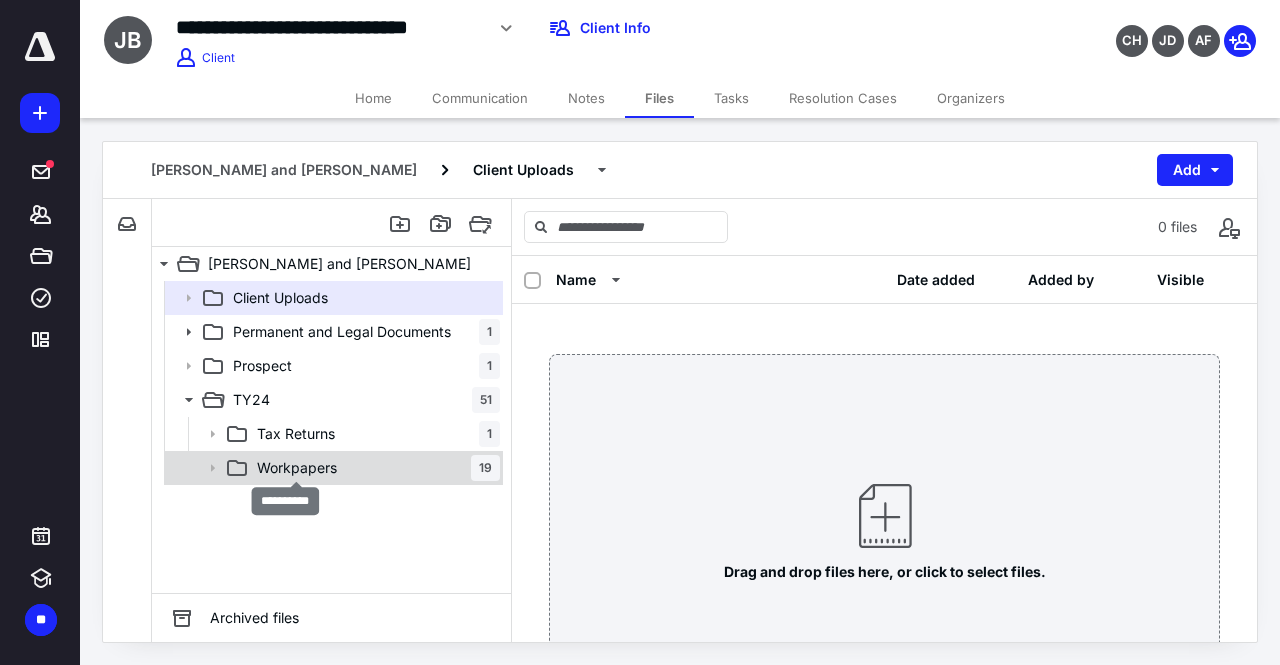 click on "Workpapers" at bounding box center (297, 468) 